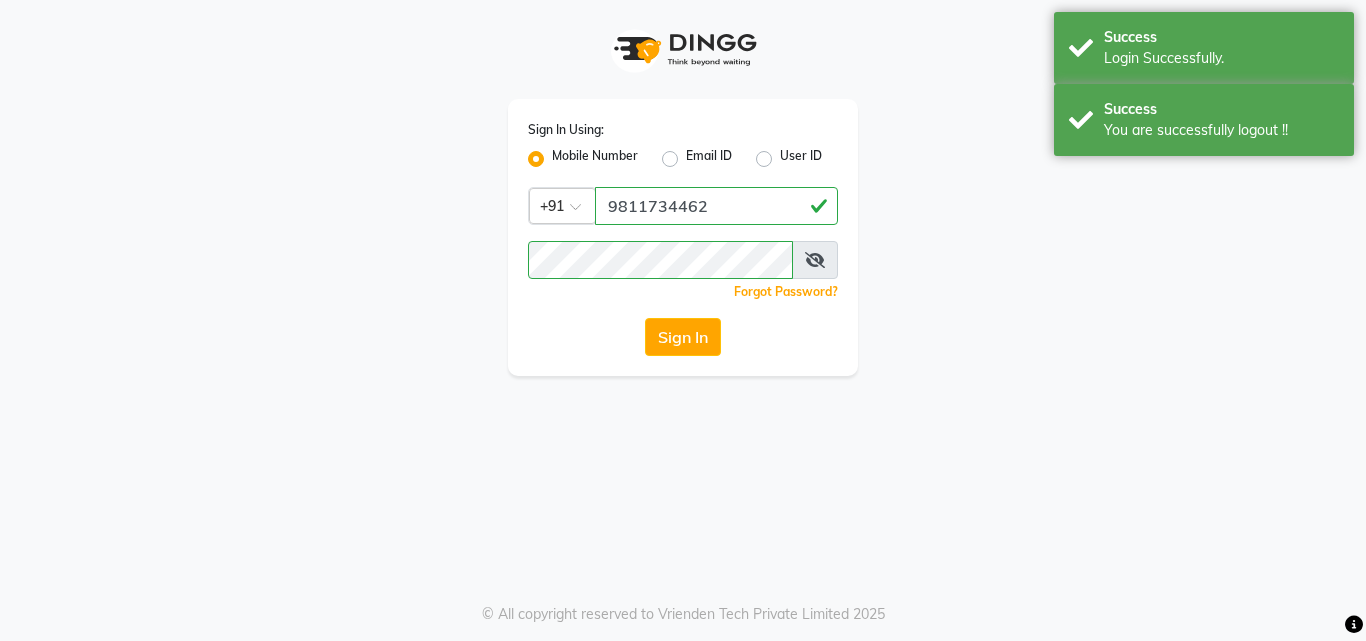 scroll, scrollTop: 0, scrollLeft: 0, axis: both 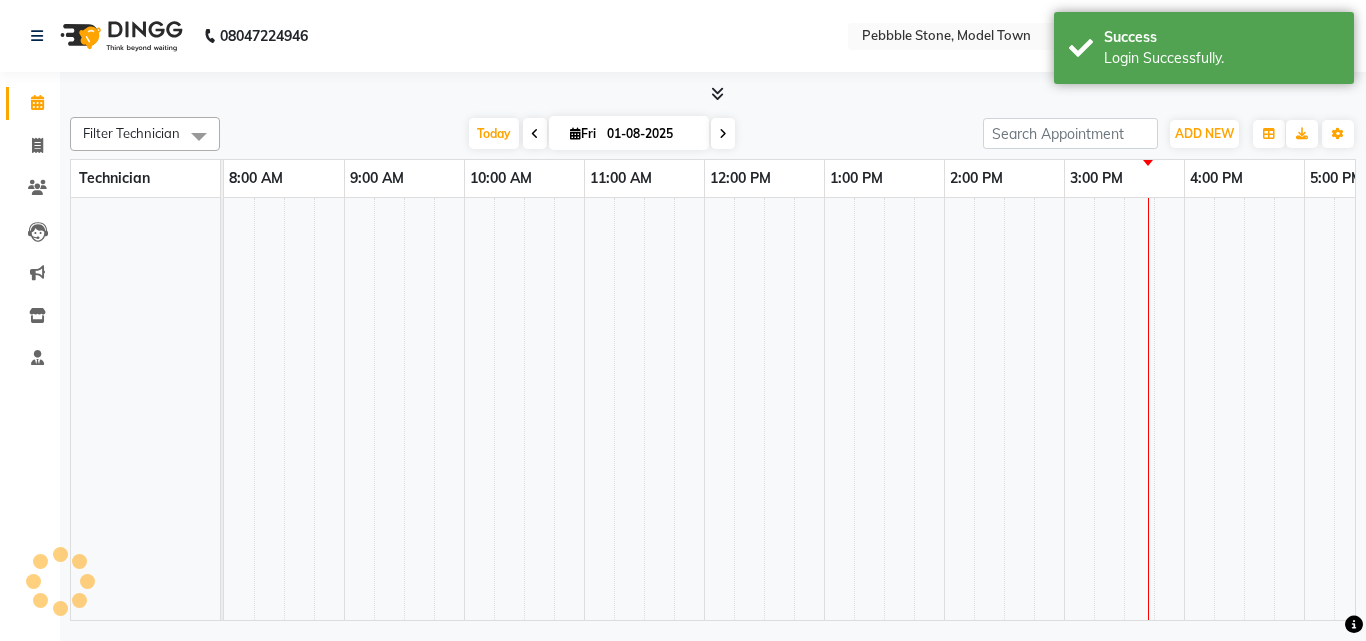 select on "en" 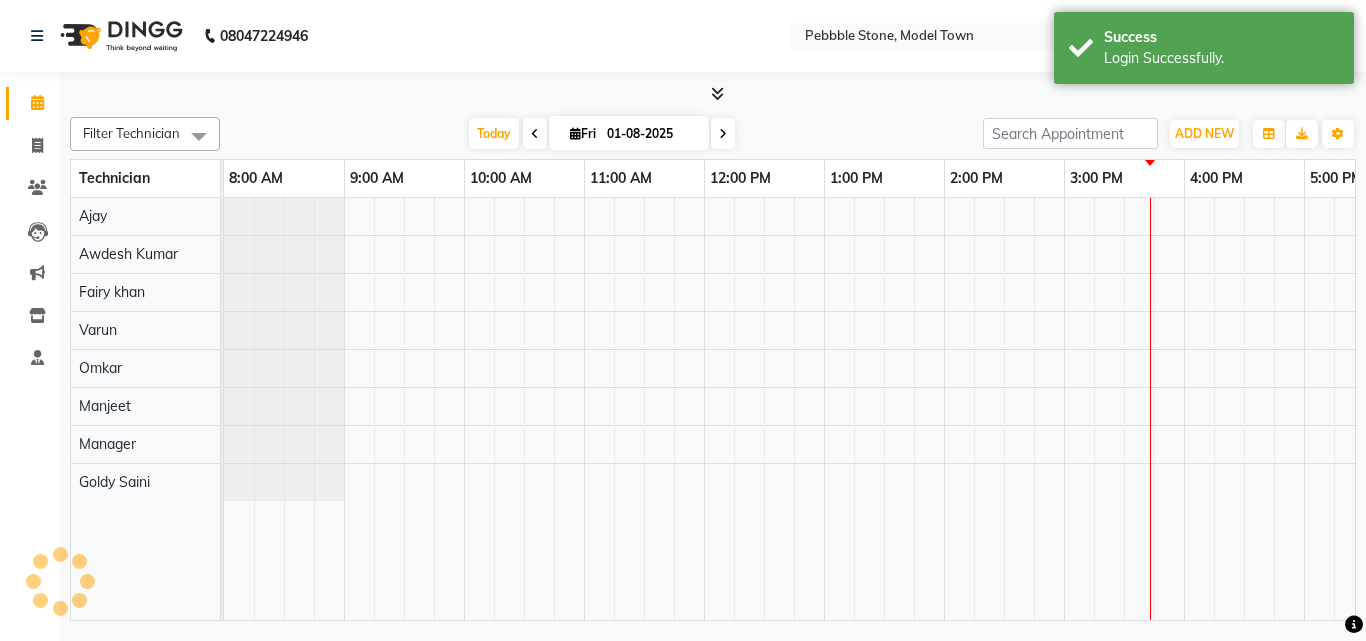 scroll, scrollTop: 0, scrollLeft: 0, axis: both 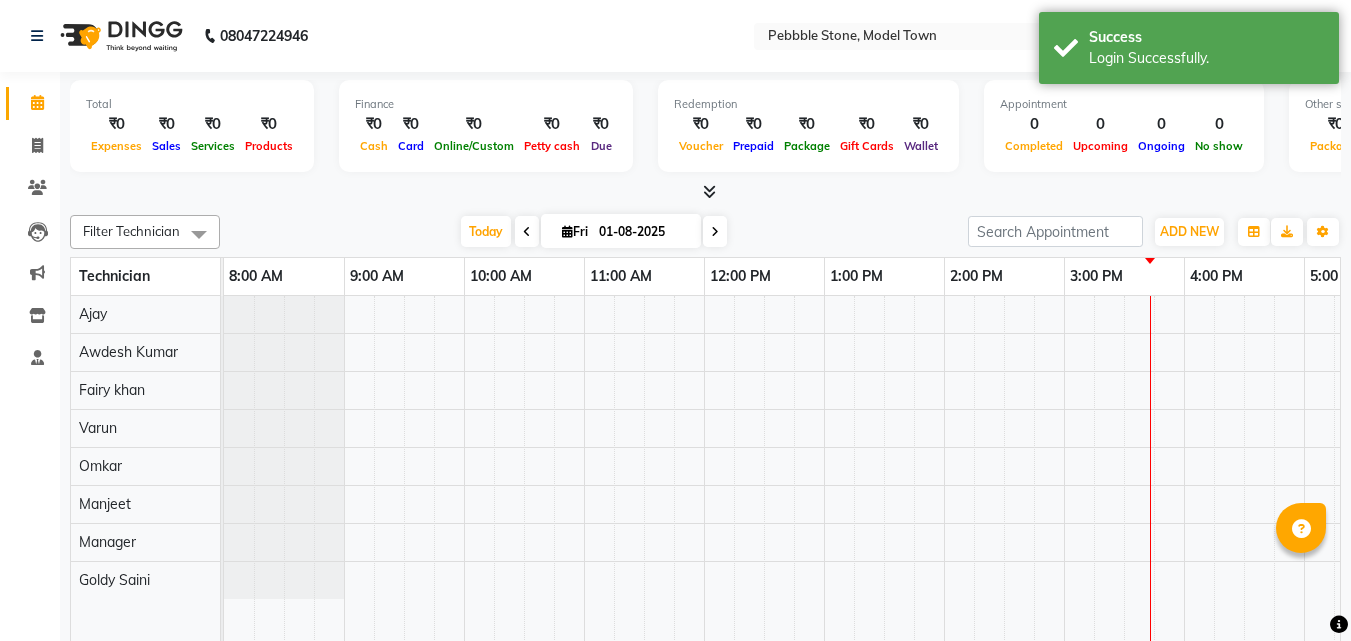 click at bounding box center (709, 191) 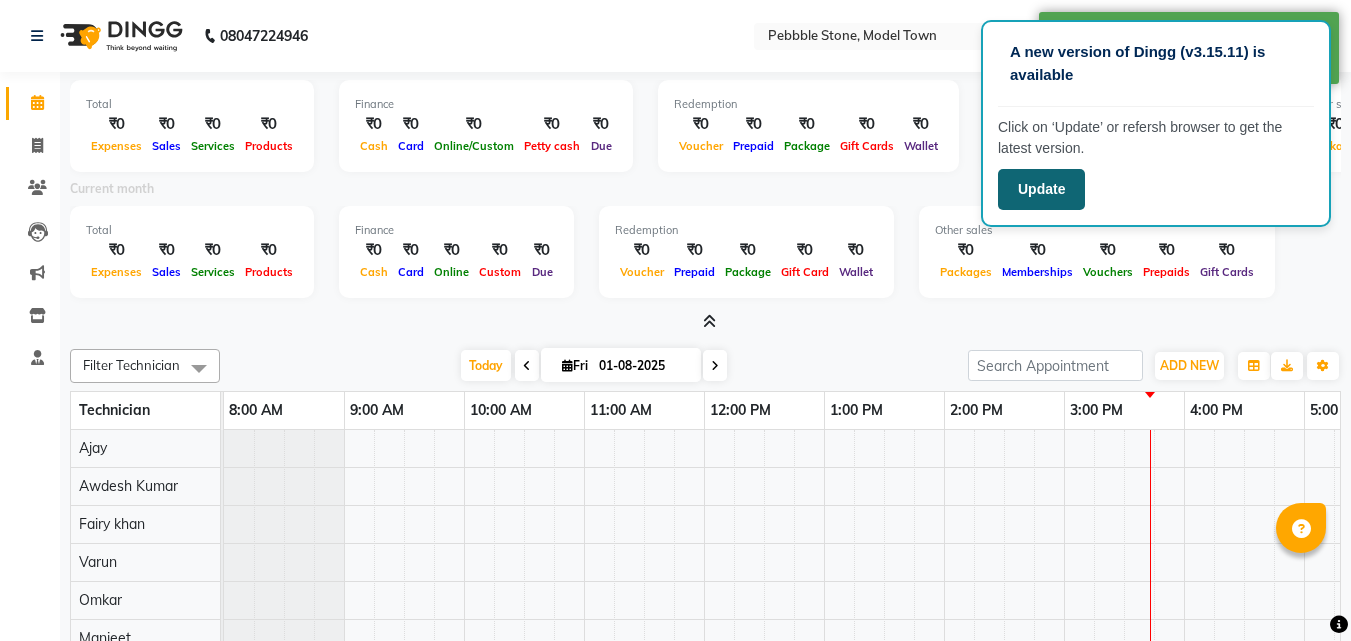 click on "Update" 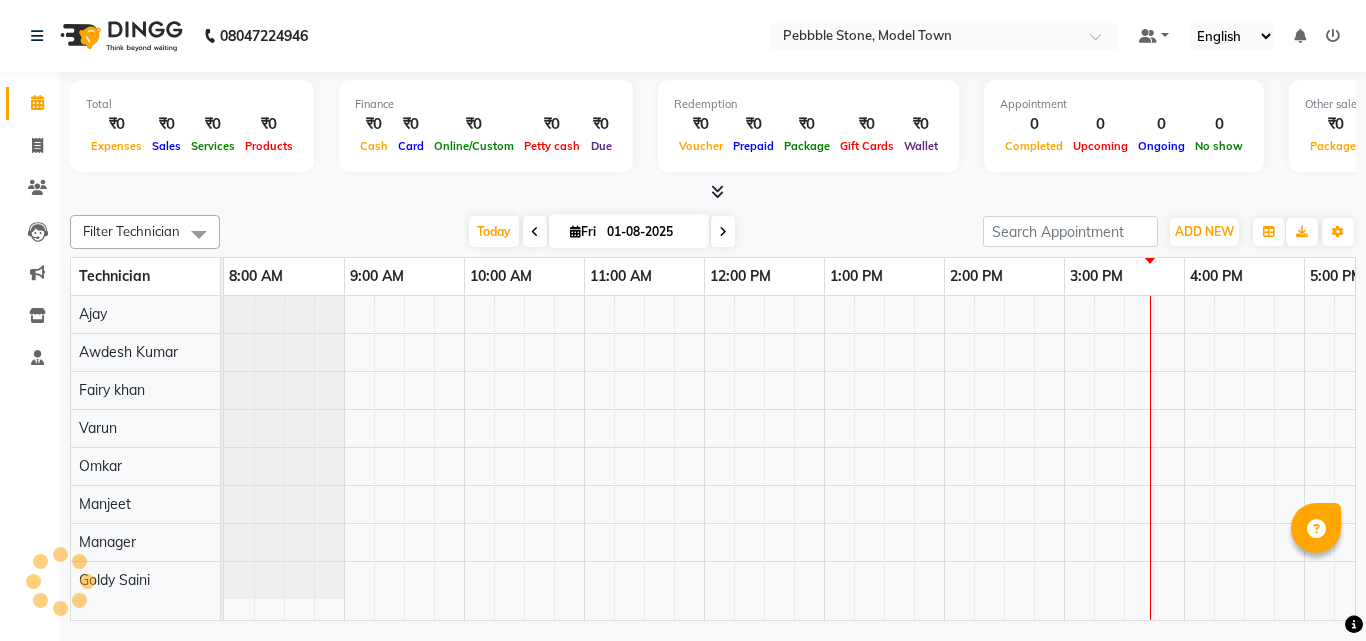 scroll, scrollTop: 0, scrollLeft: 0, axis: both 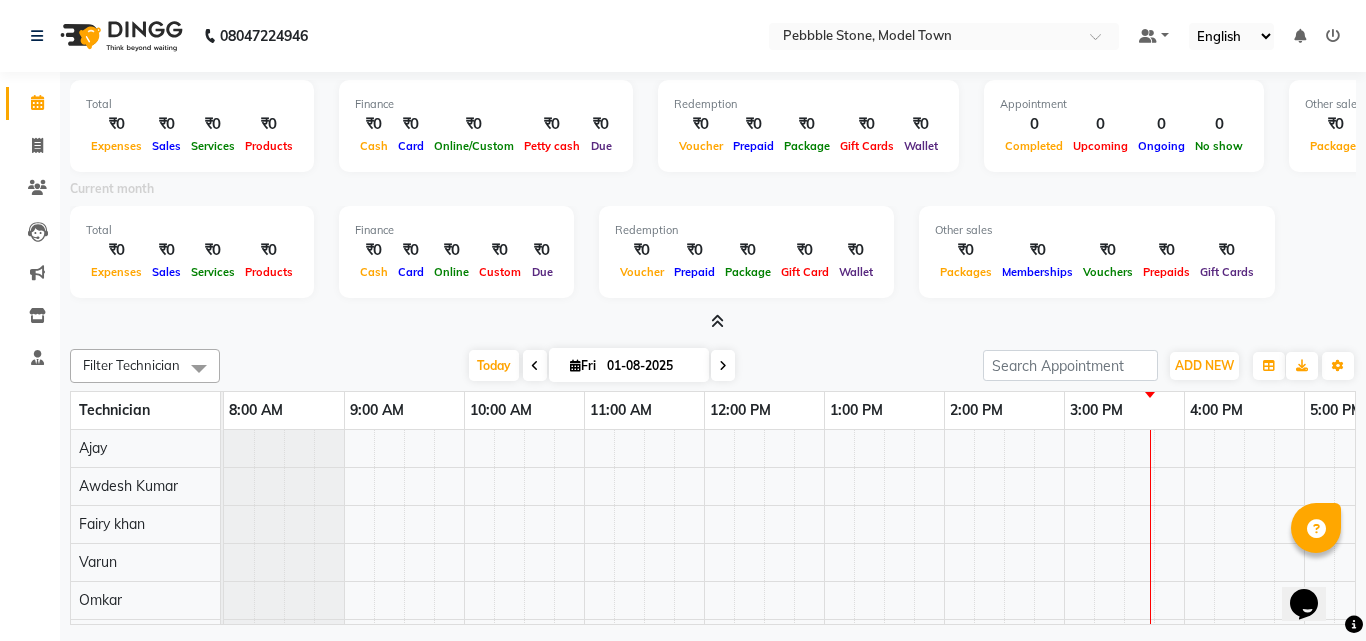 click at bounding box center (717, 321) 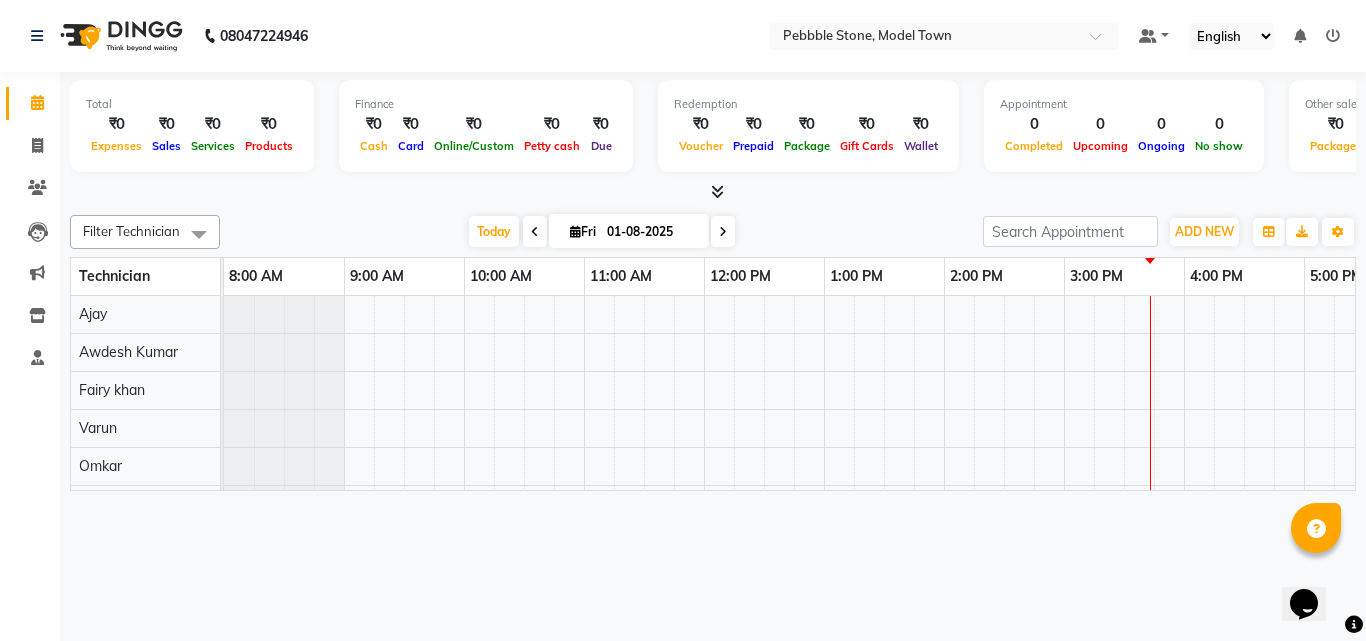 scroll, scrollTop: 76, scrollLeft: 0, axis: vertical 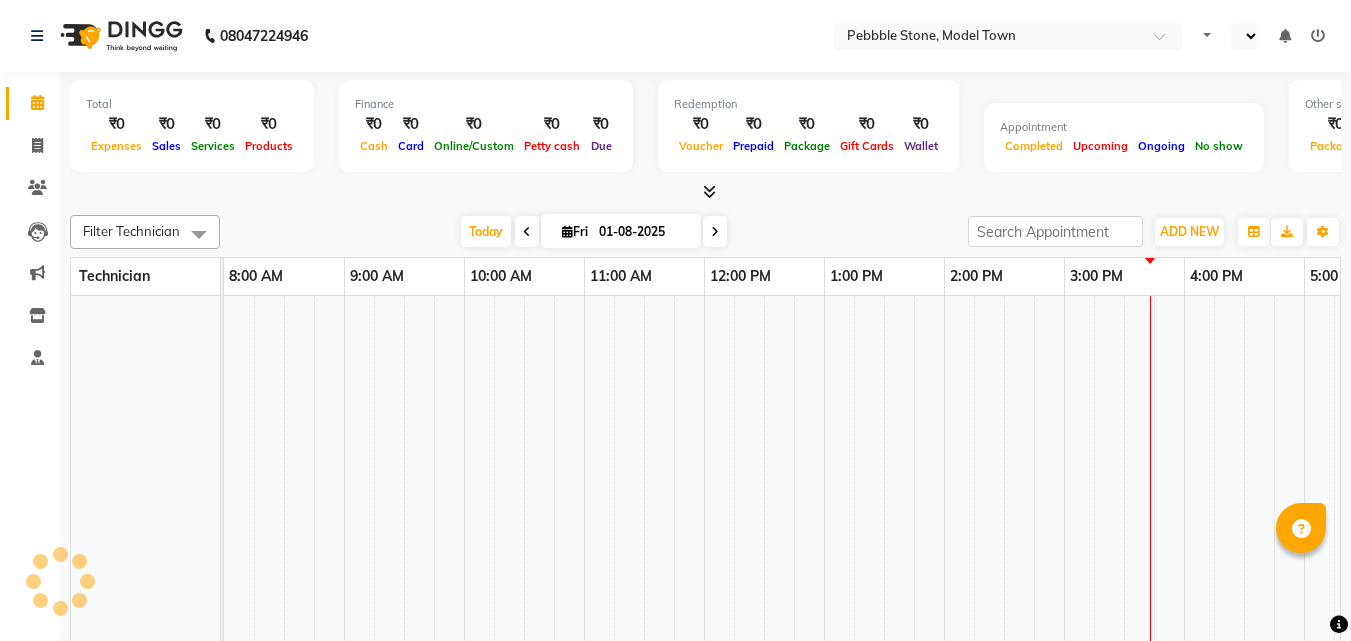 select on "en" 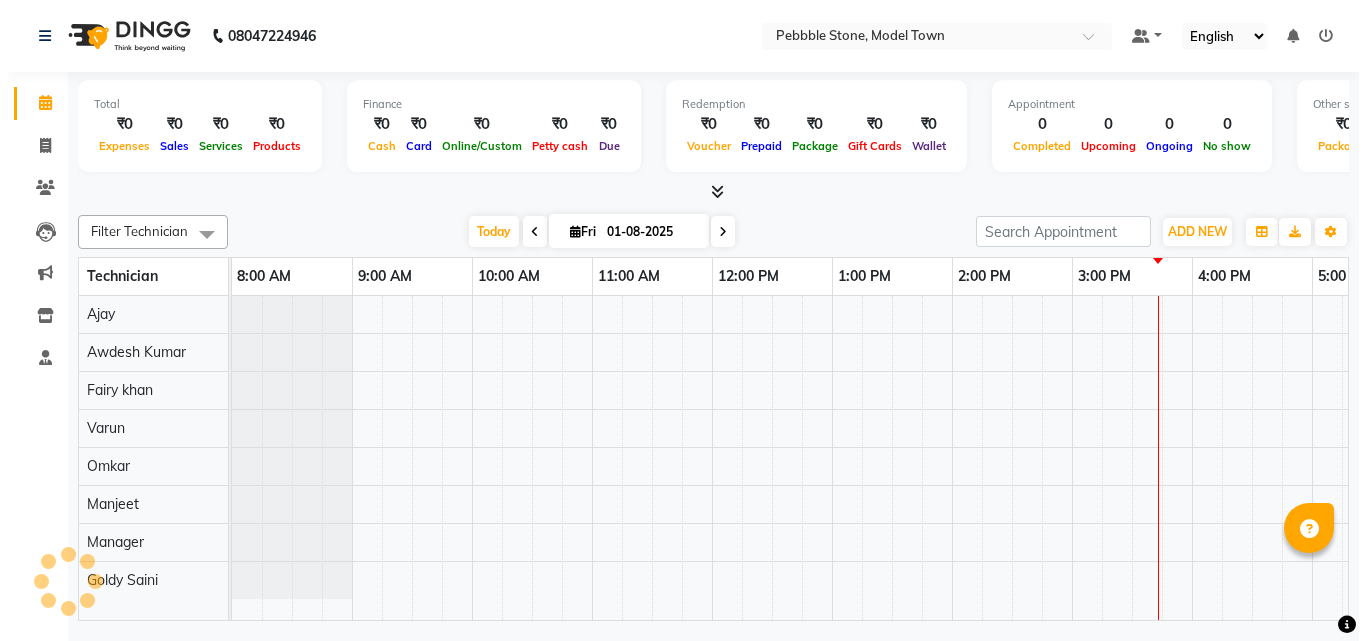 scroll, scrollTop: 0, scrollLeft: 429, axis: horizontal 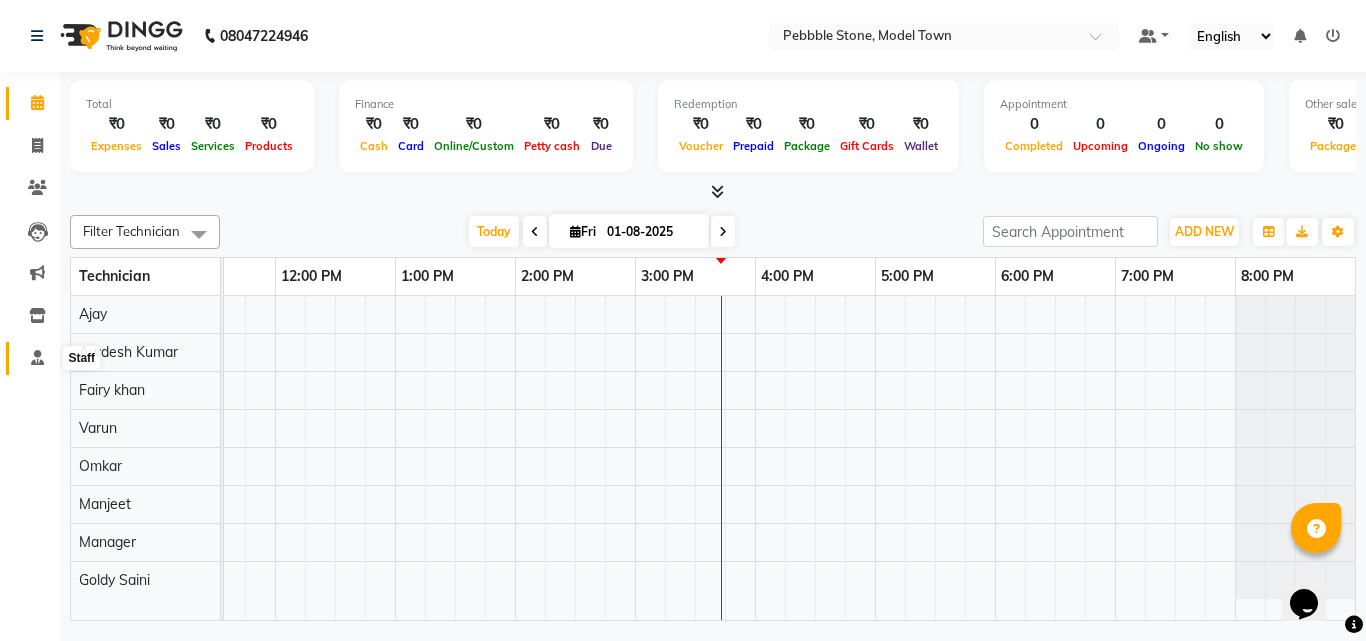 click 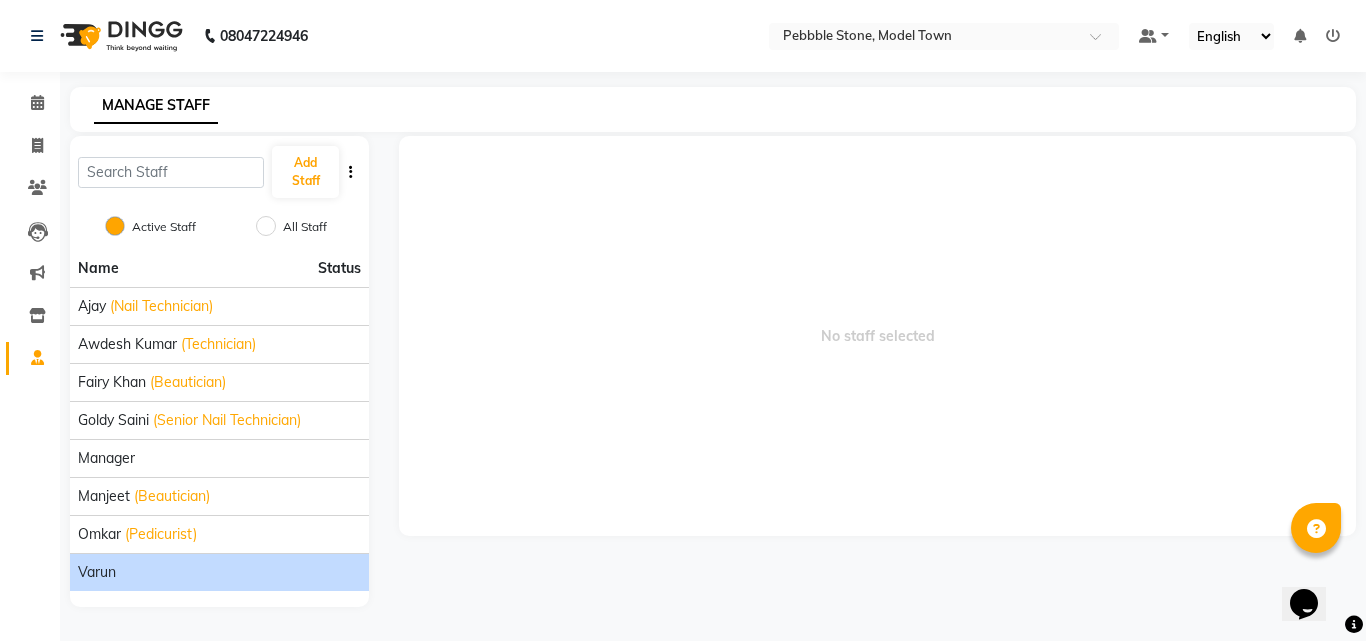 click on "Varun" 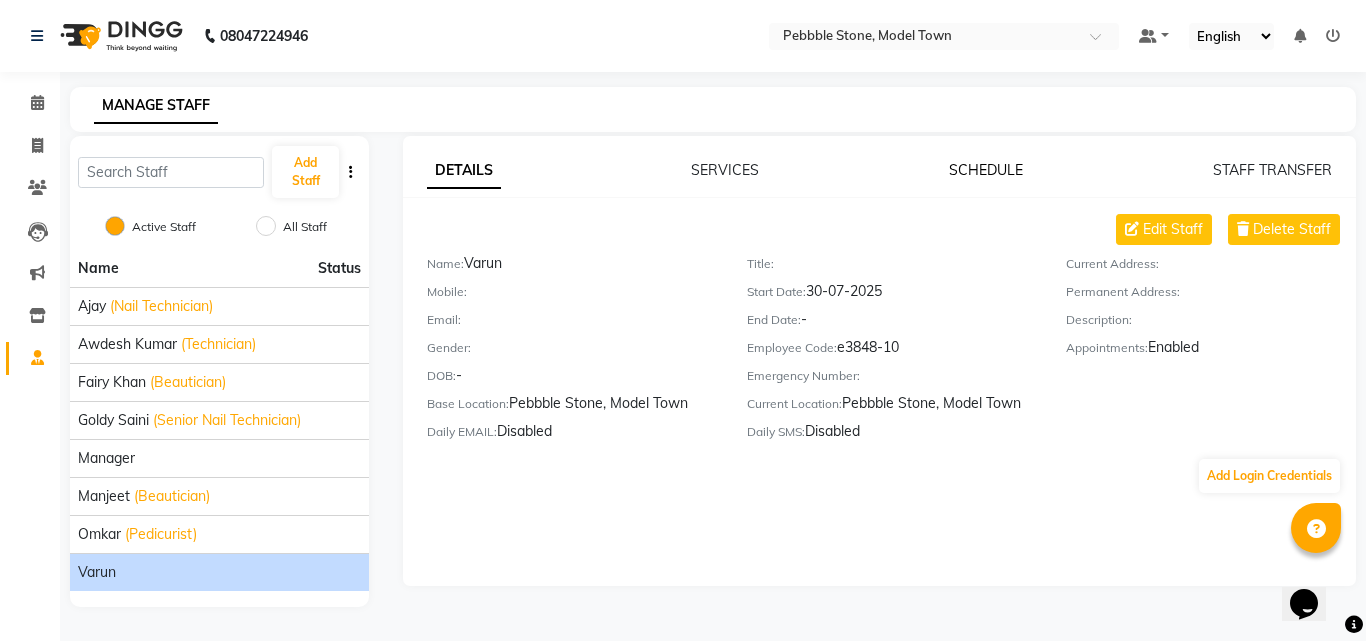 click on "SCHEDULE" 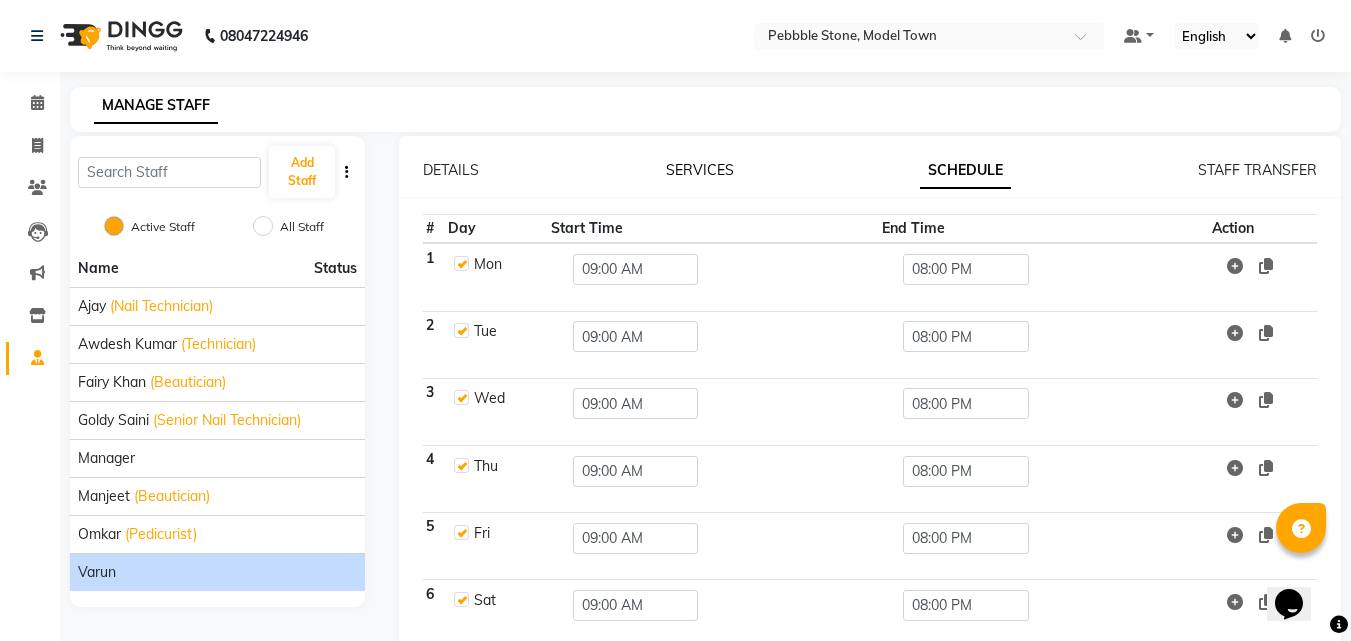 click on "SERVICES" 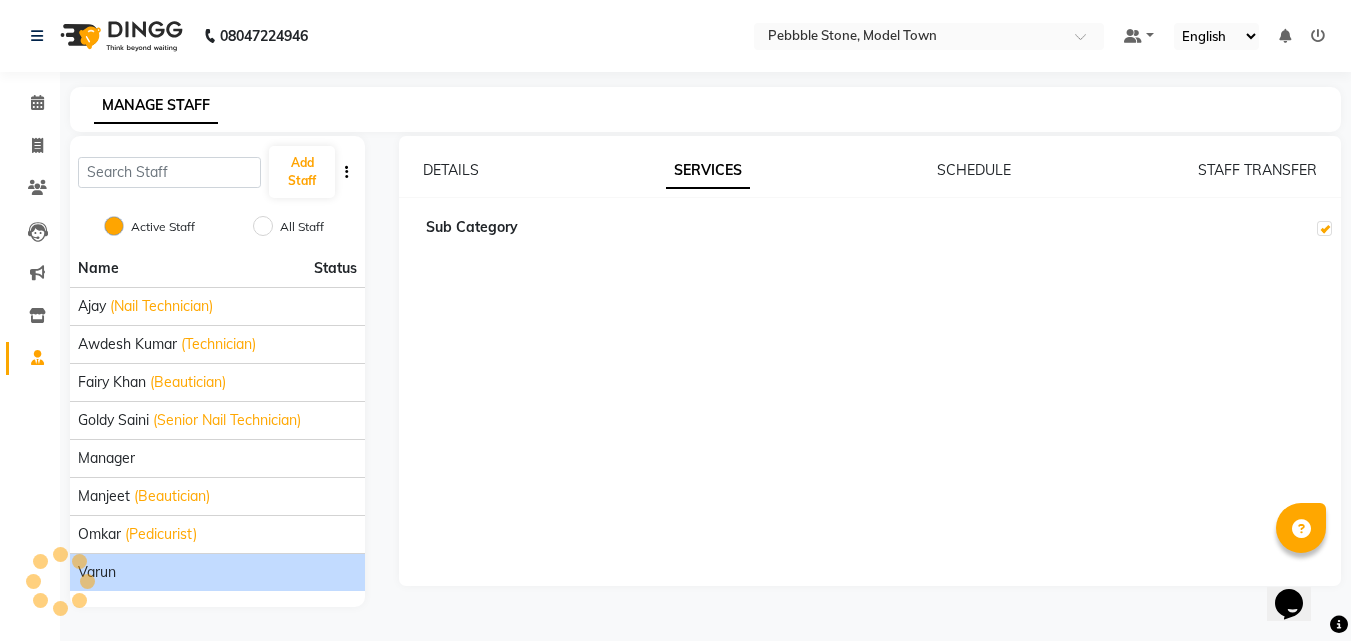 checkbox on "true" 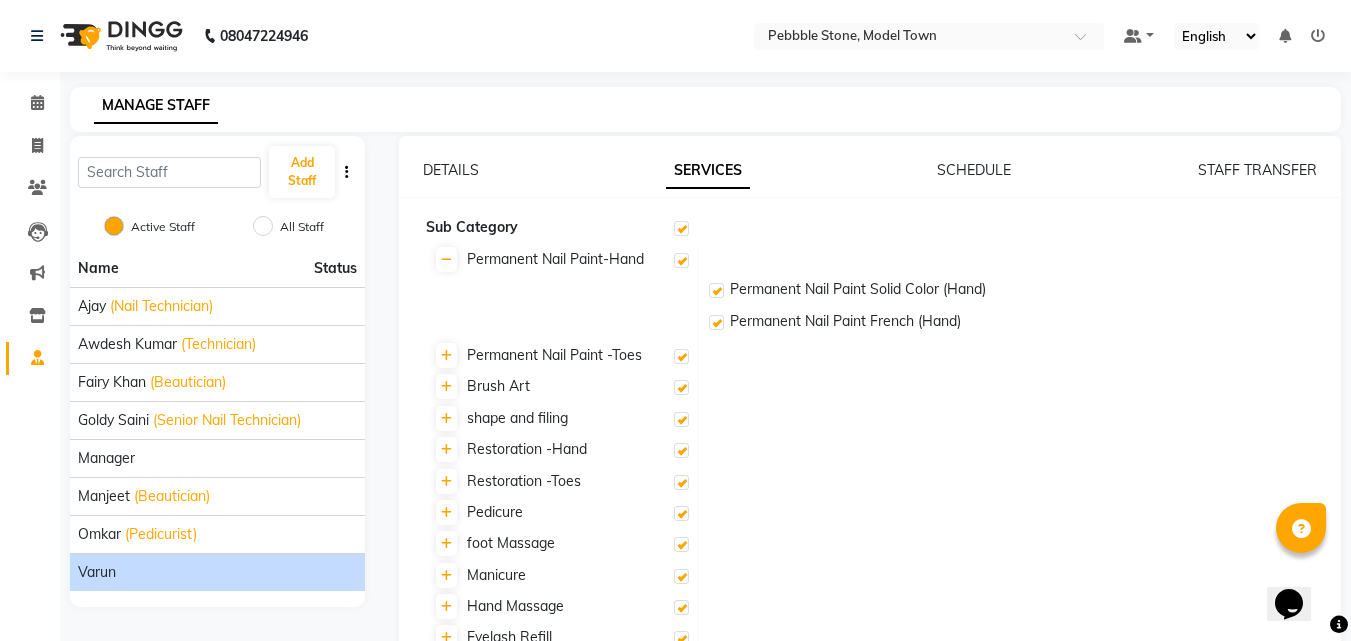 click at bounding box center (681, 228) 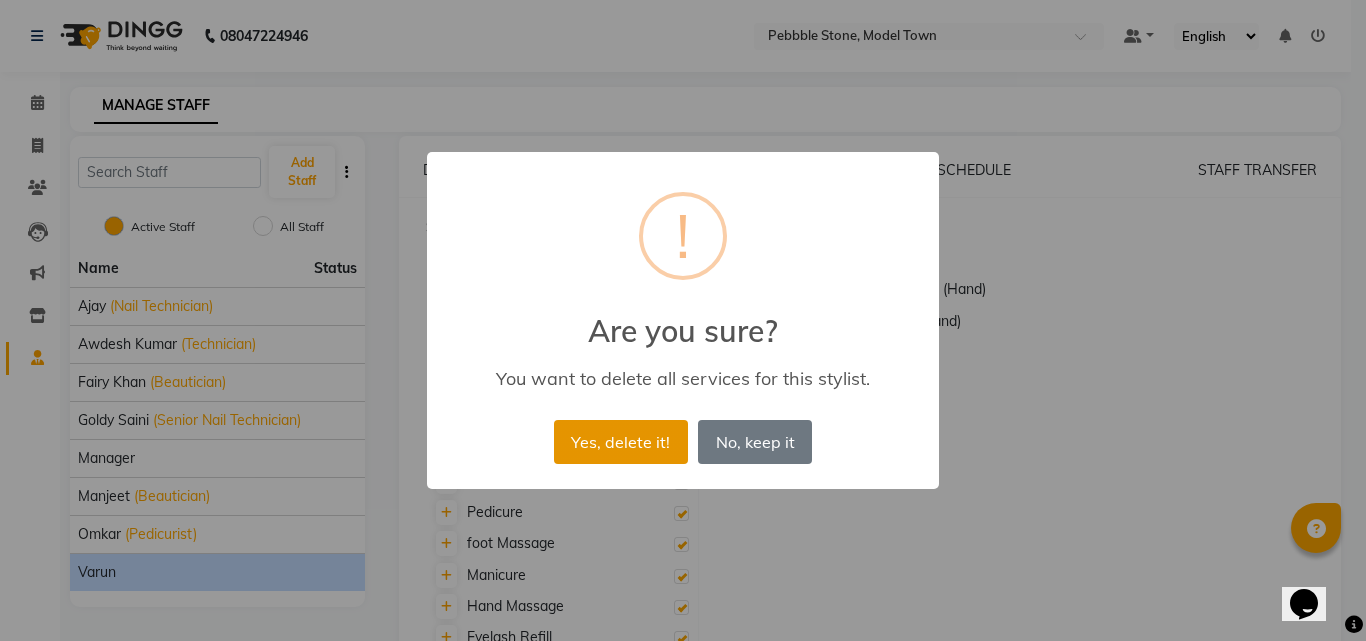 click on "Yes, delete it!" at bounding box center (621, 442) 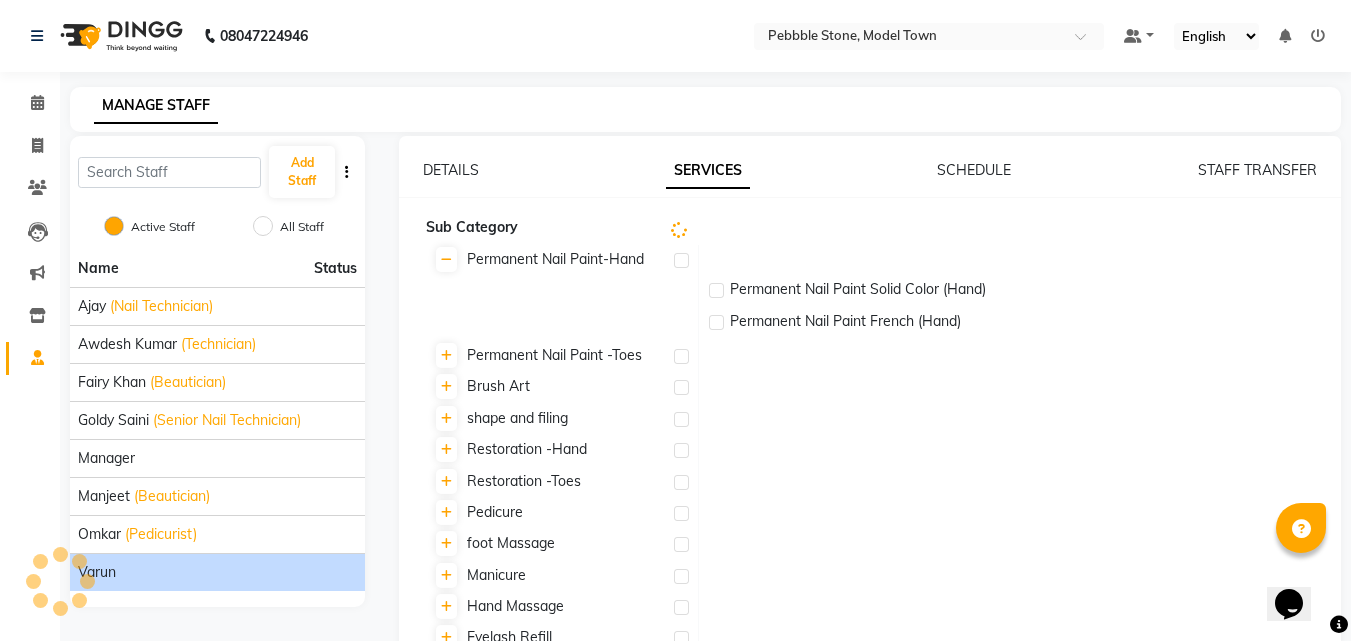 checkbox on "false" 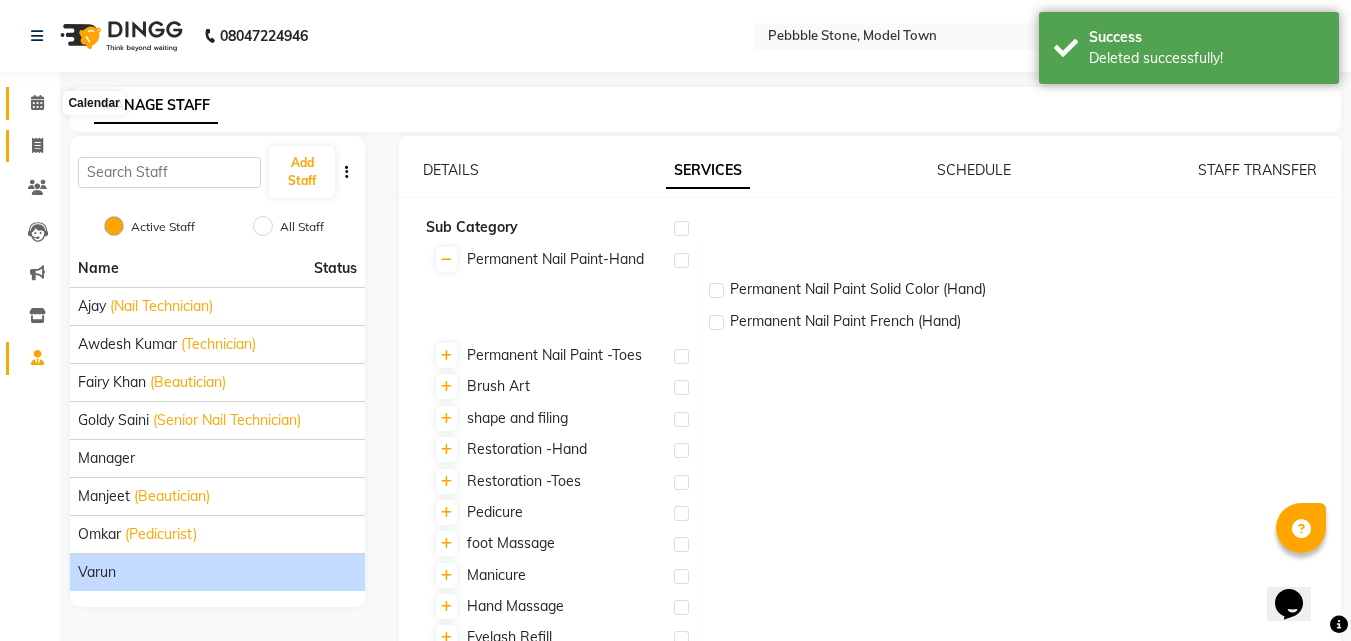 drag, startPoint x: 31, startPoint y: 101, endPoint x: 42, endPoint y: 134, distance: 34.785053 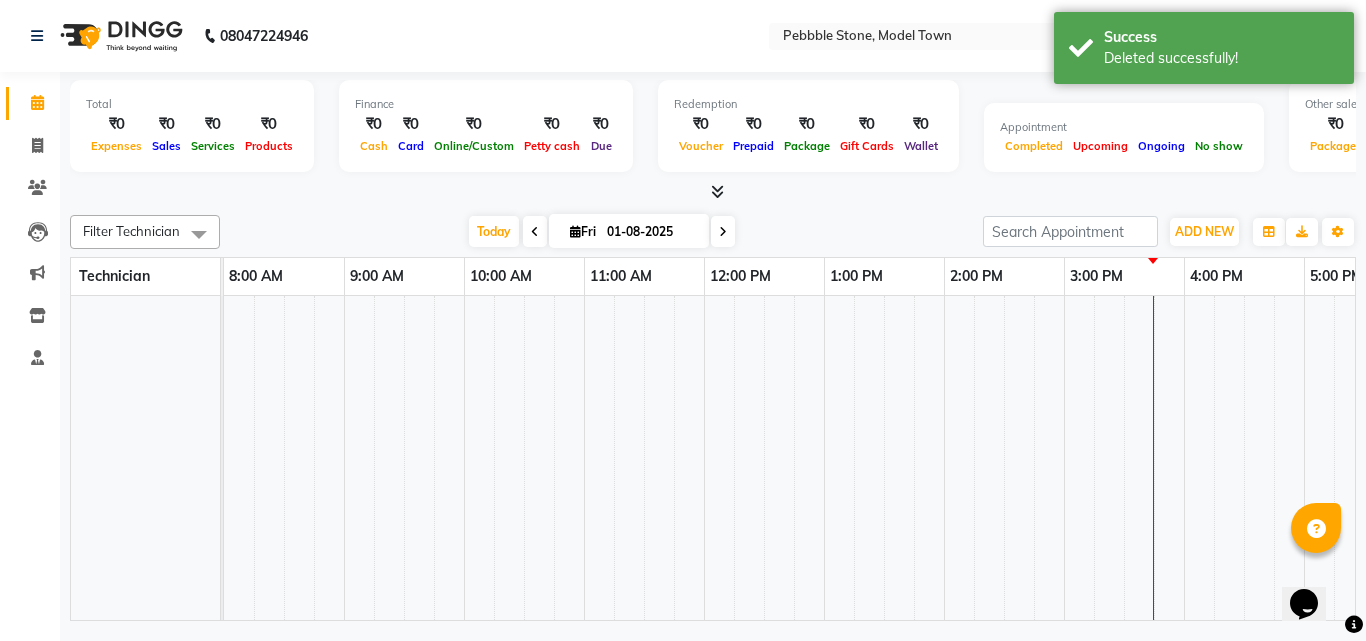 scroll, scrollTop: 0, scrollLeft: 0, axis: both 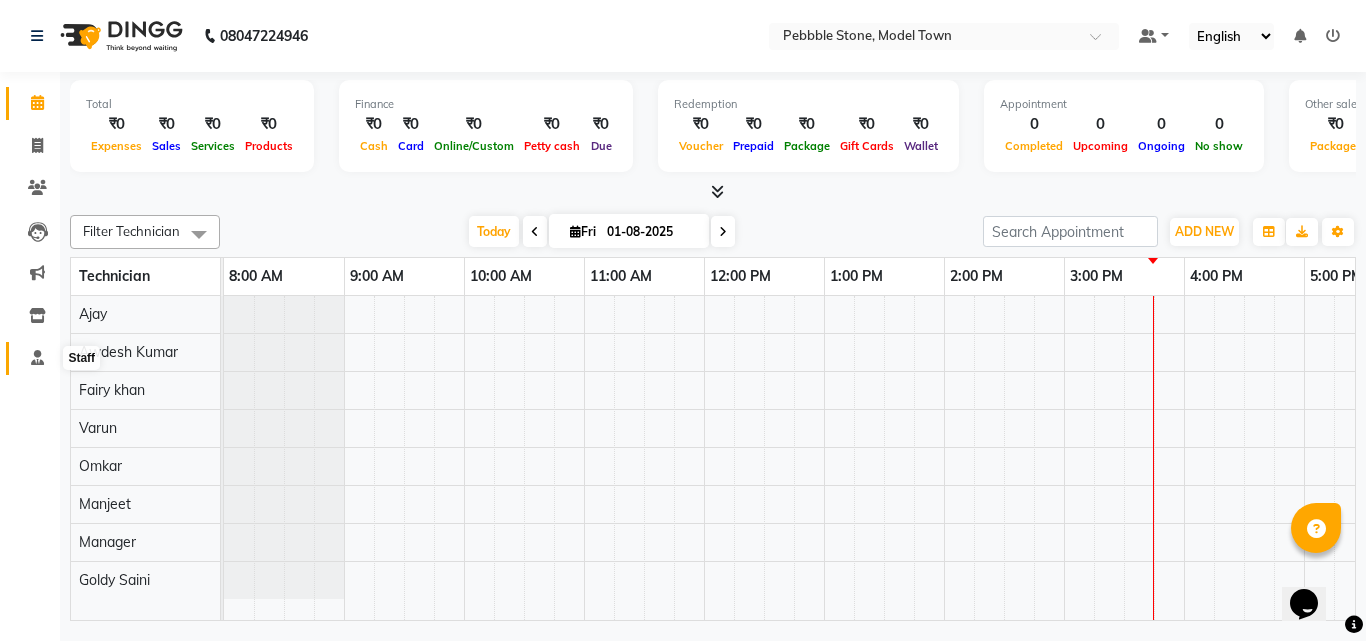click 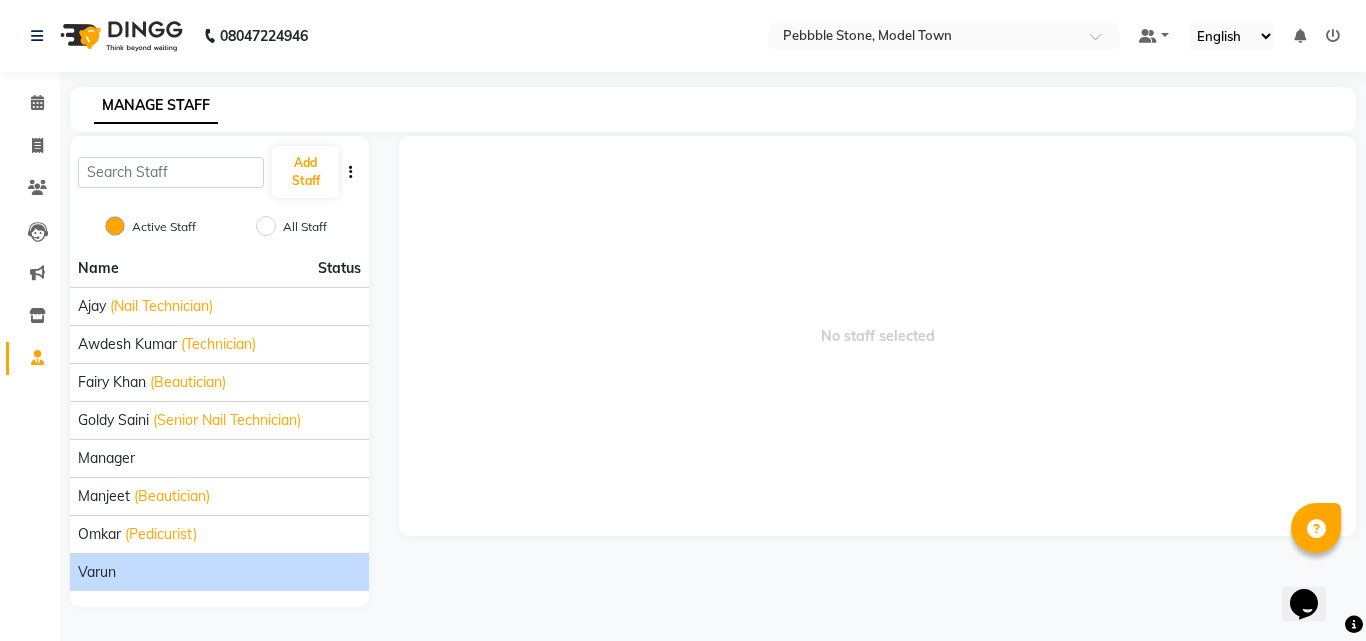 click on "Varun" 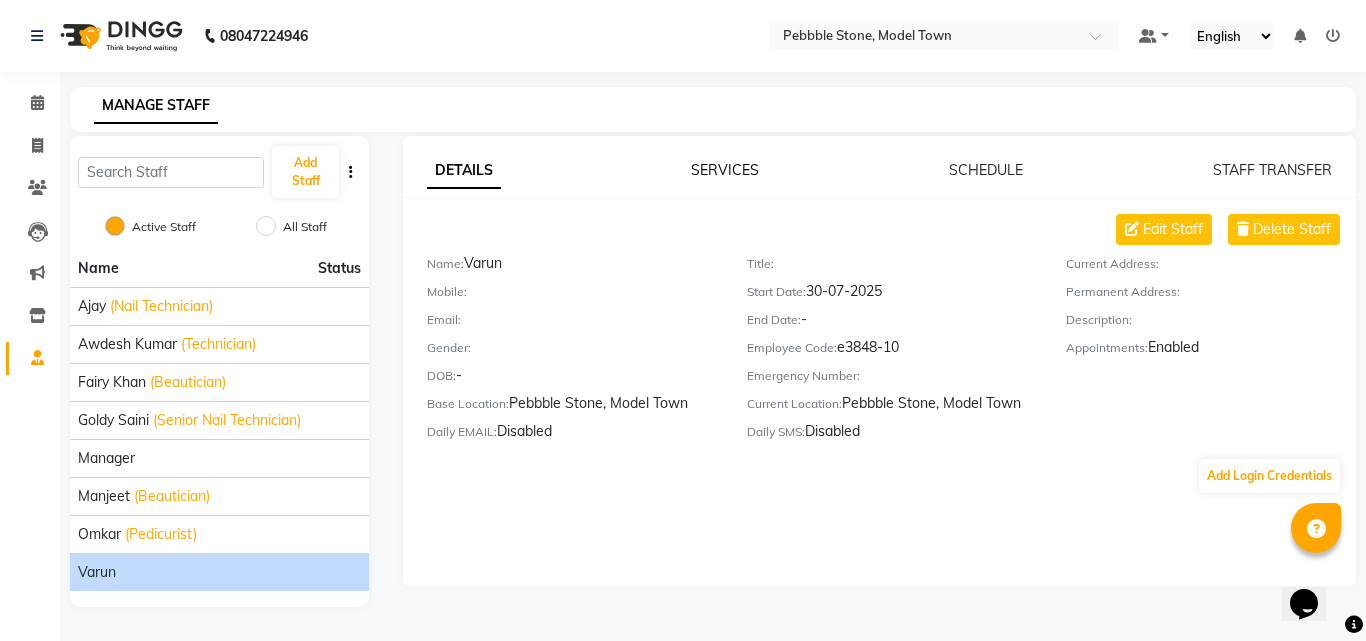 click on "SERVICES" 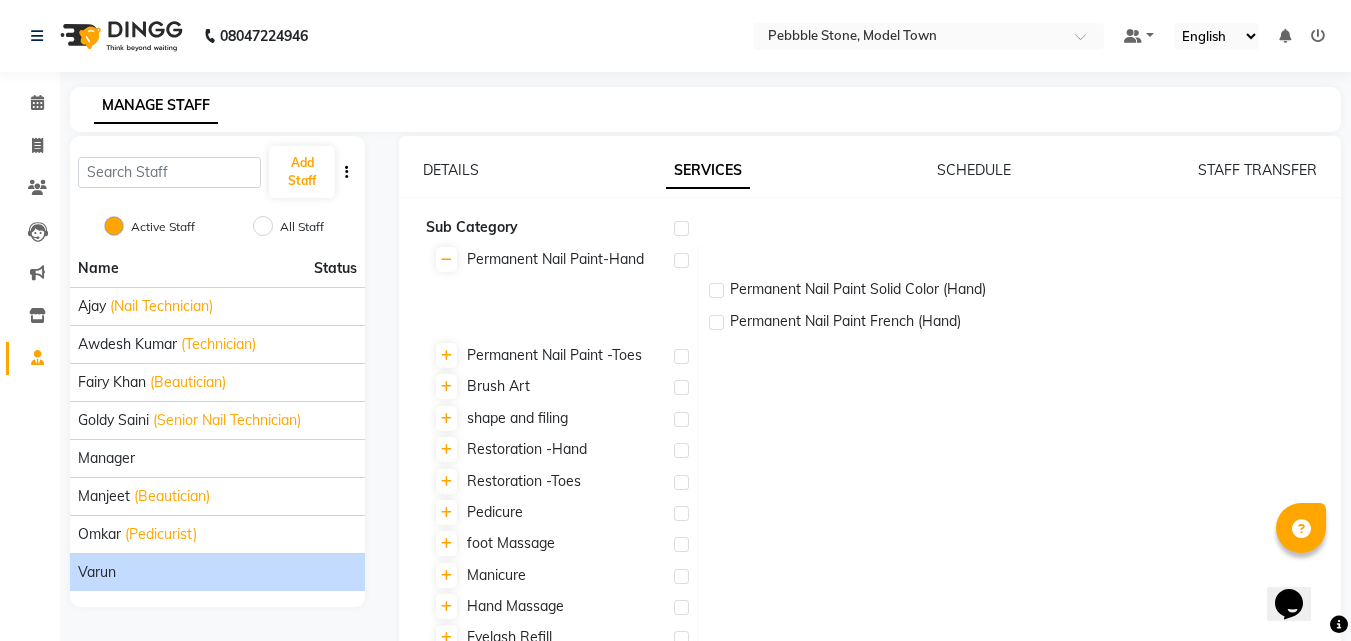 click at bounding box center [681, 228] 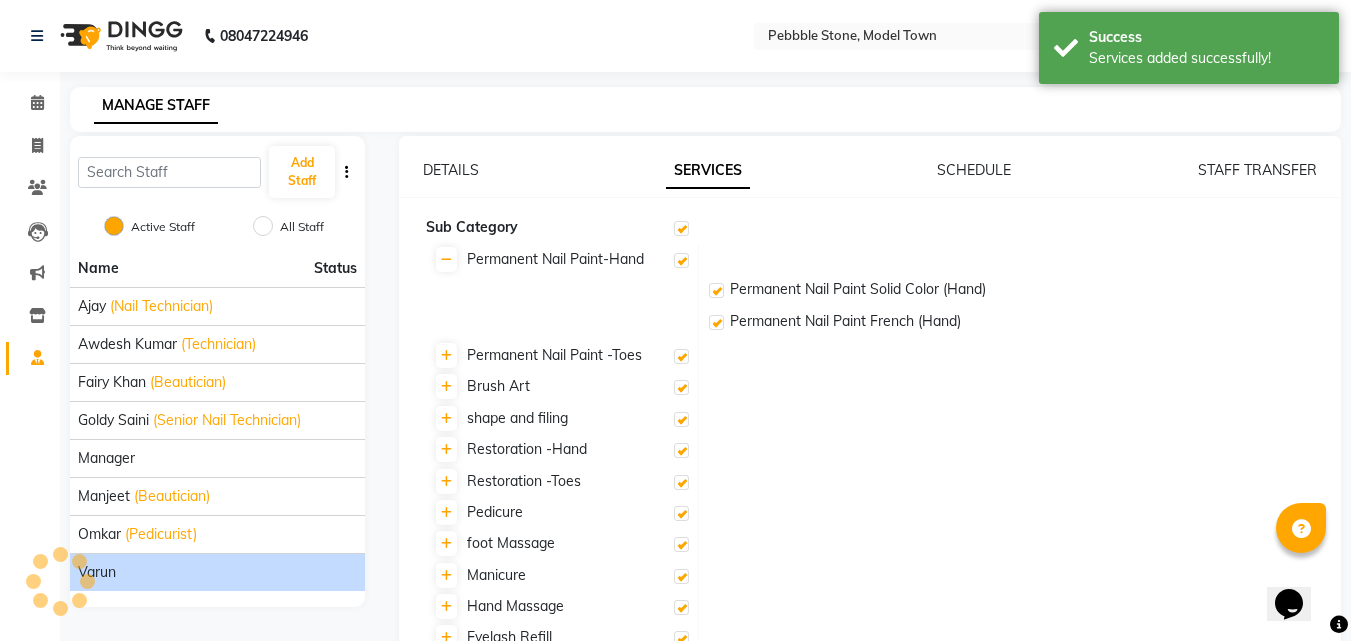 checkbox on "true" 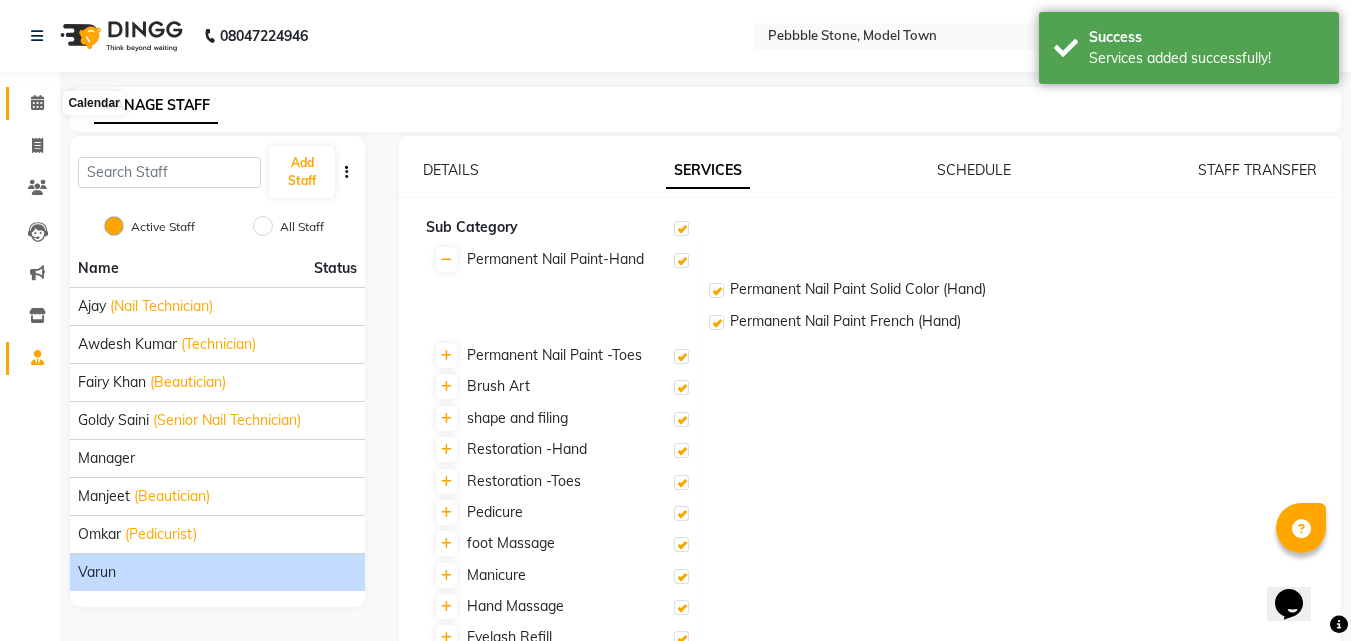 click 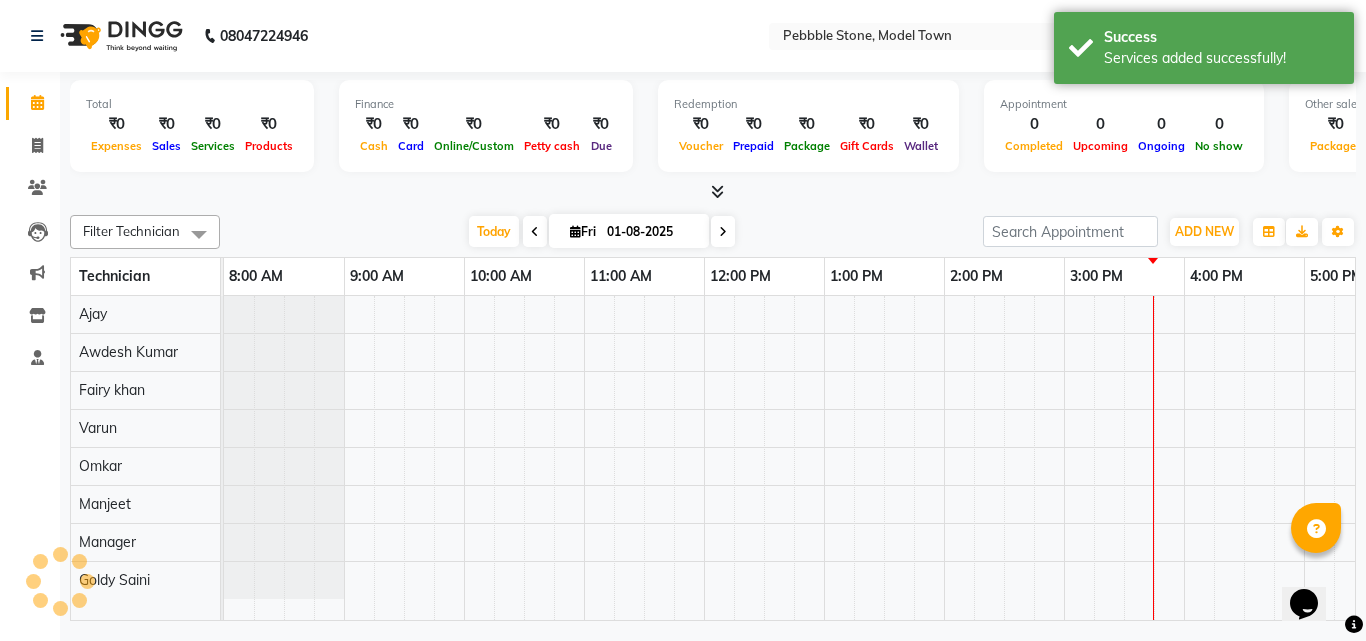 scroll, scrollTop: 0, scrollLeft: 0, axis: both 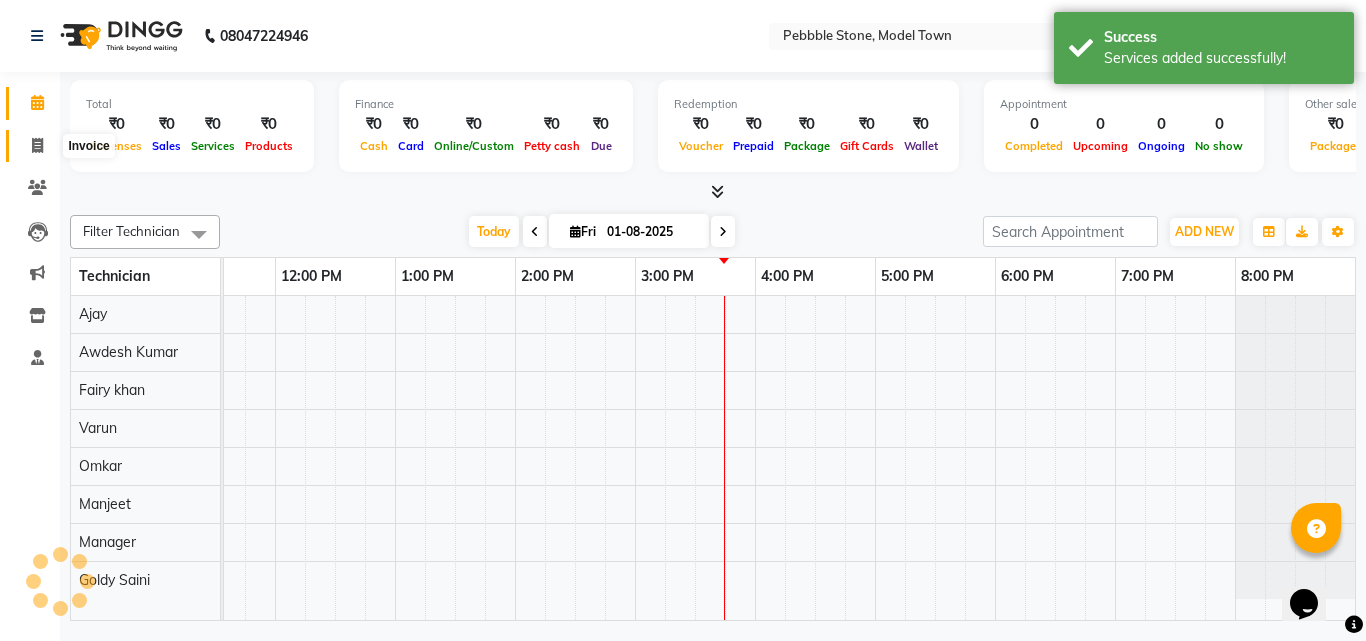 click 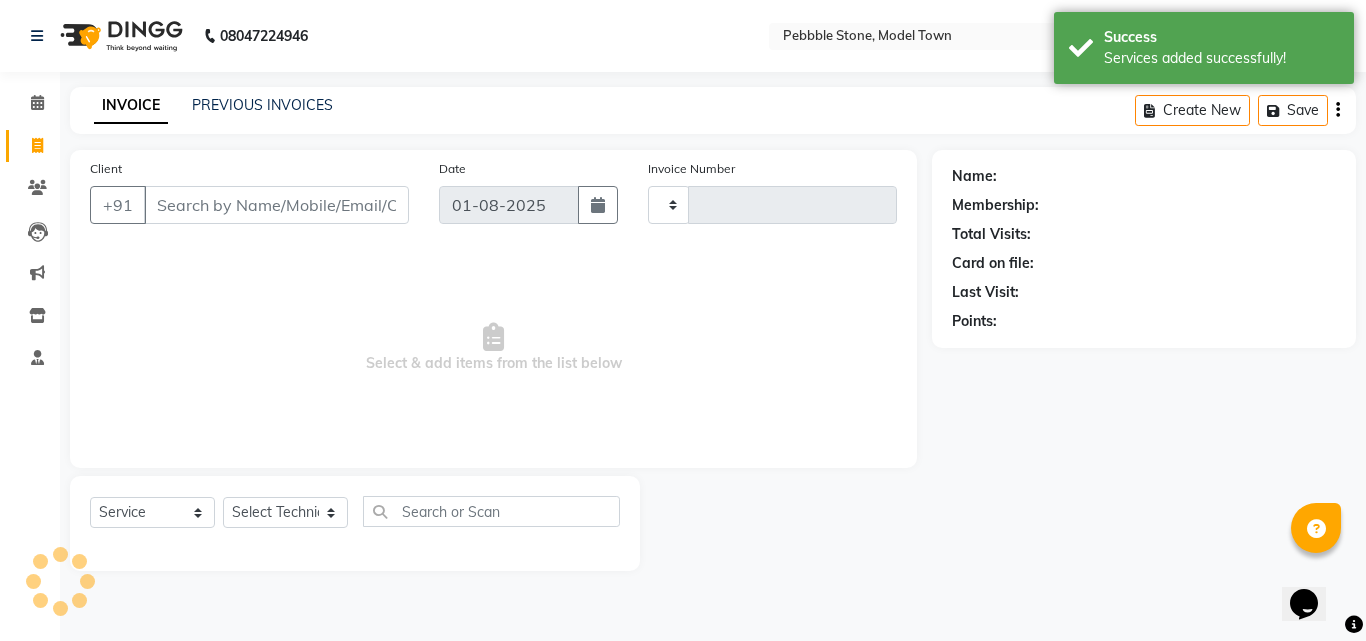 type on "0005" 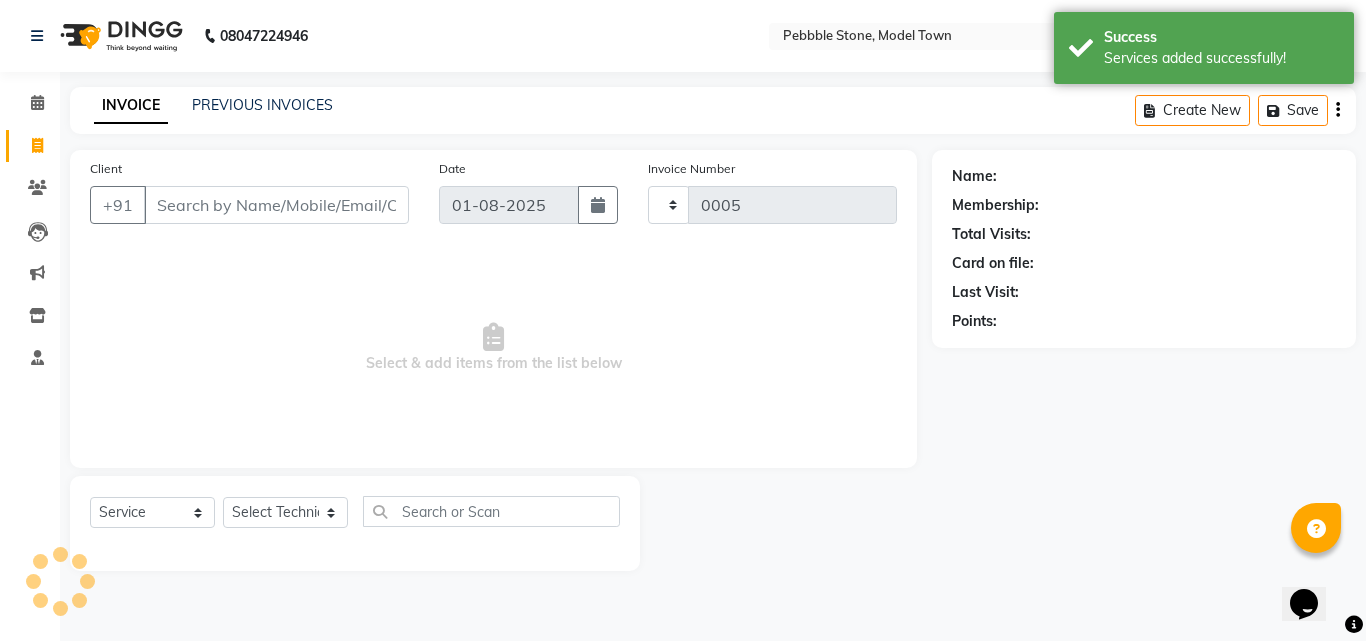 select on "8684" 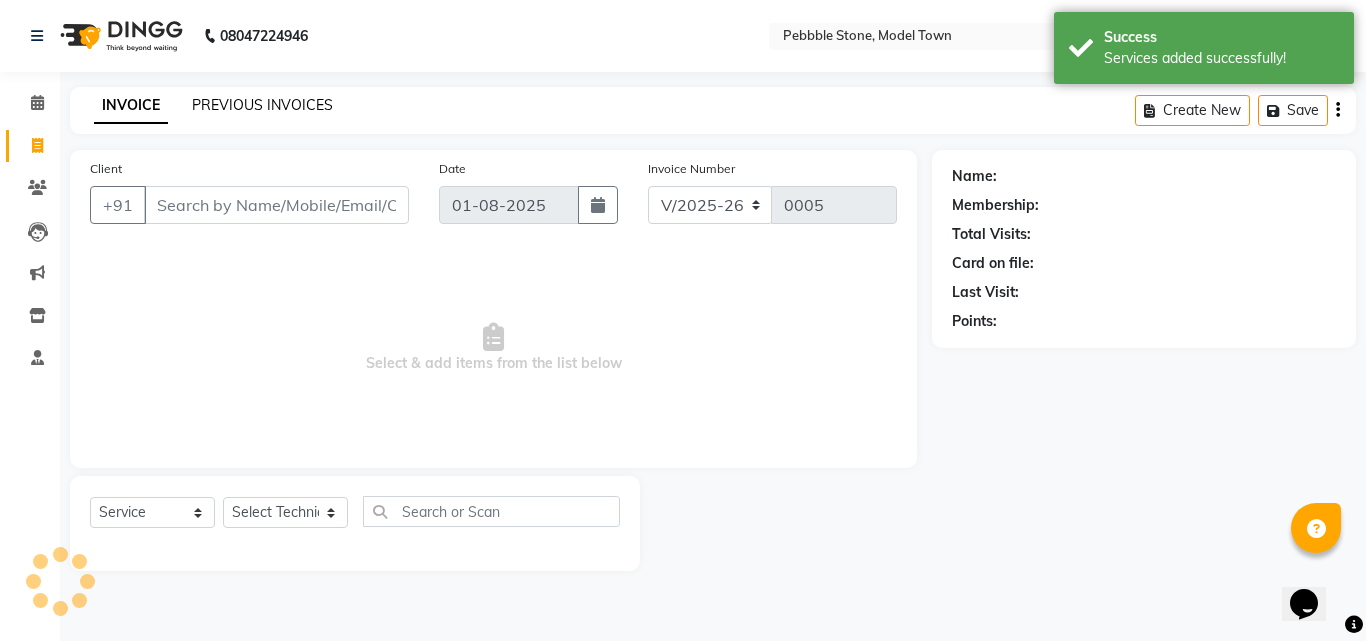 click on "PREVIOUS INVOICES" 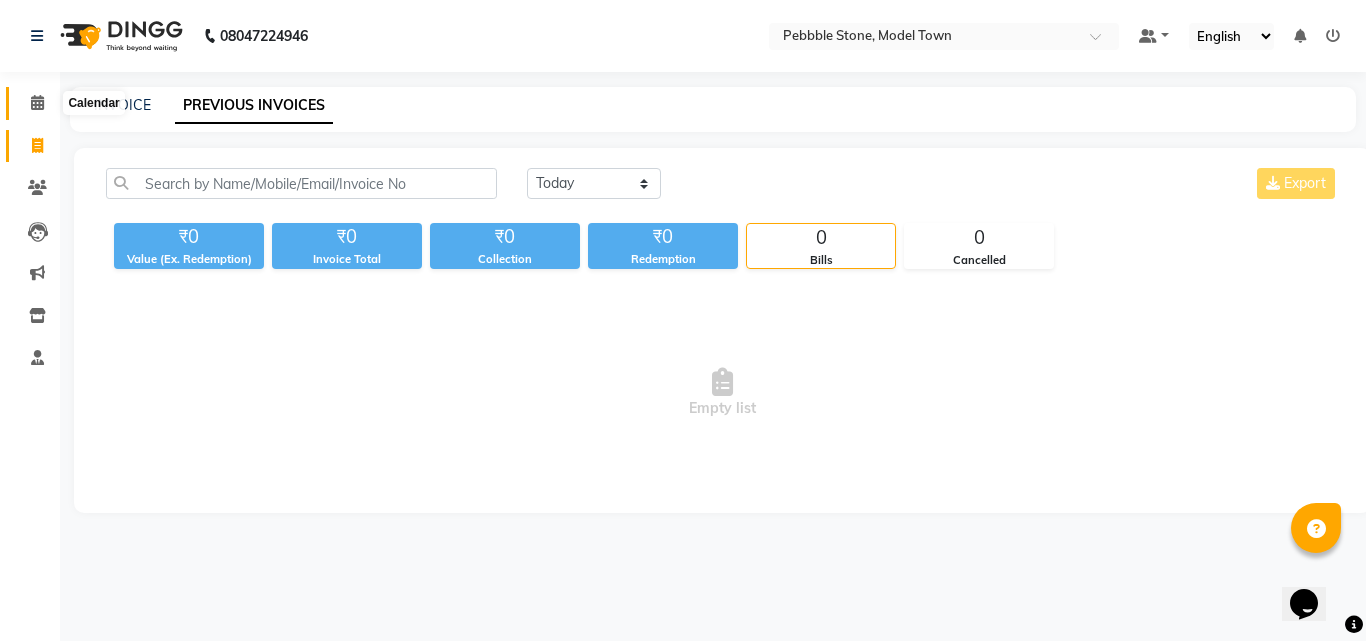 click 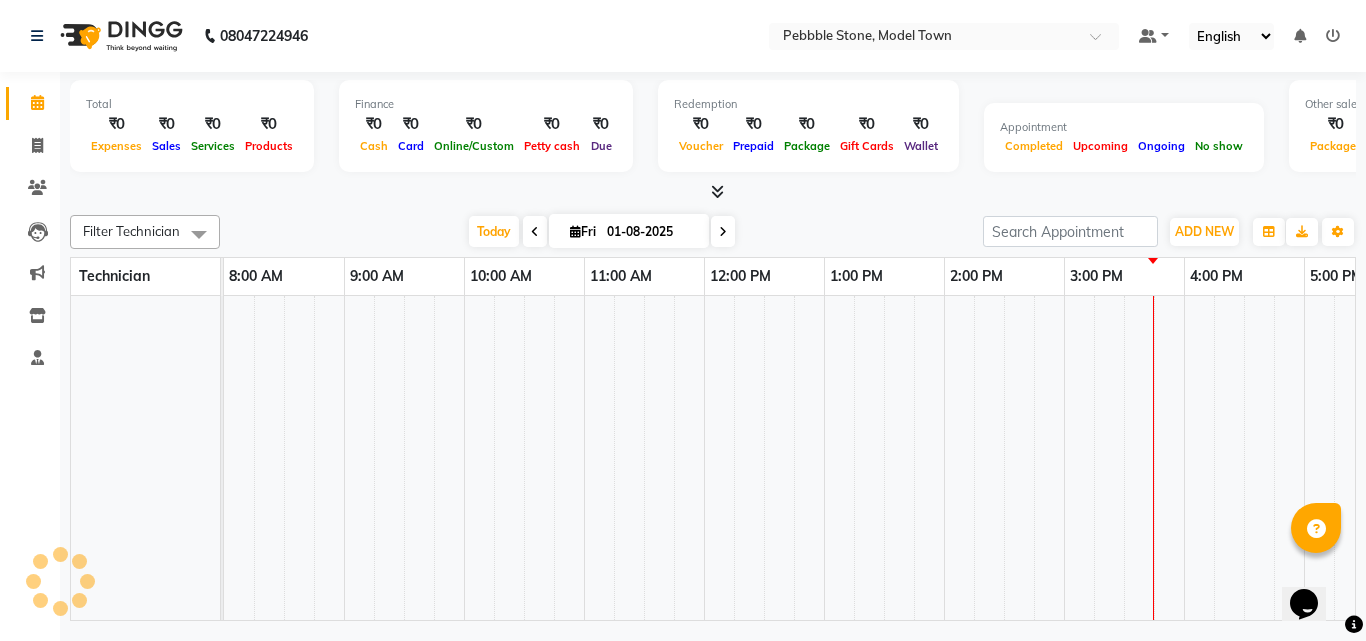 scroll, scrollTop: 0, scrollLeft: 0, axis: both 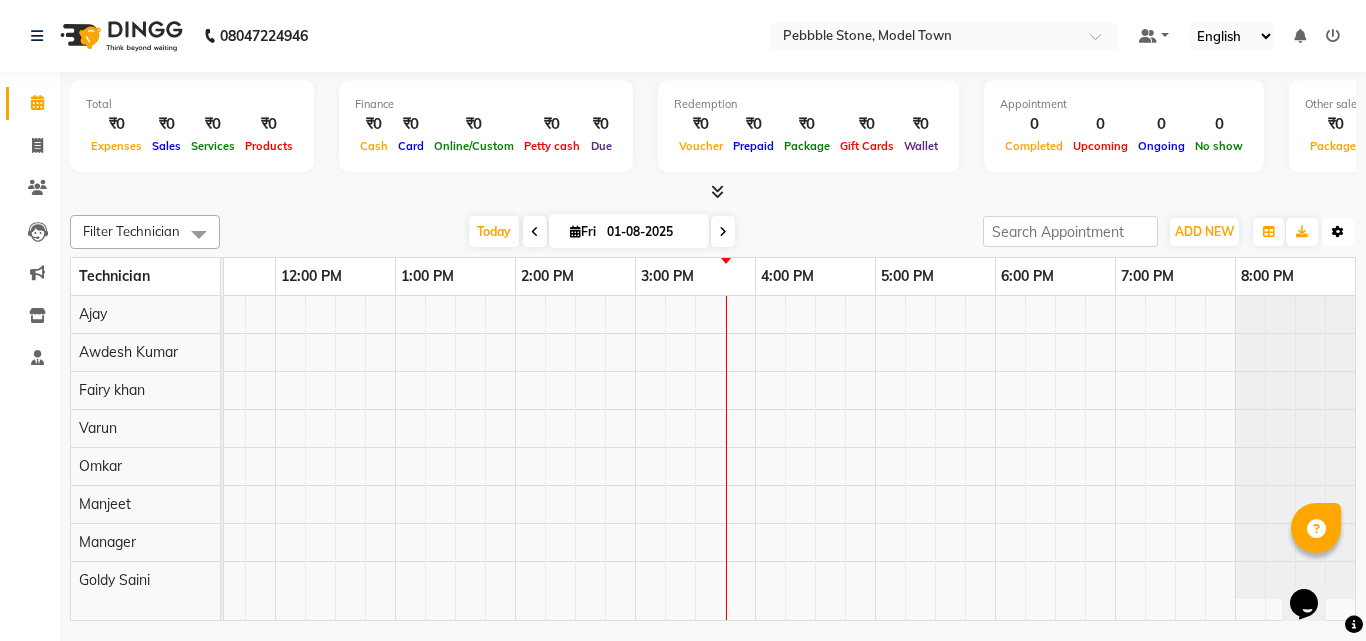 click at bounding box center [1338, 232] 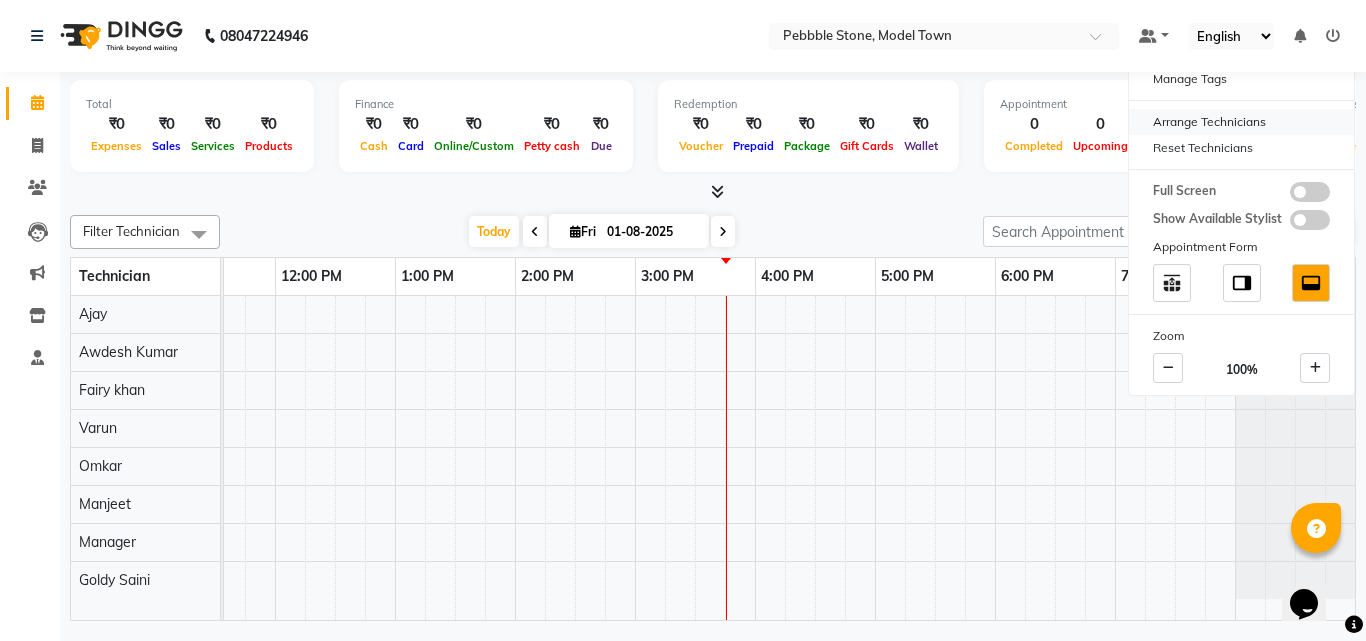 click on "Arrange Technicians" at bounding box center (1241, 122) 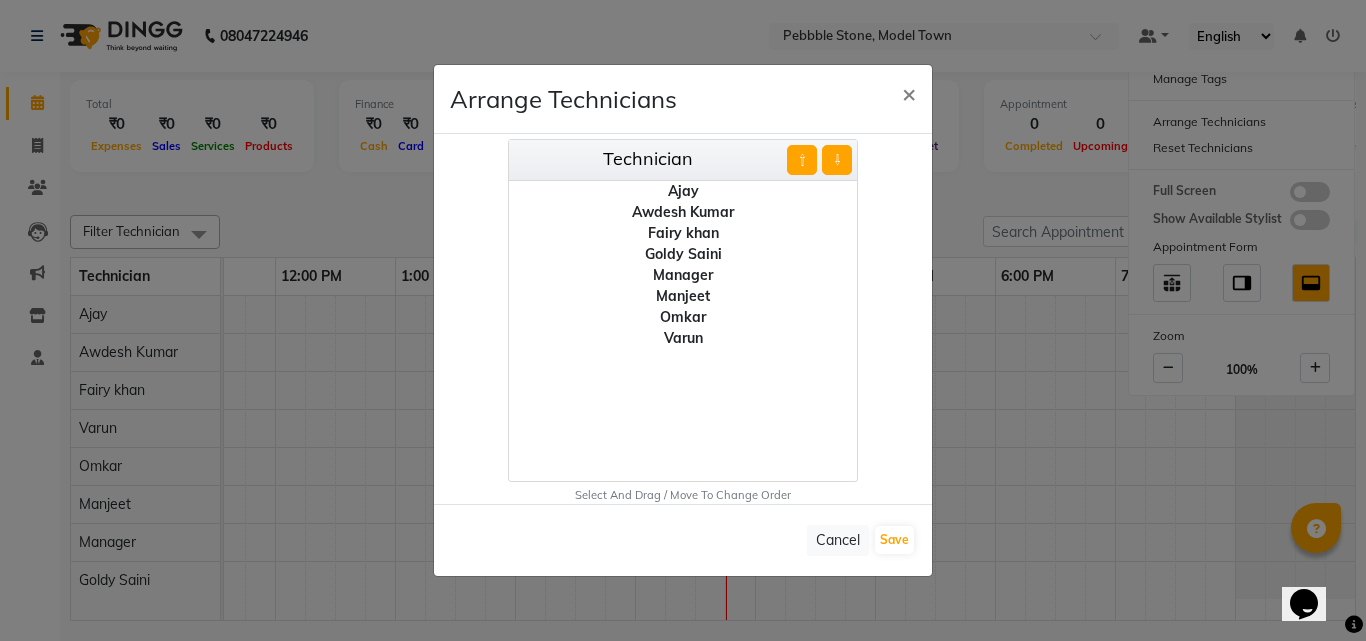 click on "Varun" 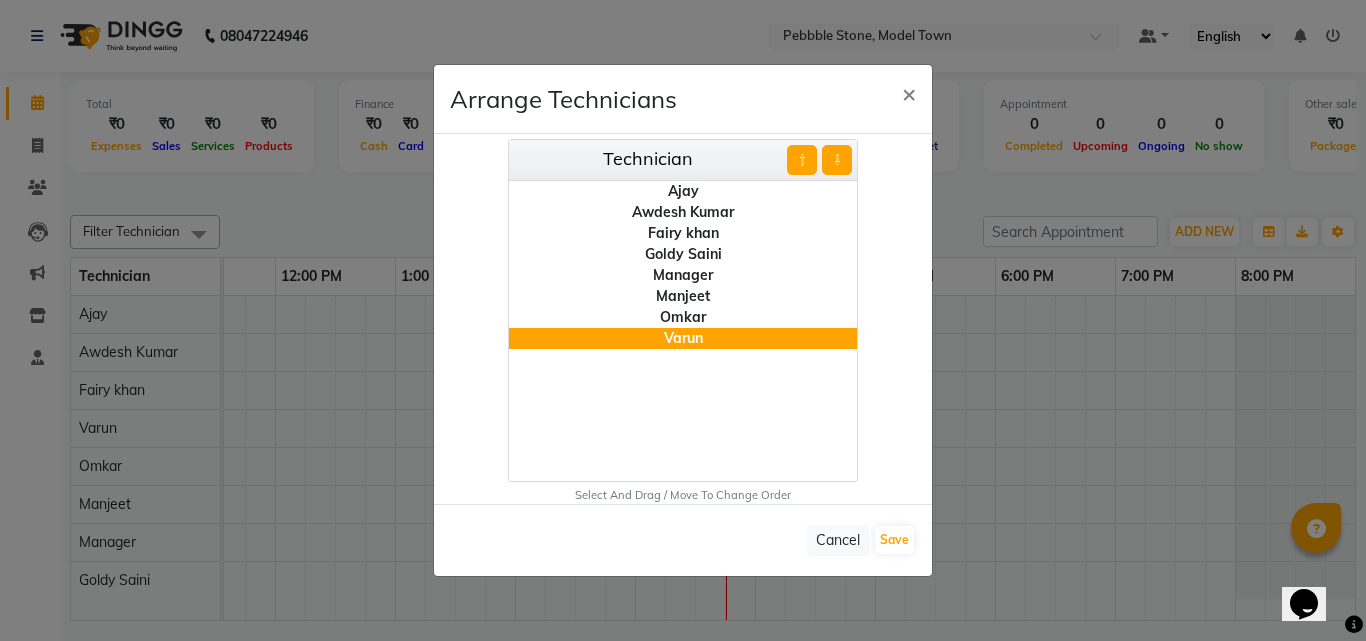 click on "Manager" 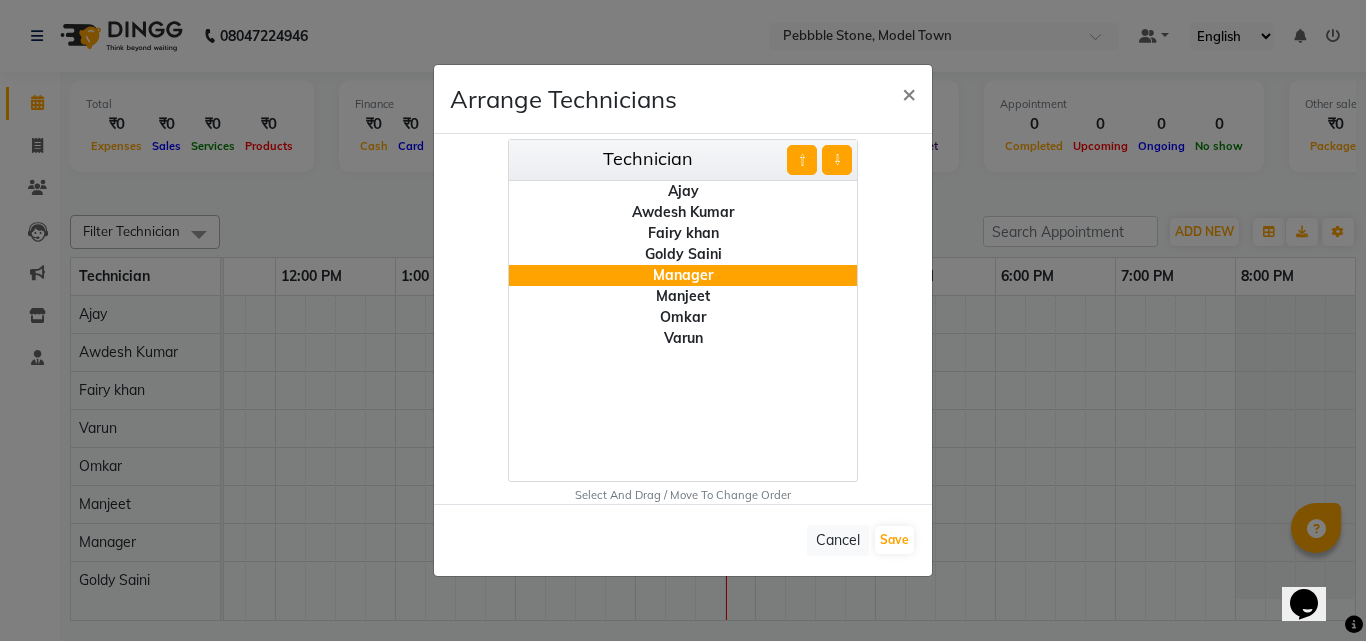 click on "⇩" 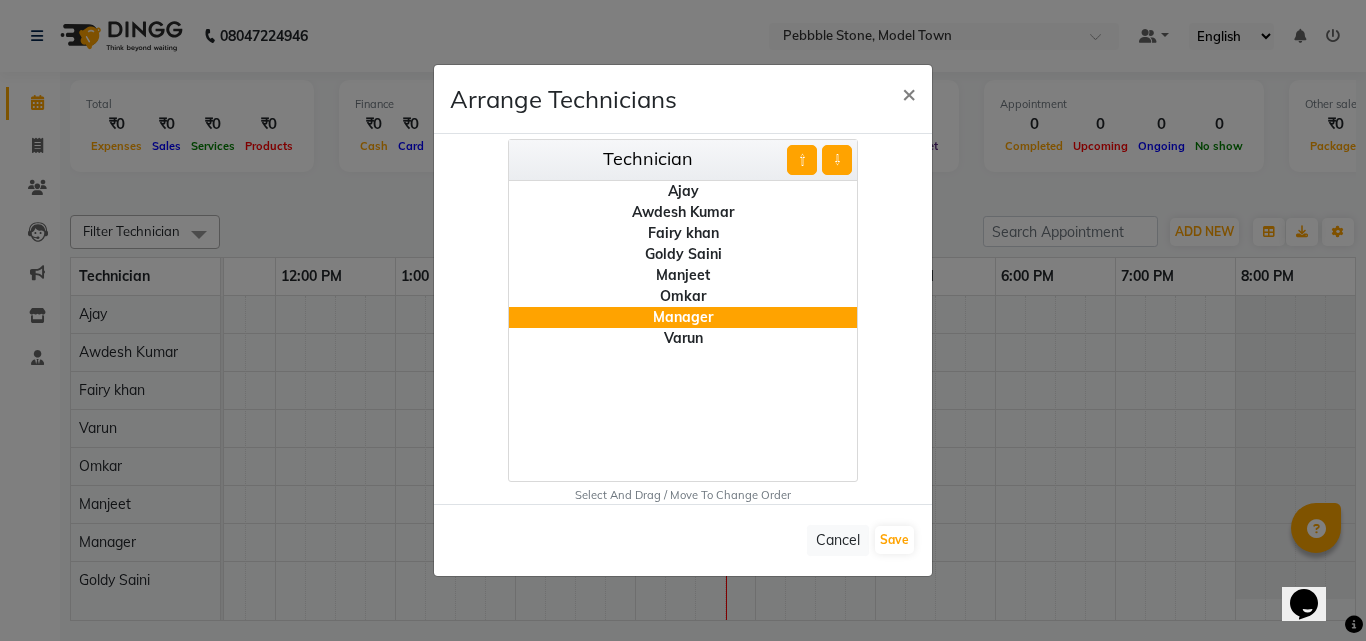 click on "⇩" 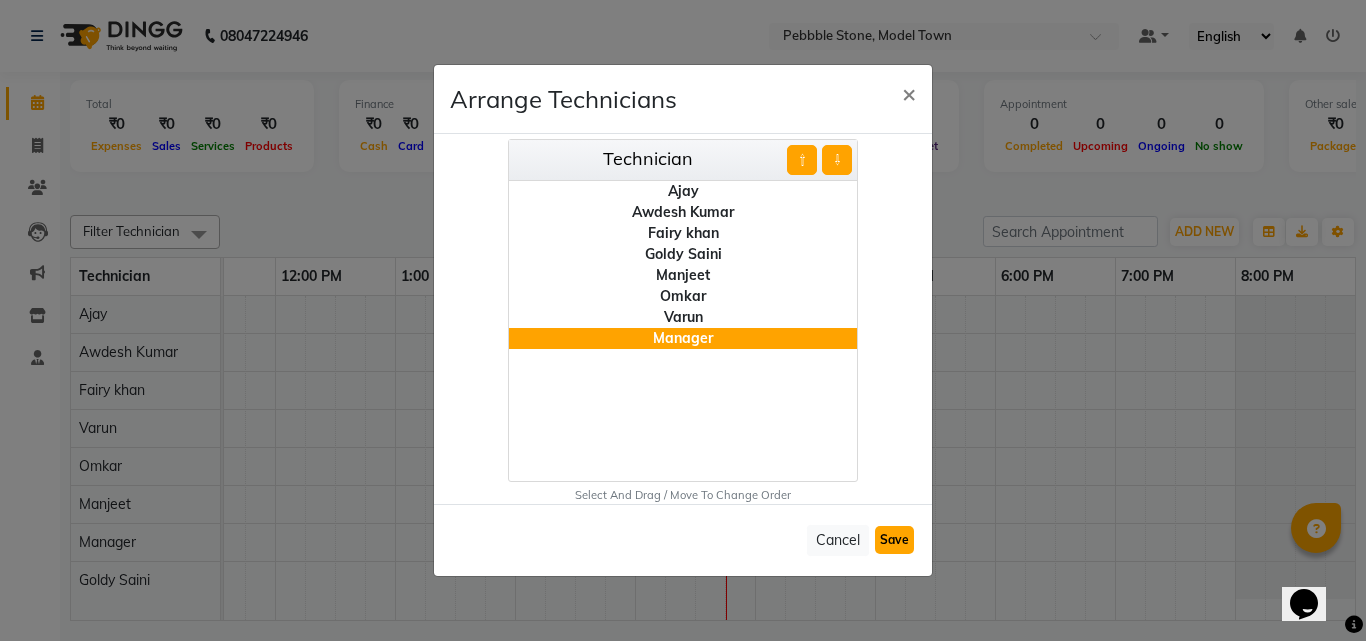 click on "Save" 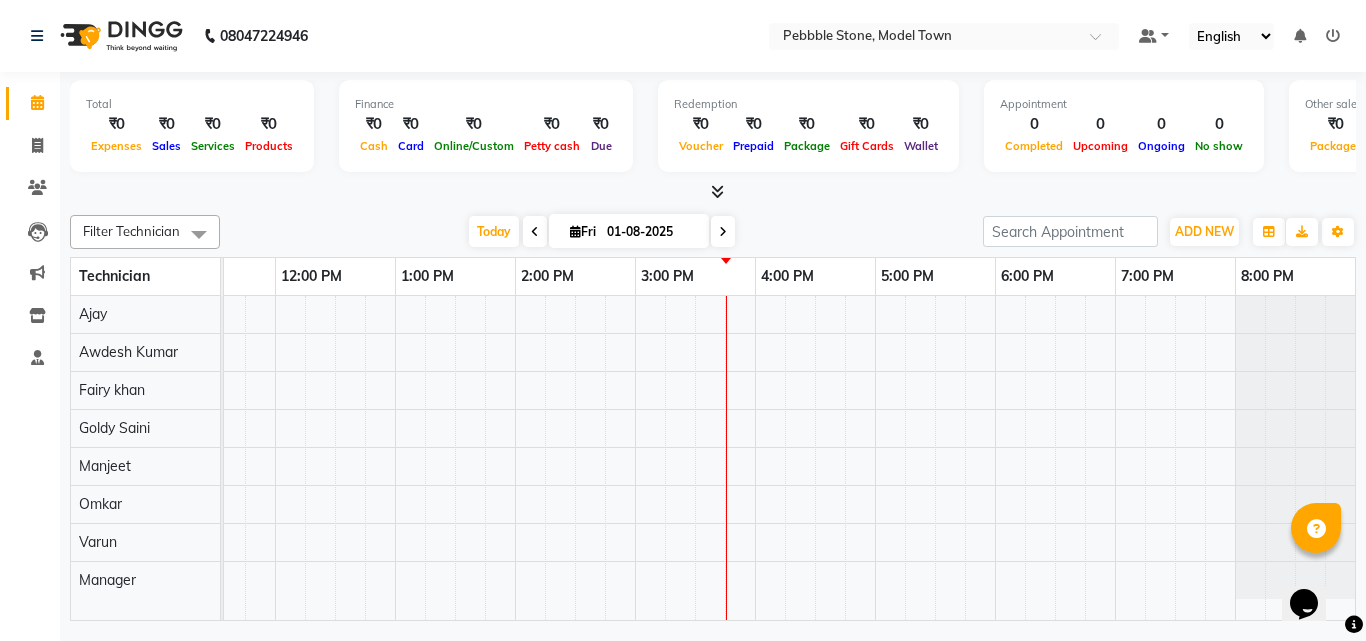scroll, scrollTop: 0, scrollLeft: 299, axis: horizontal 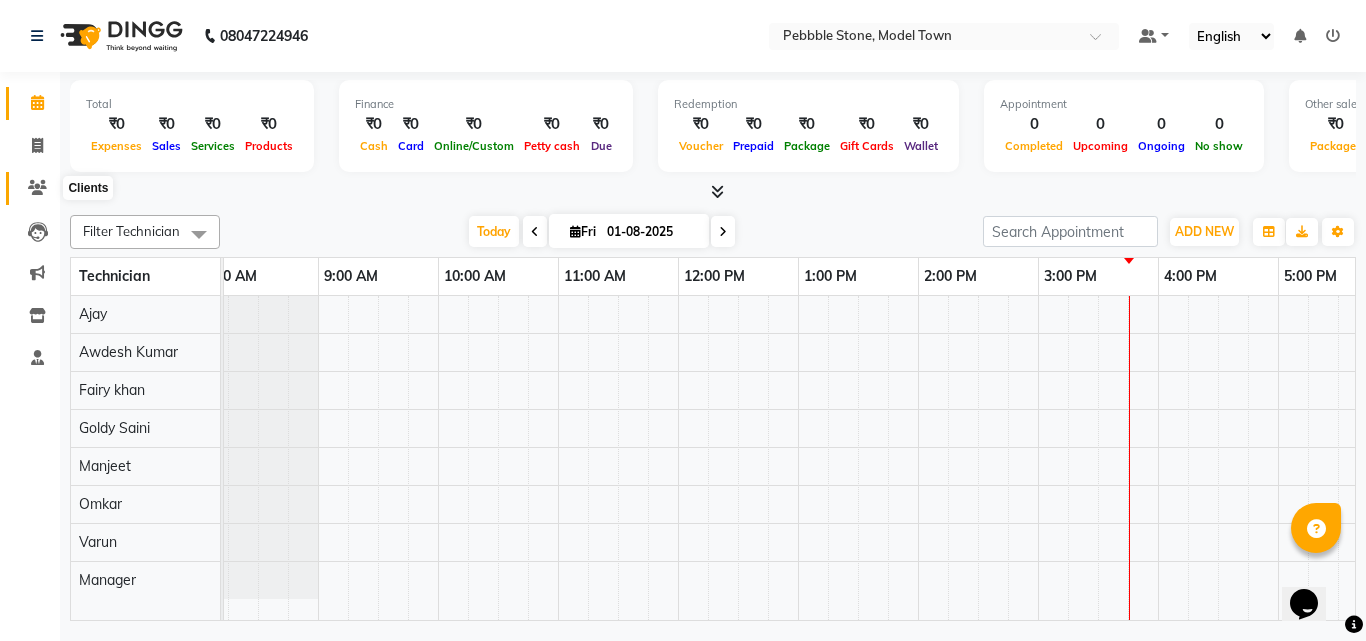 click 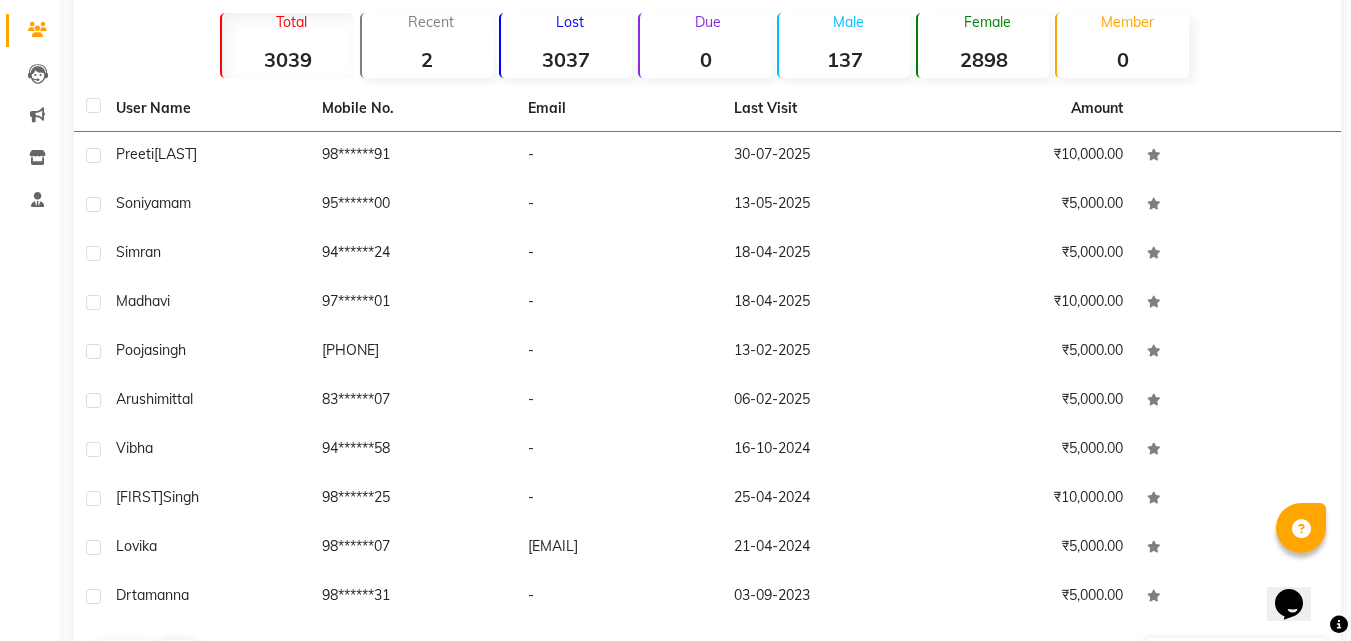 scroll, scrollTop: 185, scrollLeft: 0, axis: vertical 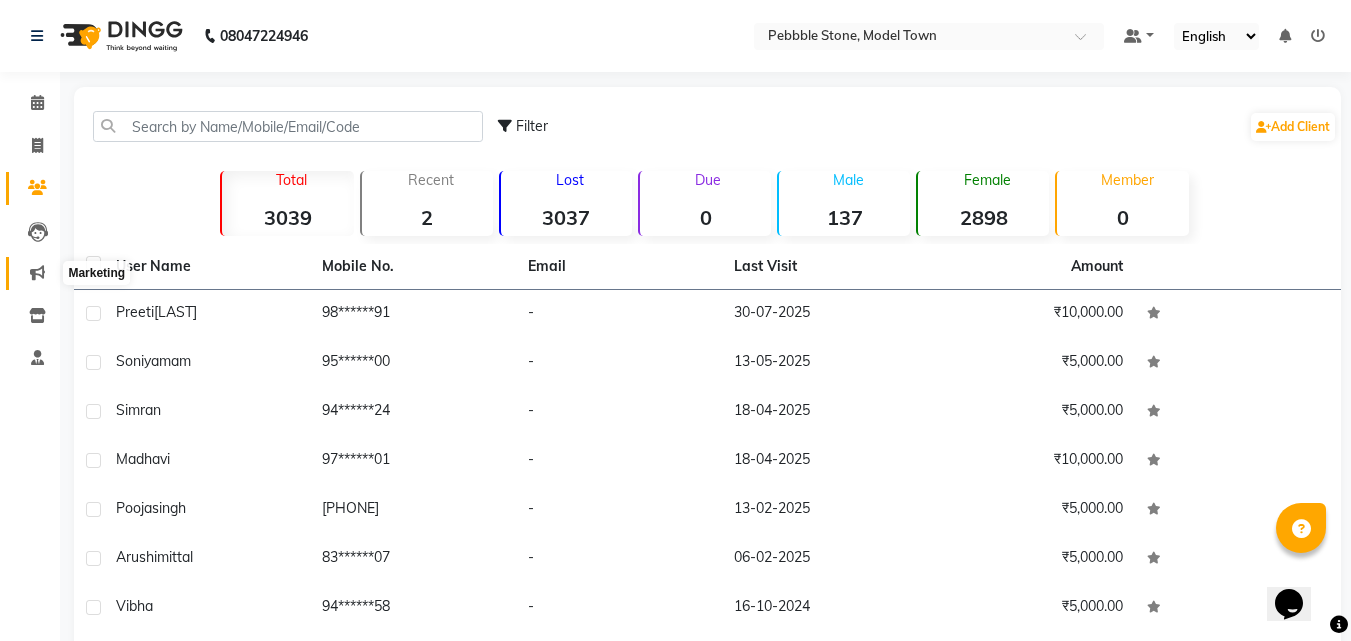 click 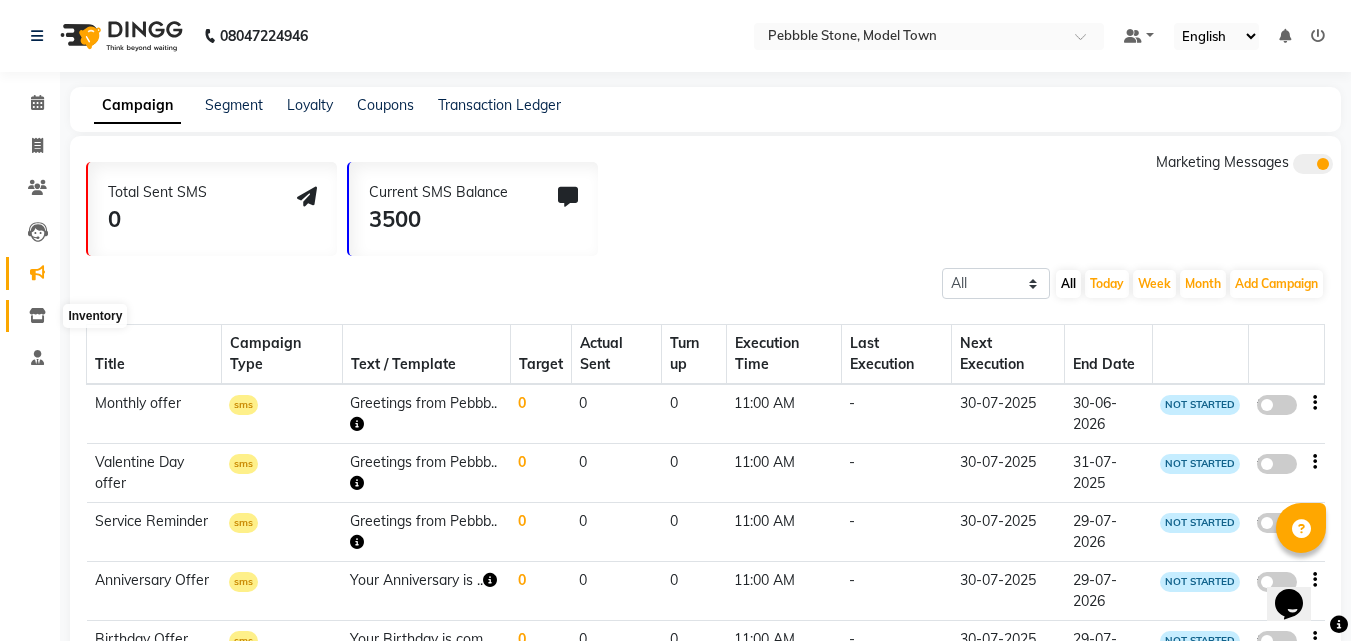 click 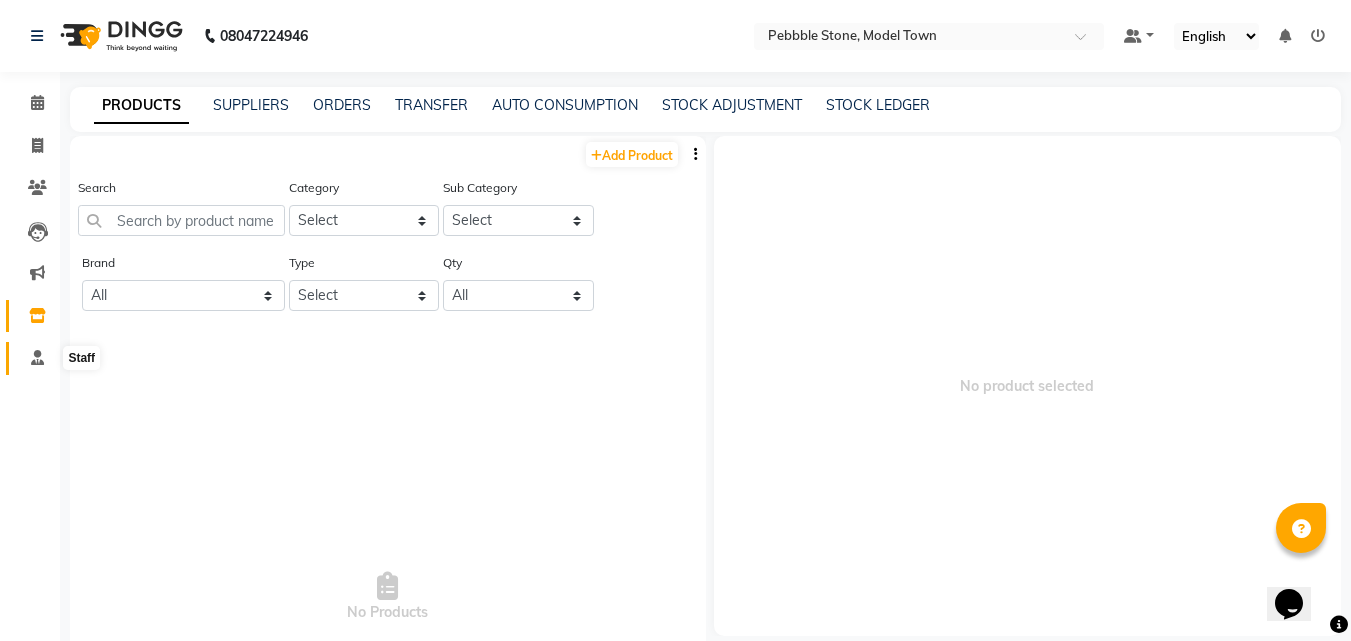 click 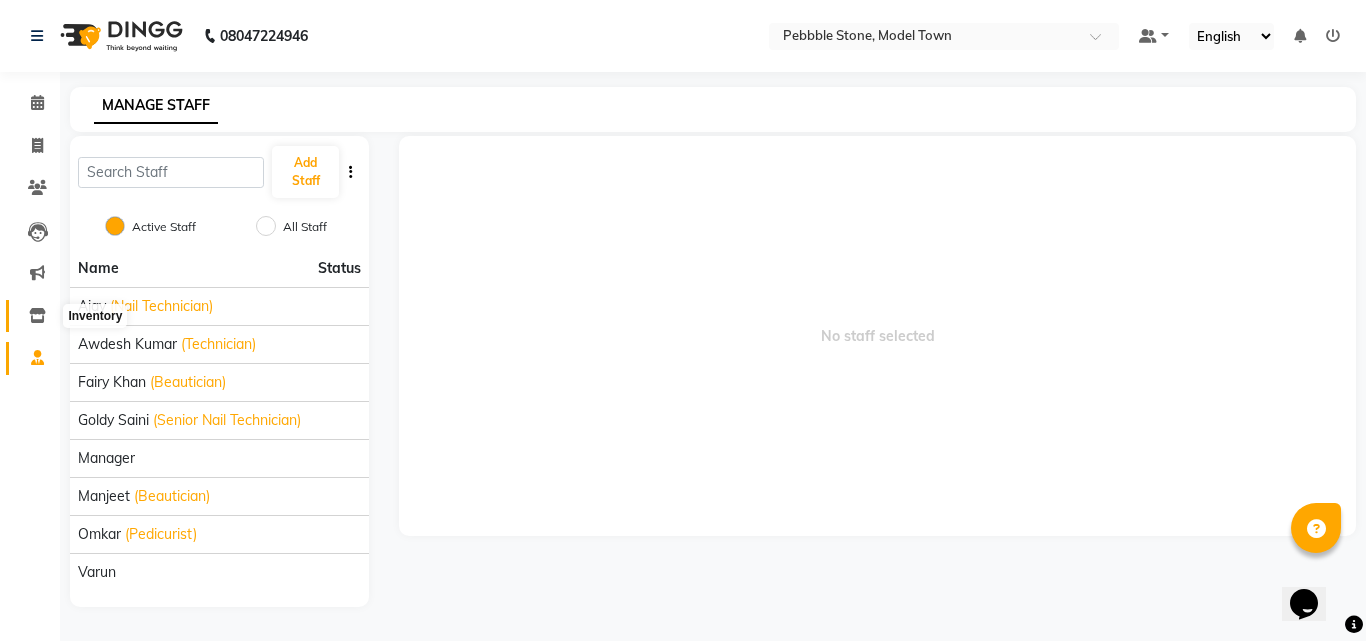 click 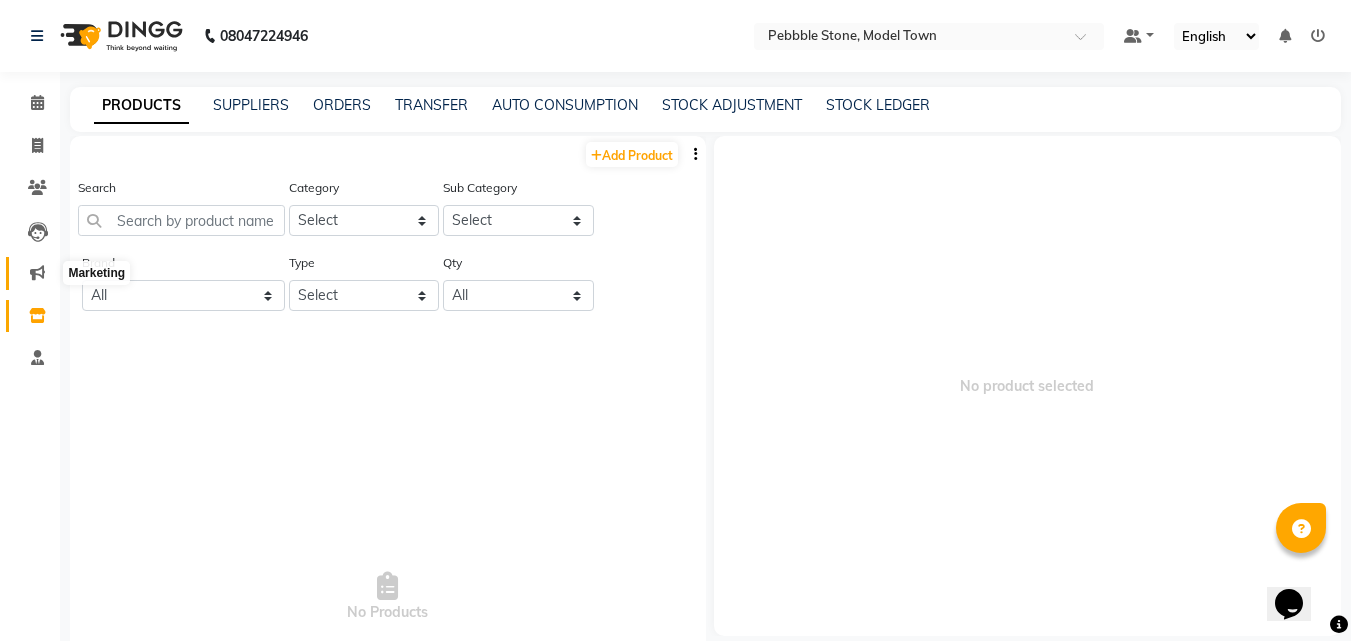 click 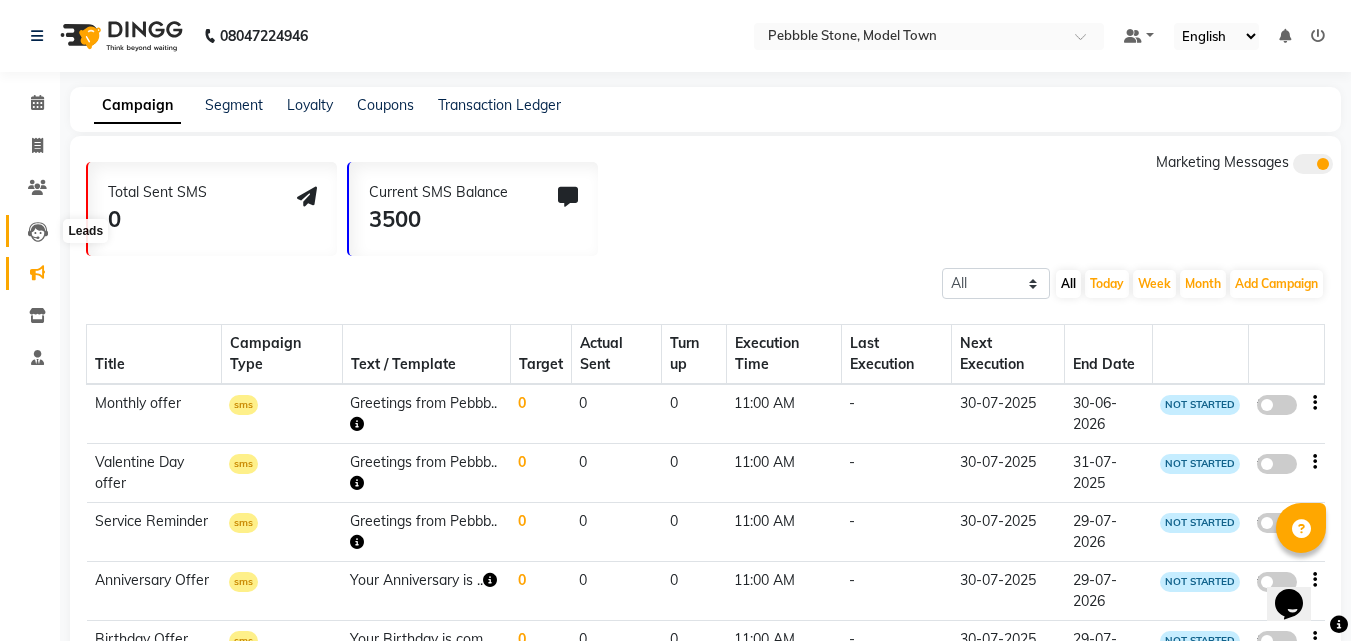 click 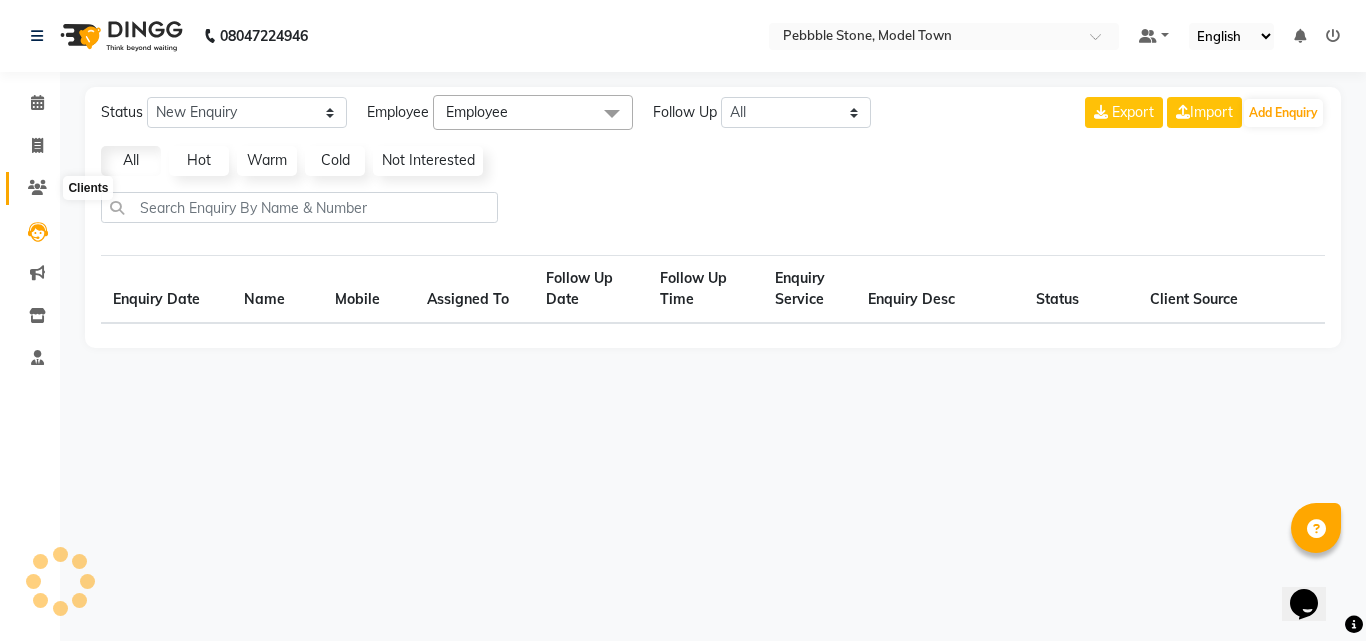 click 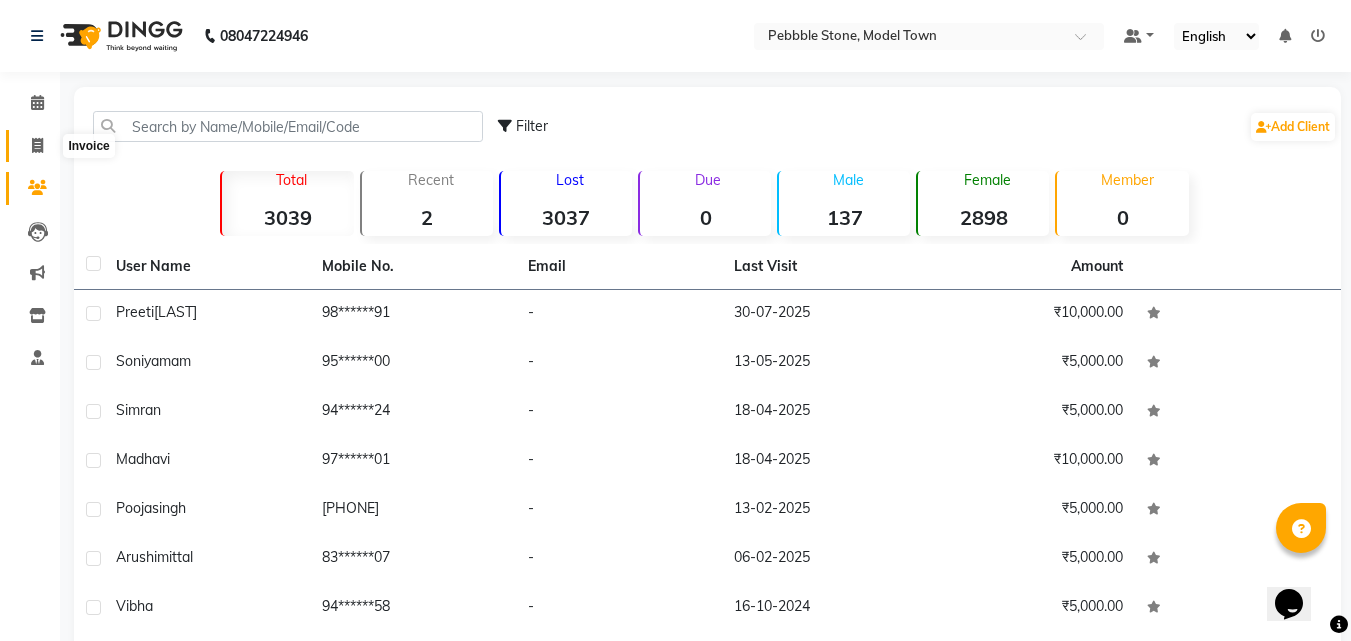 click 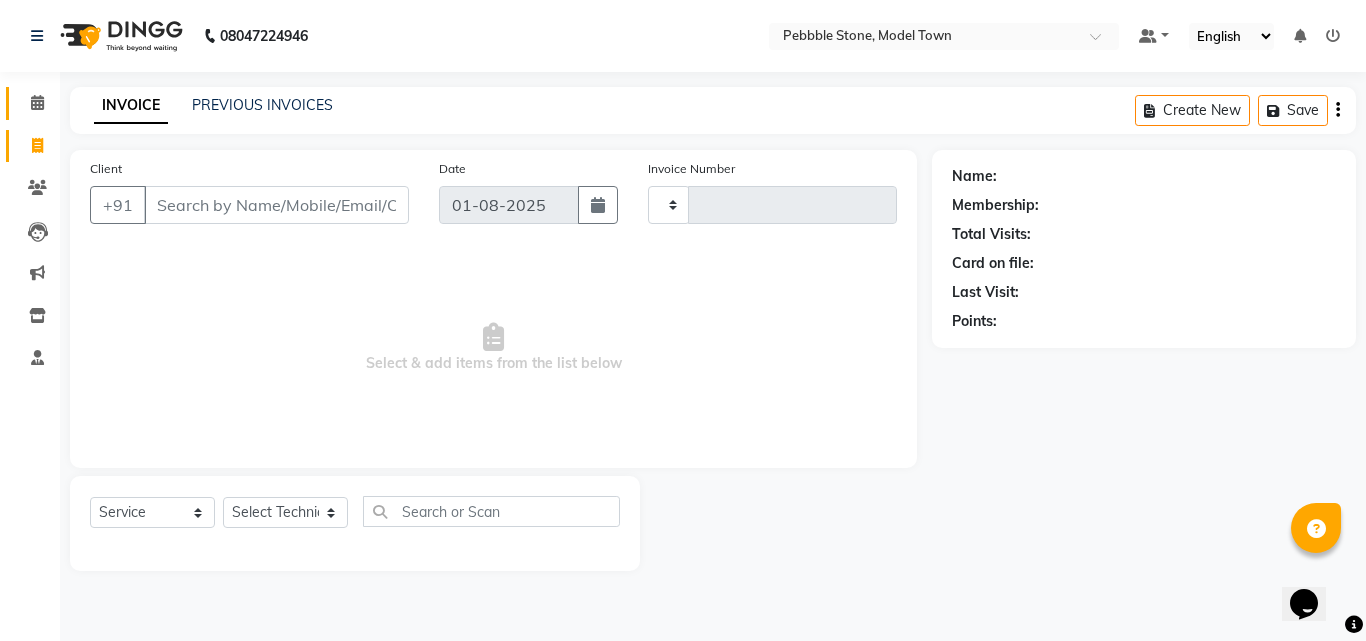 type on "0005" 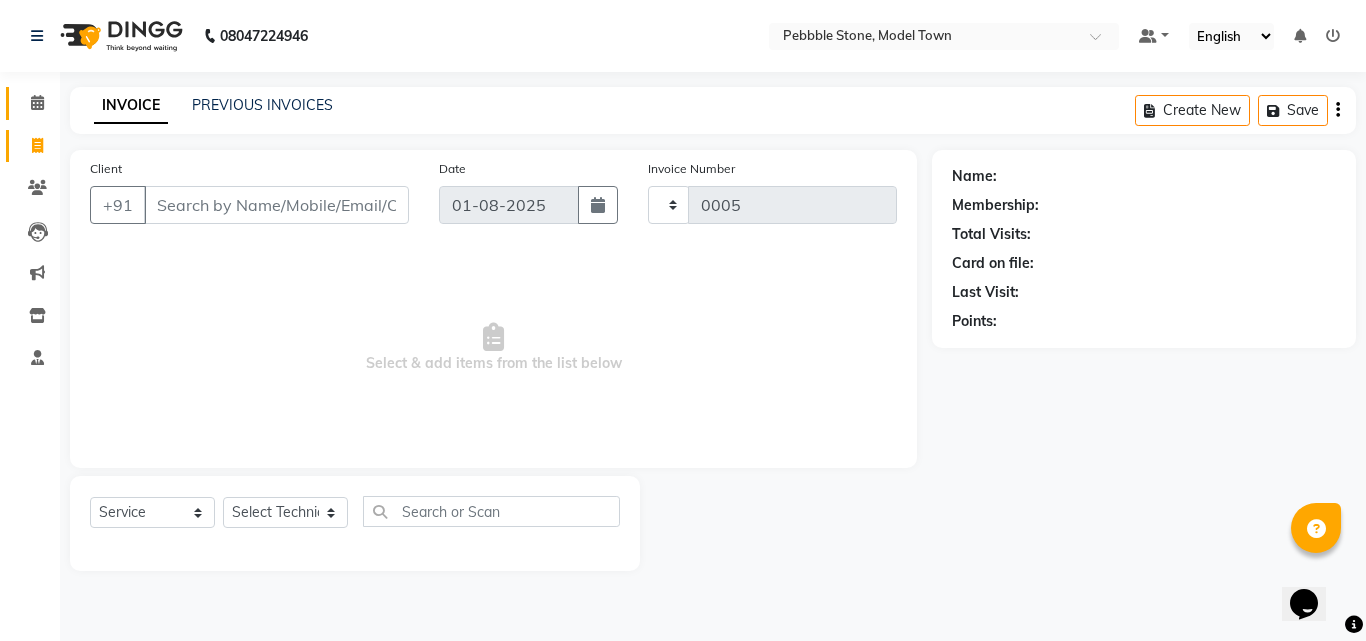 select on "8684" 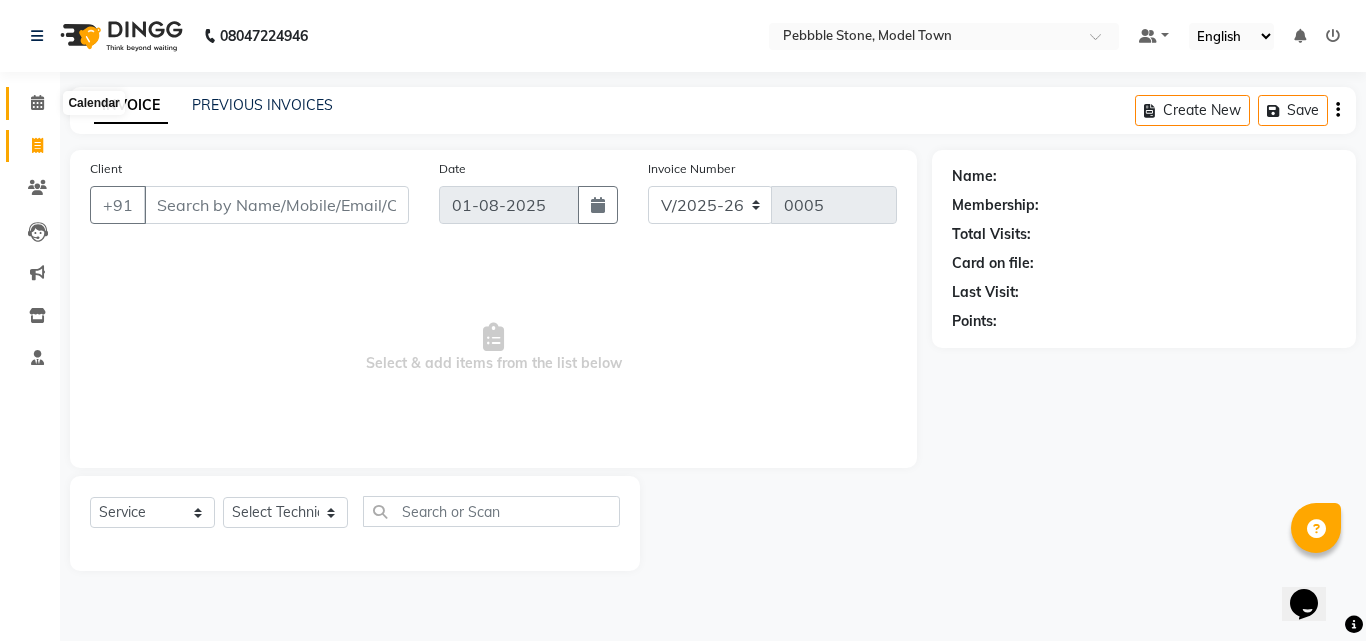 click 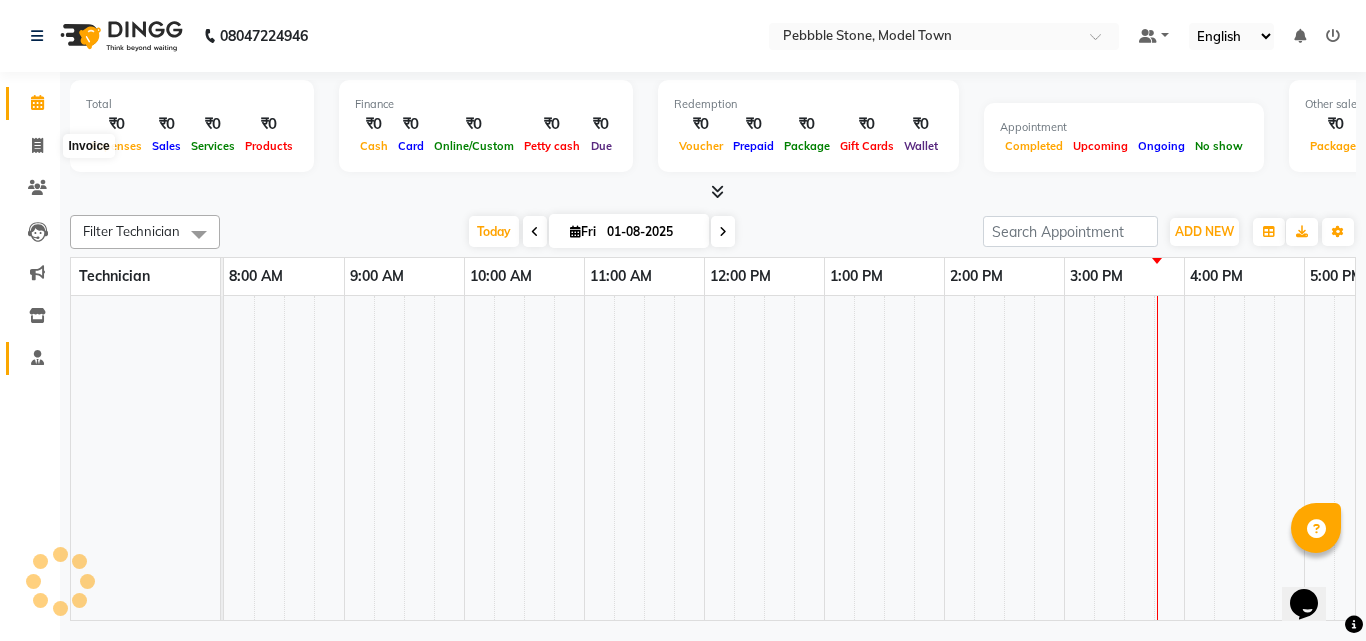 scroll, scrollTop: 0, scrollLeft: 0, axis: both 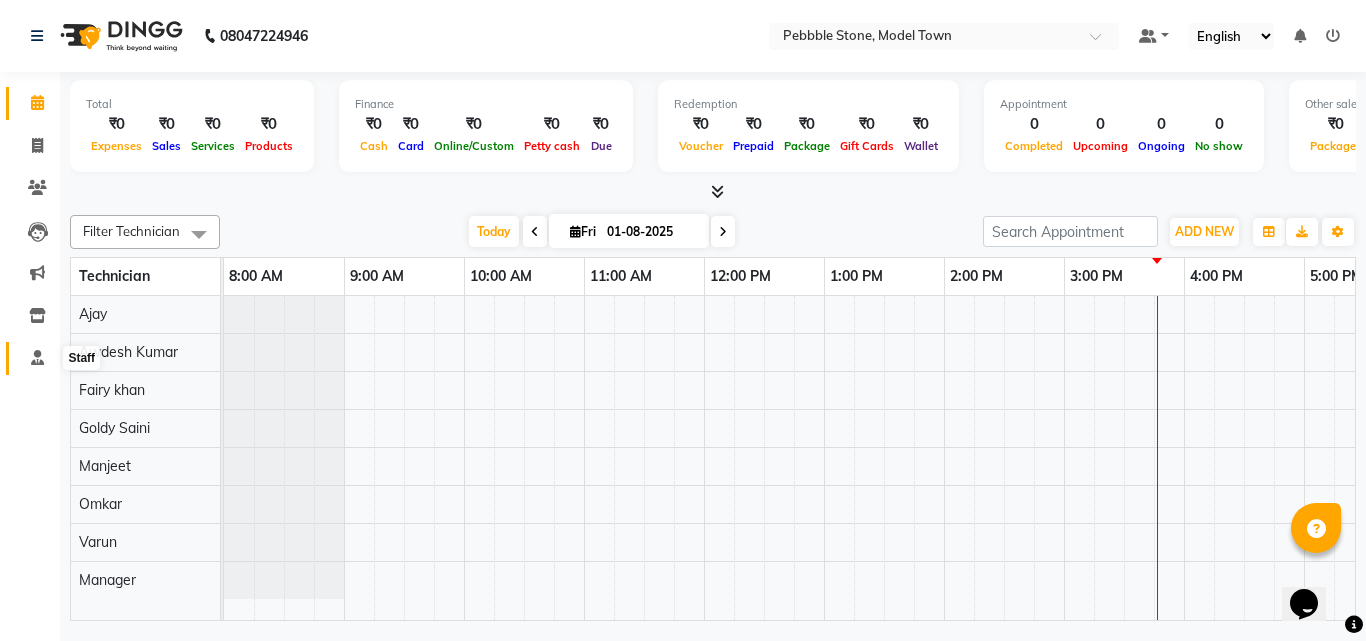 click 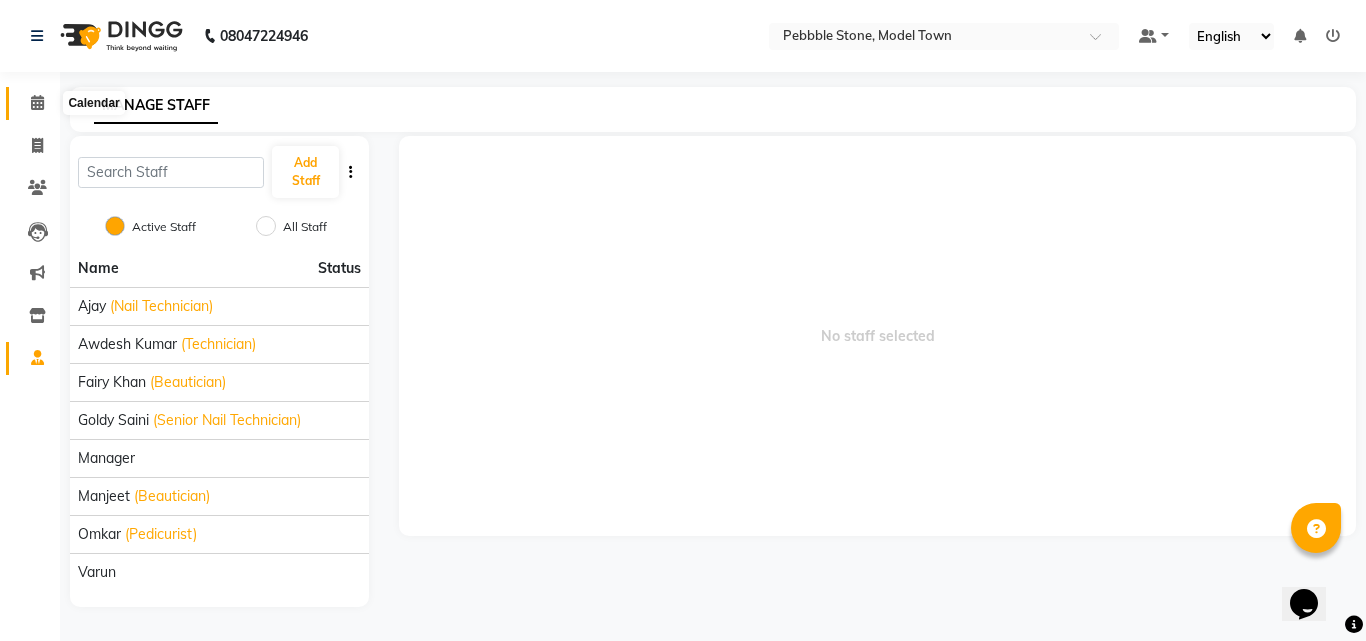 click 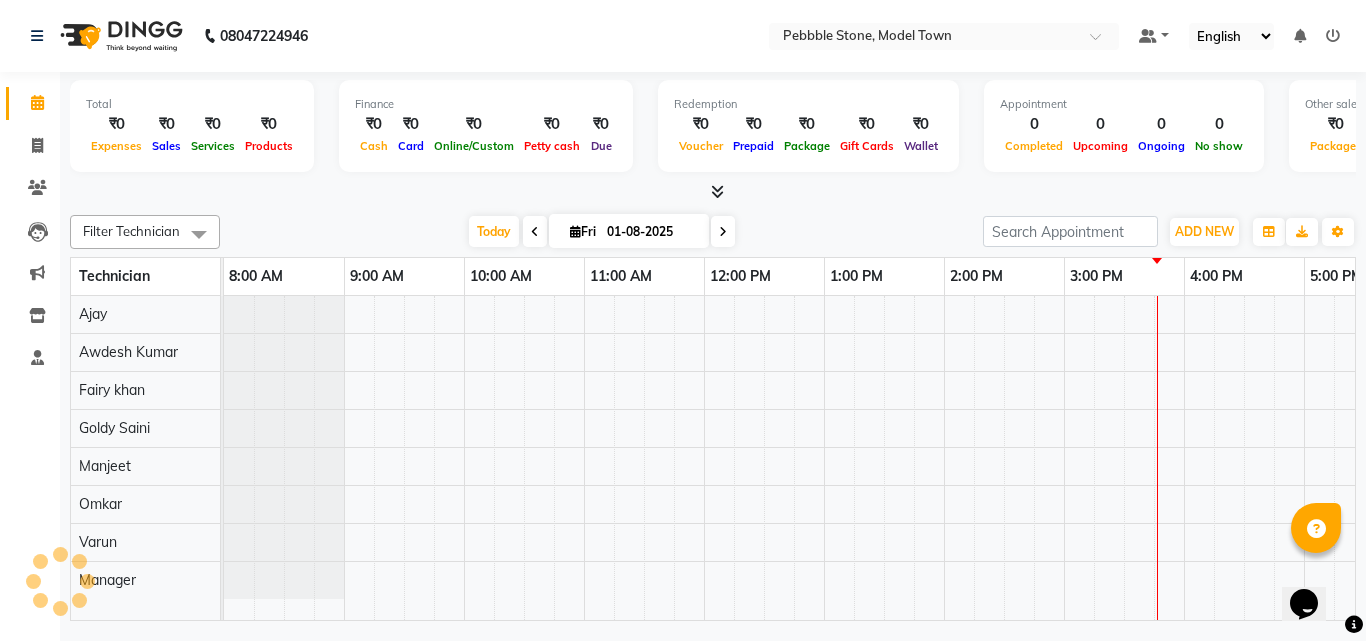 scroll, scrollTop: 0, scrollLeft: 0, axis: both 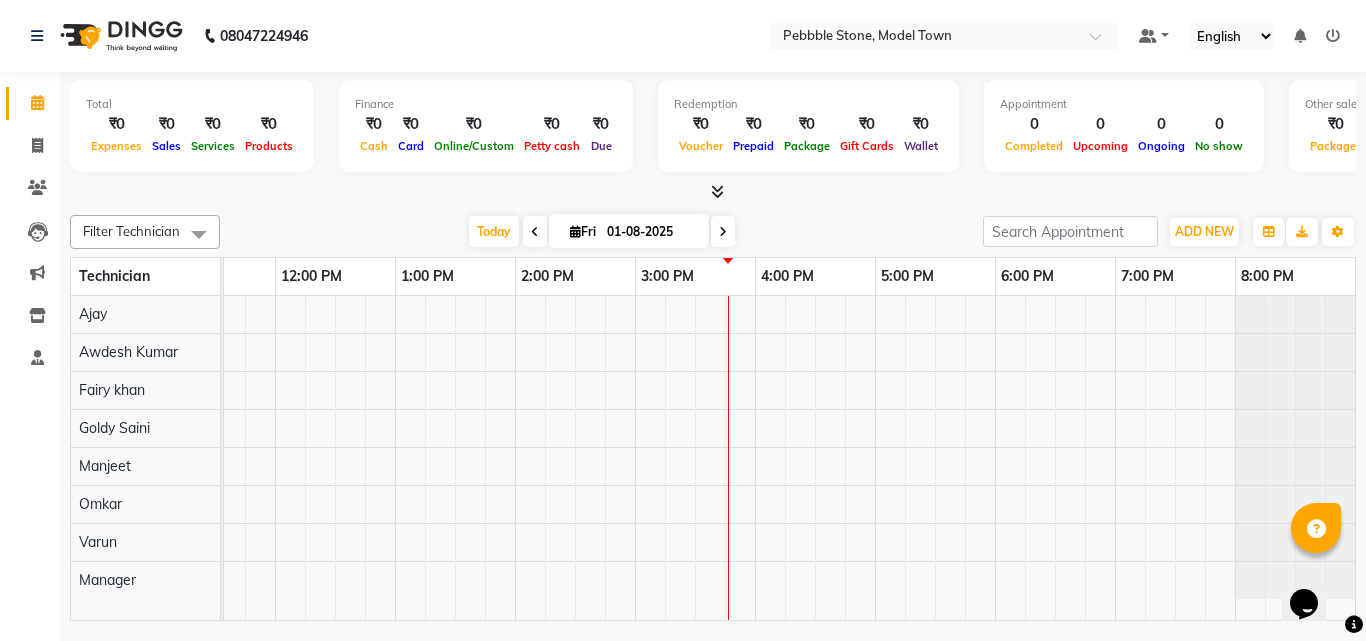 click at bounding box center [713, 192] 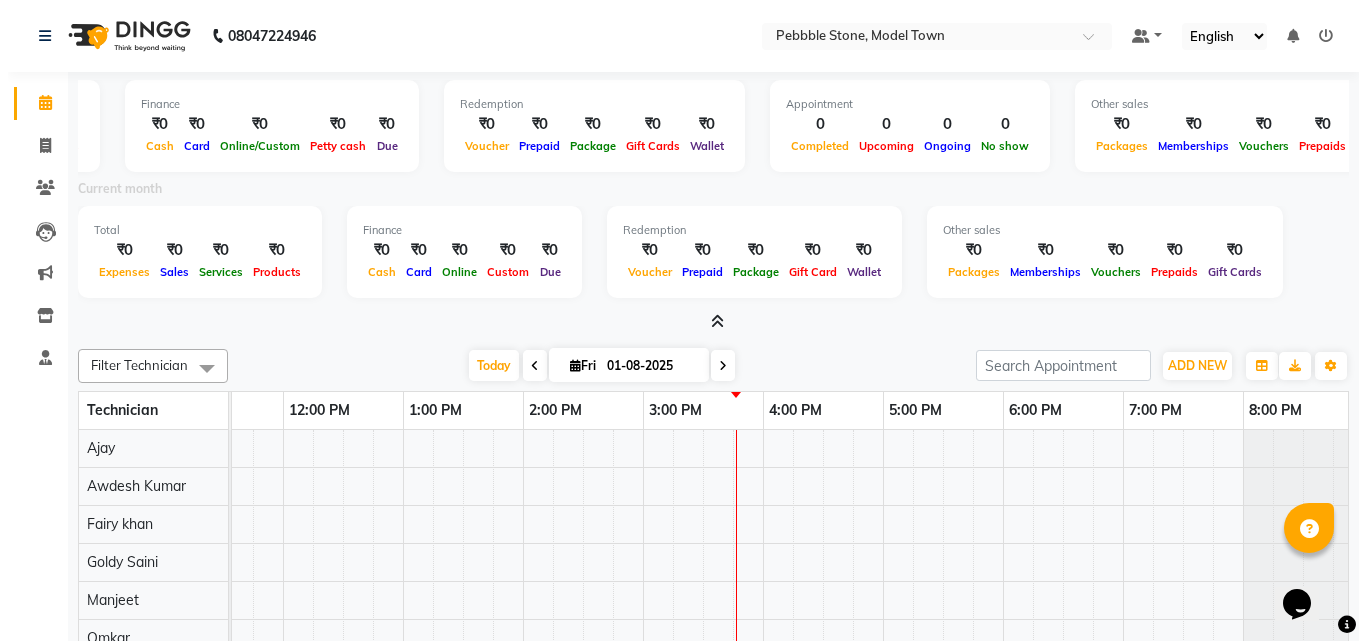 scroll, scrollTop: 0, scrollLeft: 0, axis: both 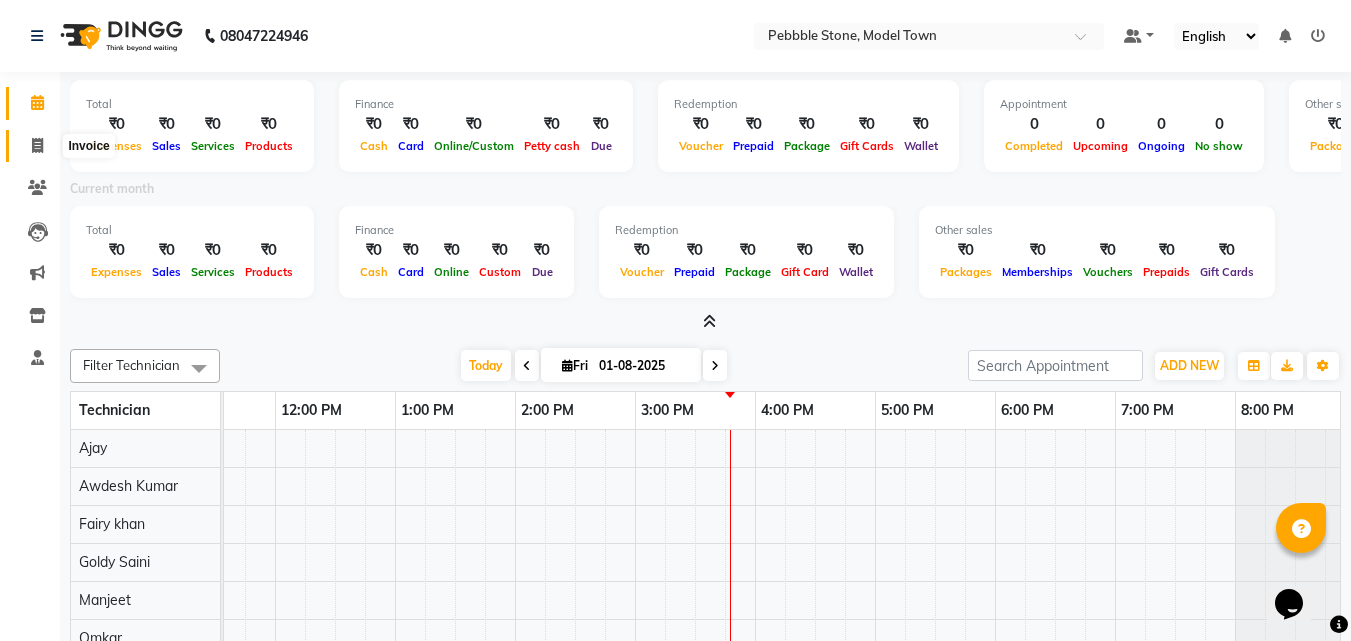 click 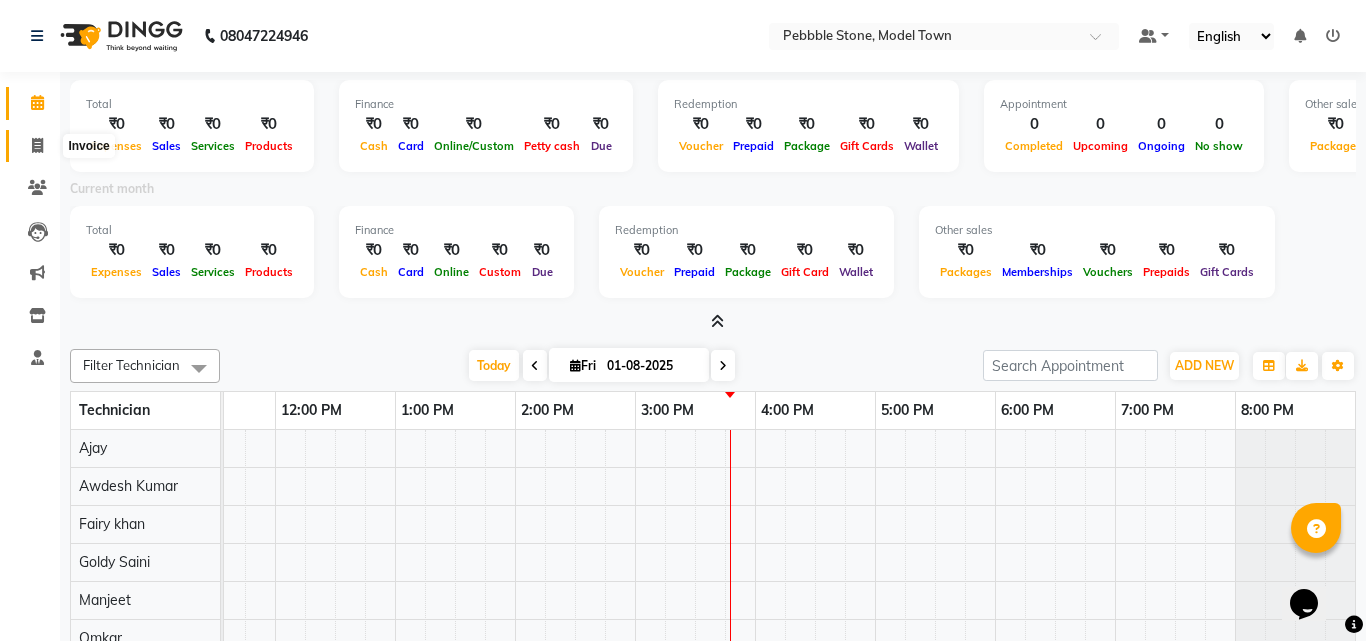 select on "service" 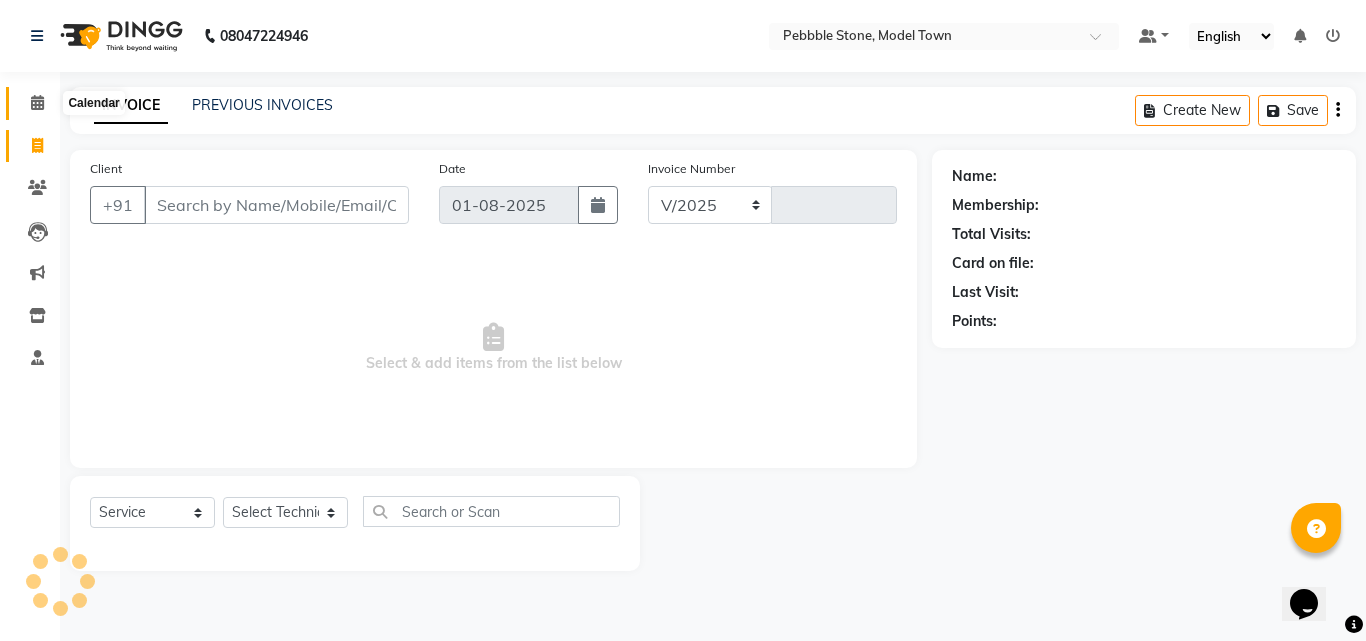 select on "8684" 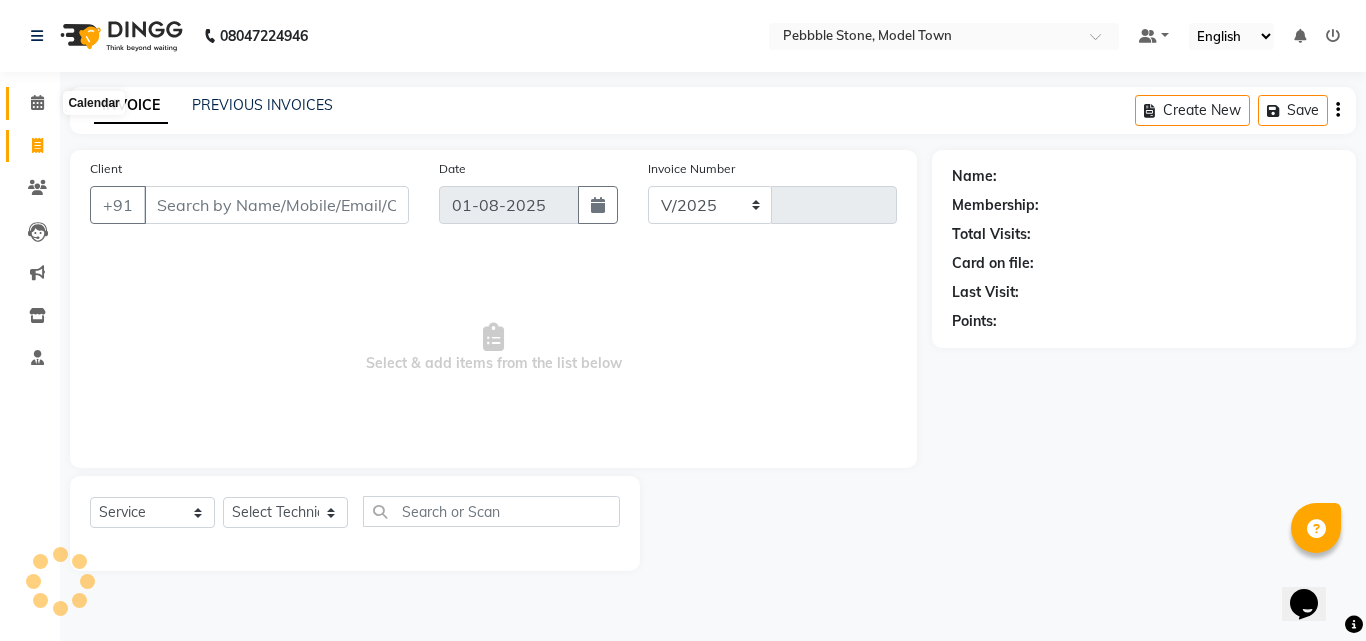 type on "0005" 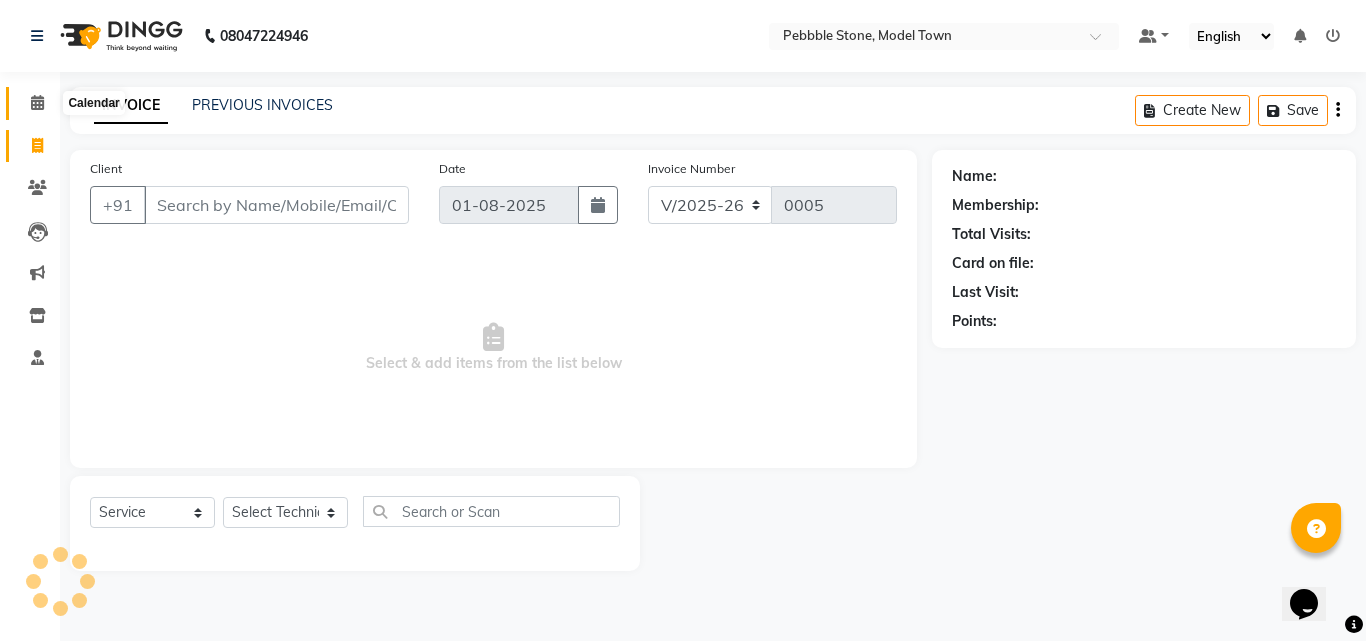 click 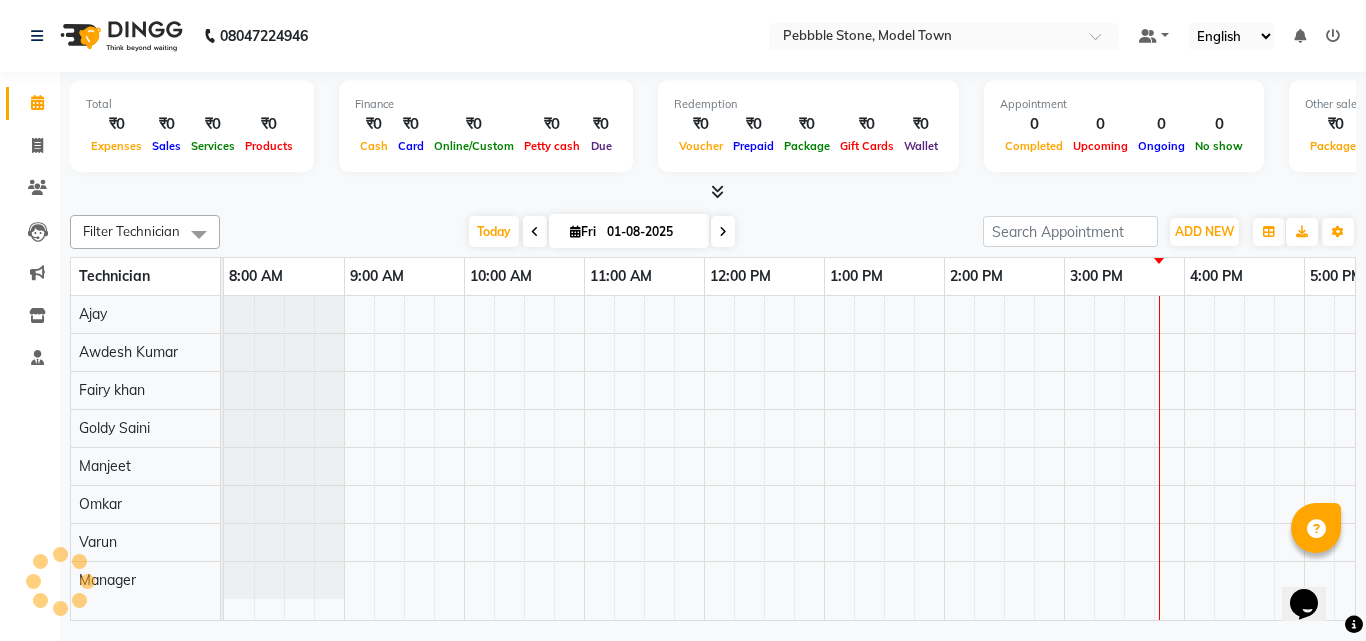 scroll, scrollTop: 0, scrollLeft: 0, axis: both 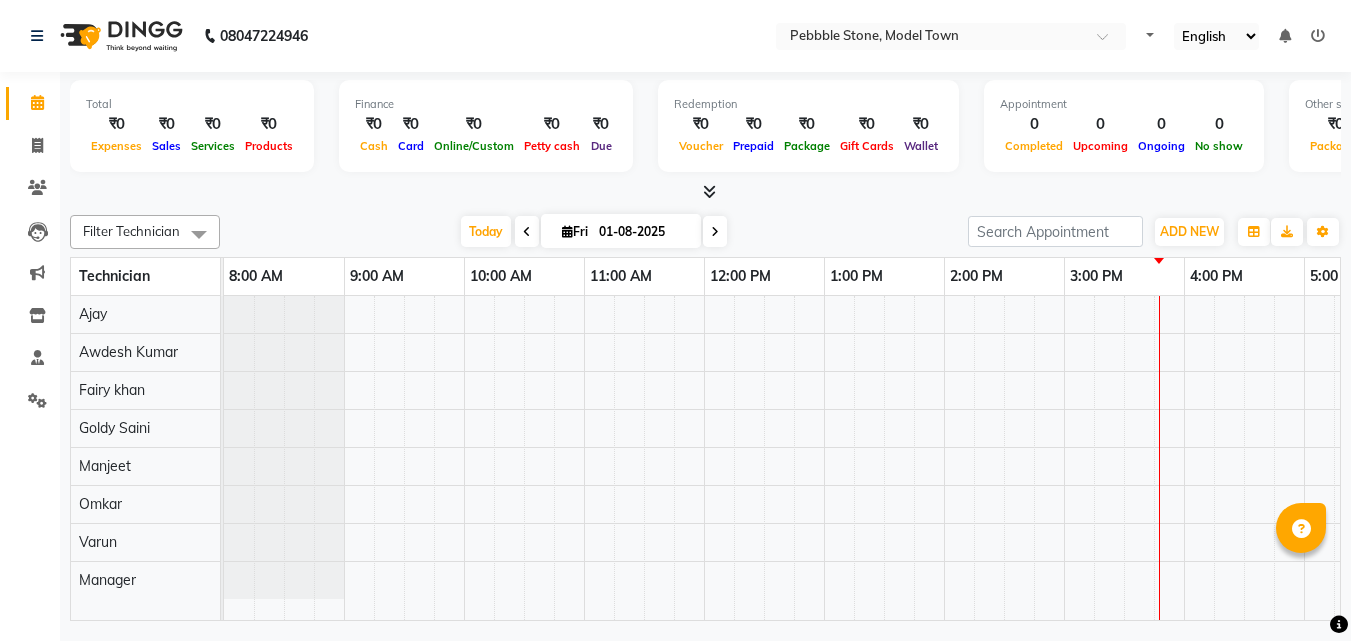 select on "en" 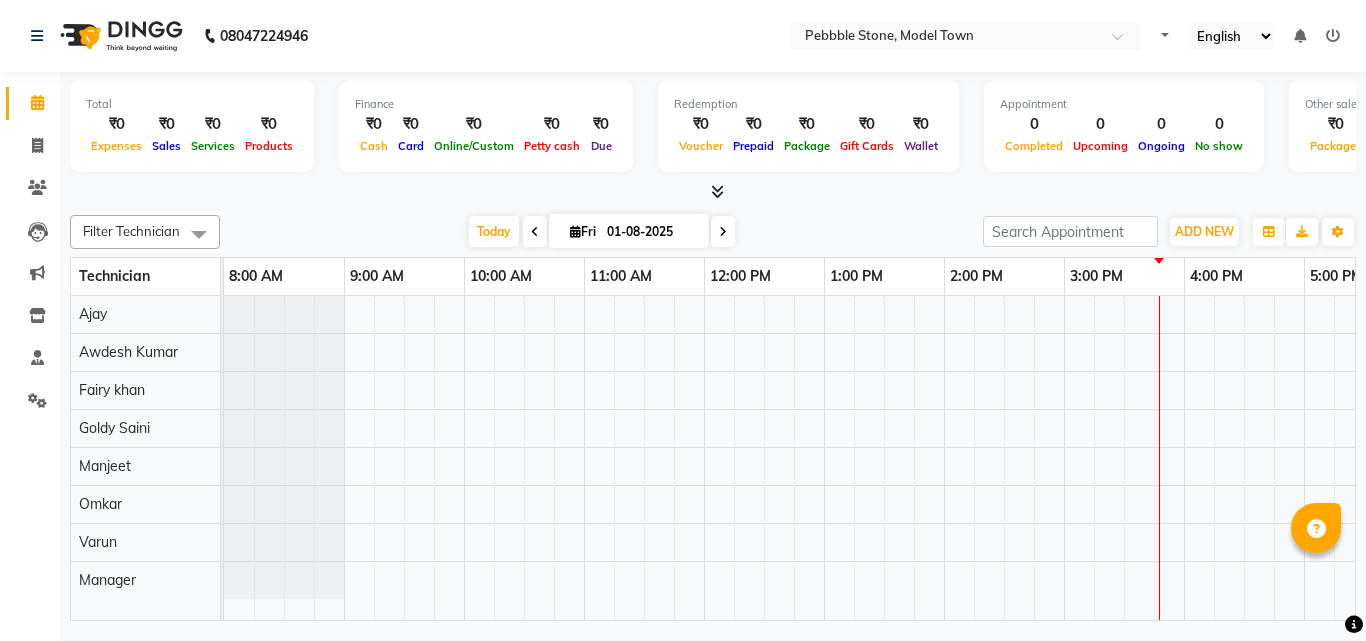 scroll, scrollTop: 0, scrollLeft: 0, axis: both 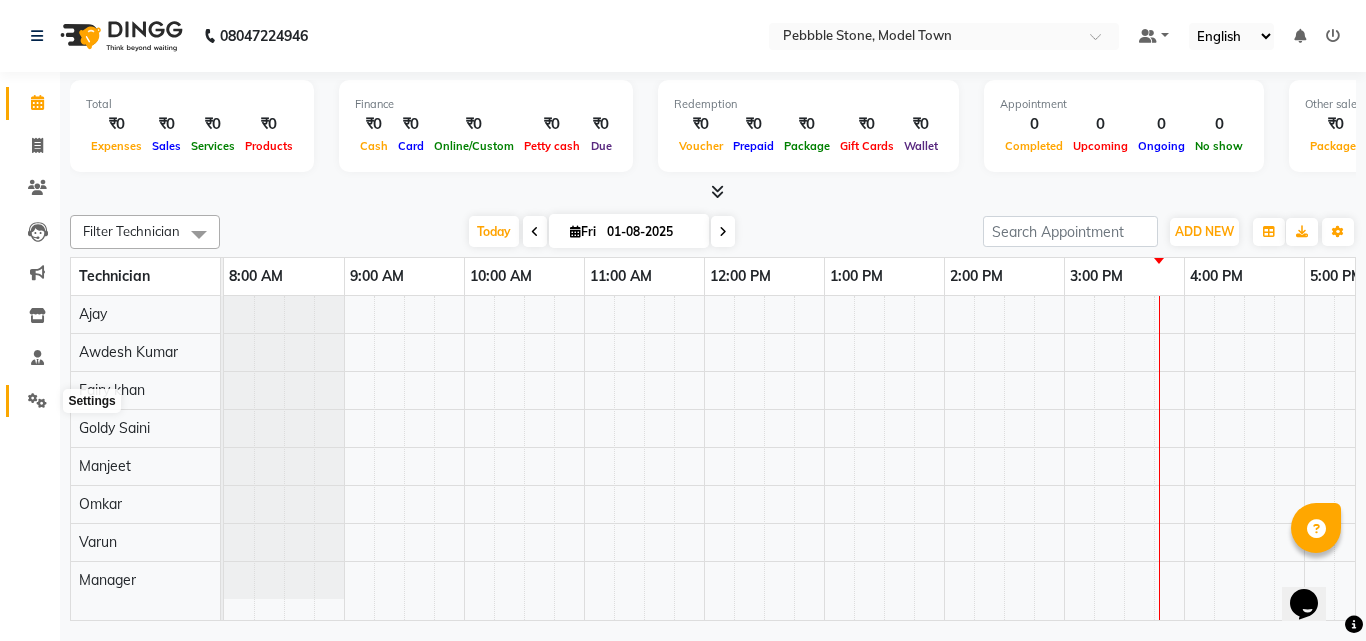 click 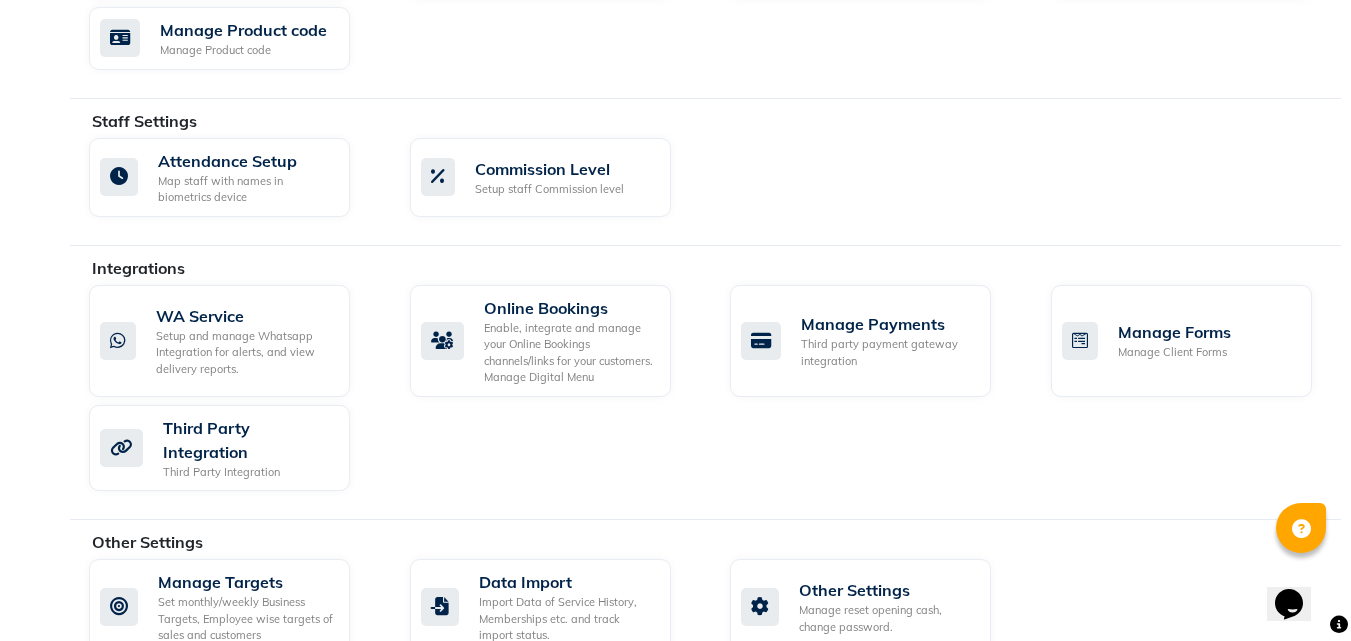 scroll, scrollTop: 1068, scrollLeft: 0, axis: vertical 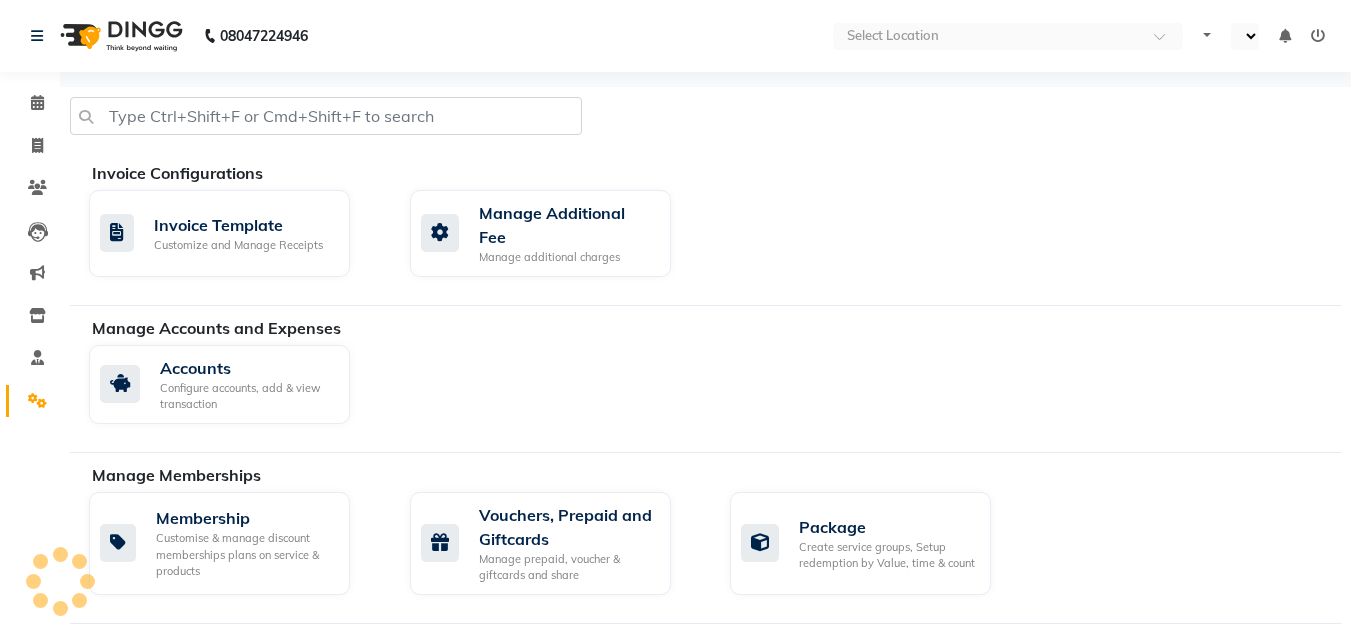select on "en" 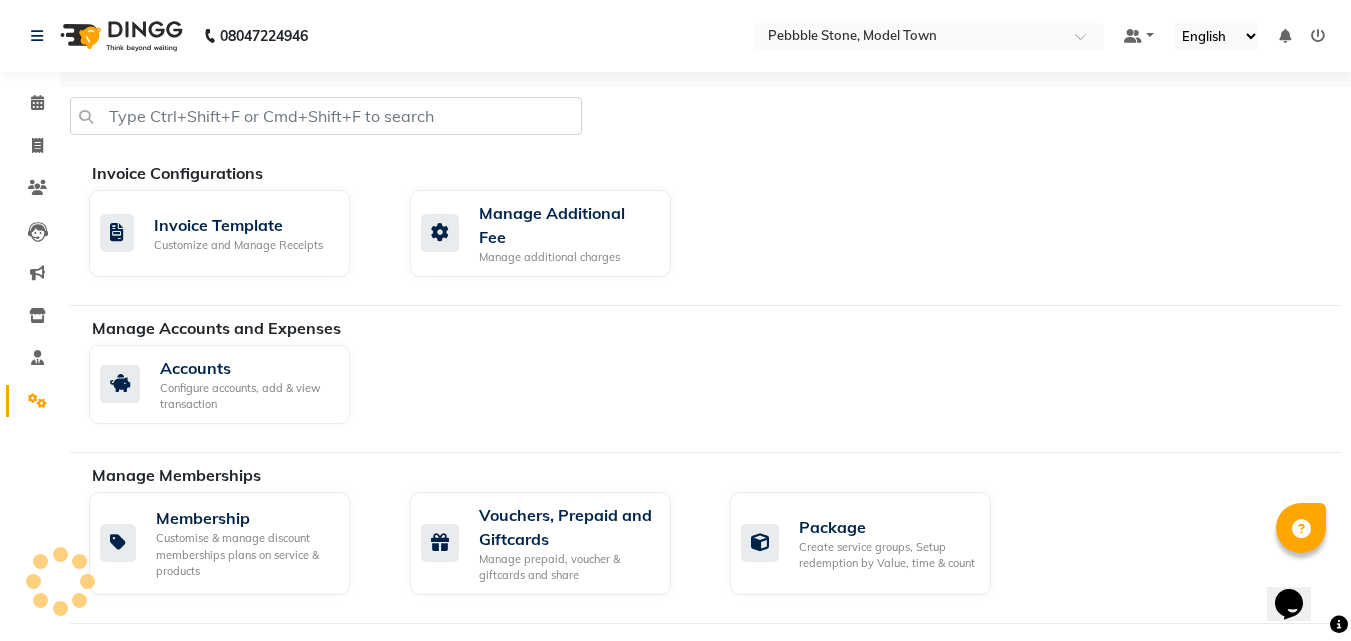 scroll, scrollTop: 0, scrollLeft: 0, axis: both 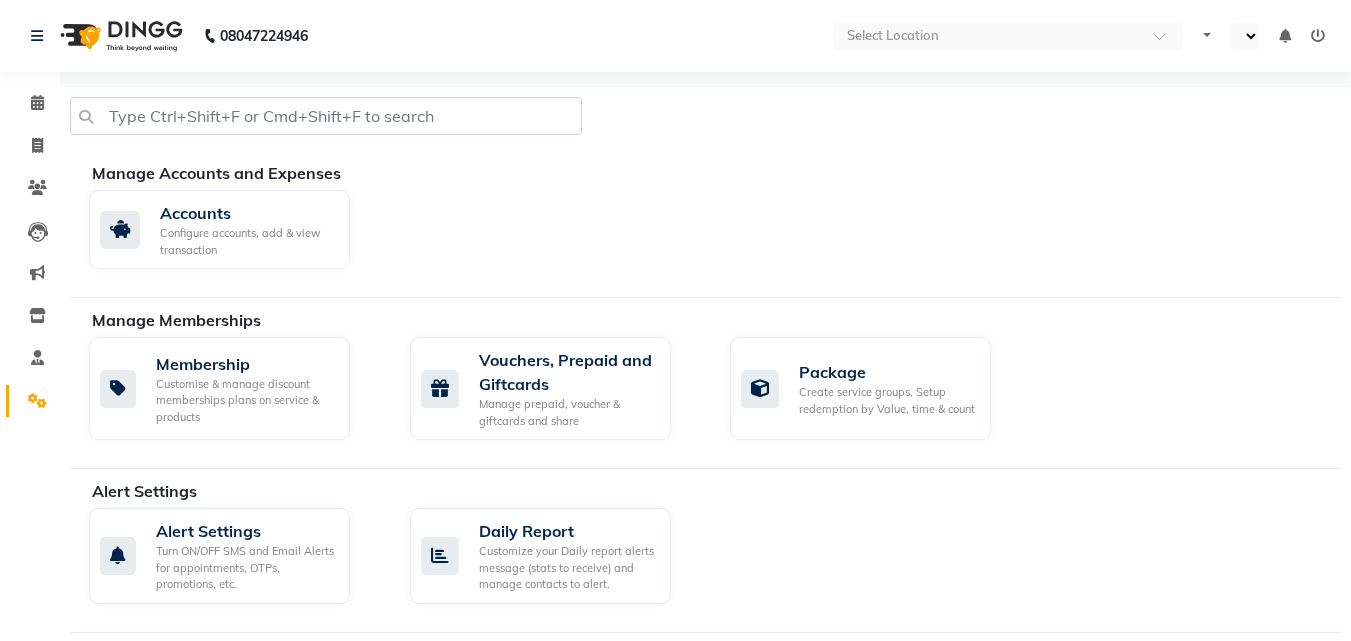 select on "en" 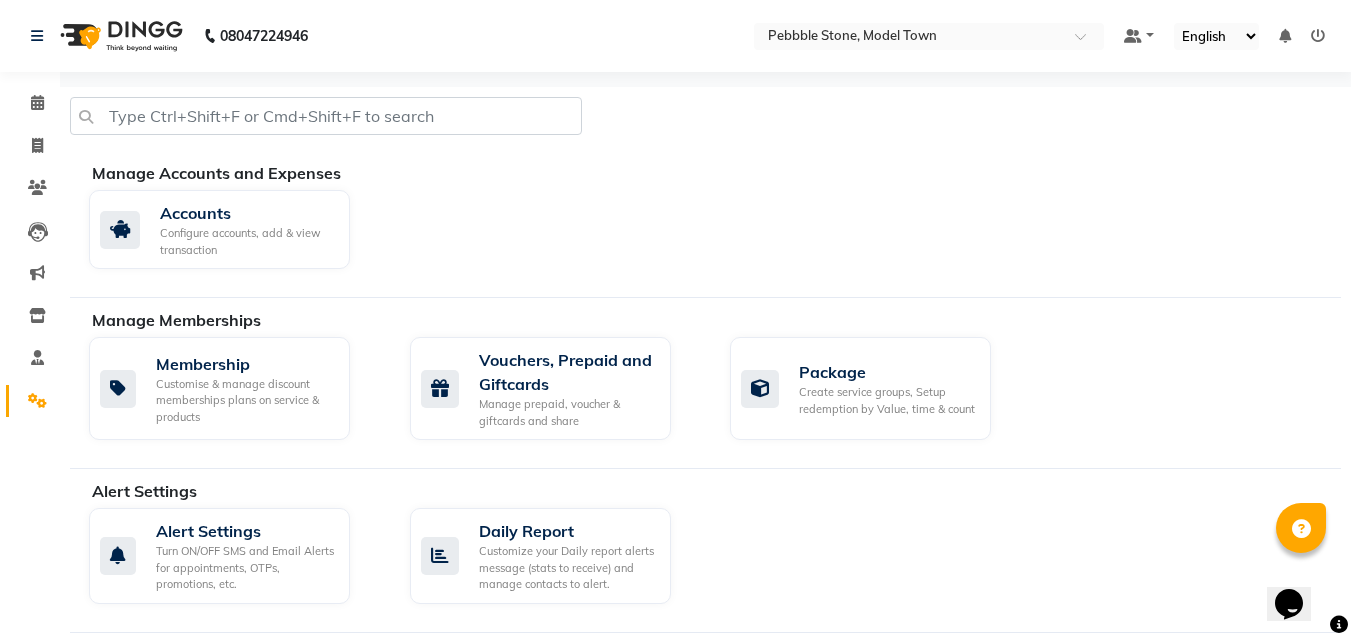 scroll, scrollTop: 0, scrollLeft: 0, axis: both 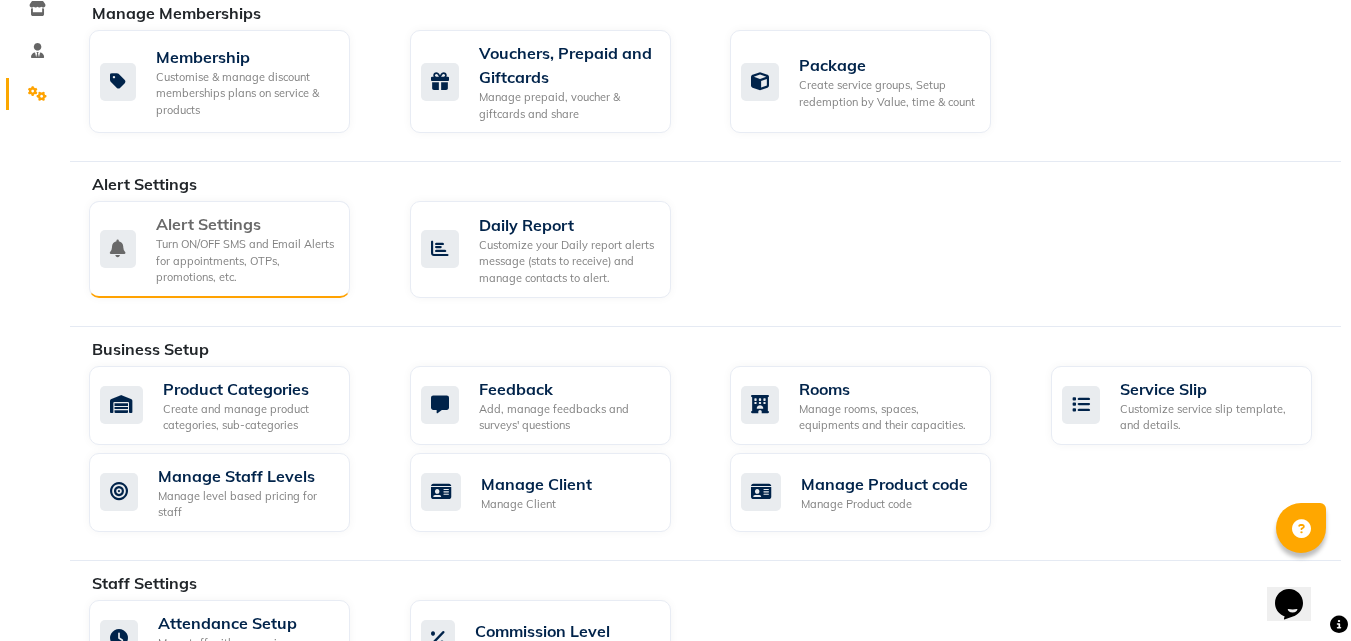 click on "Turn ON/OFF SMS and Email Alerts for appointments, OTPs, promotions, etc." 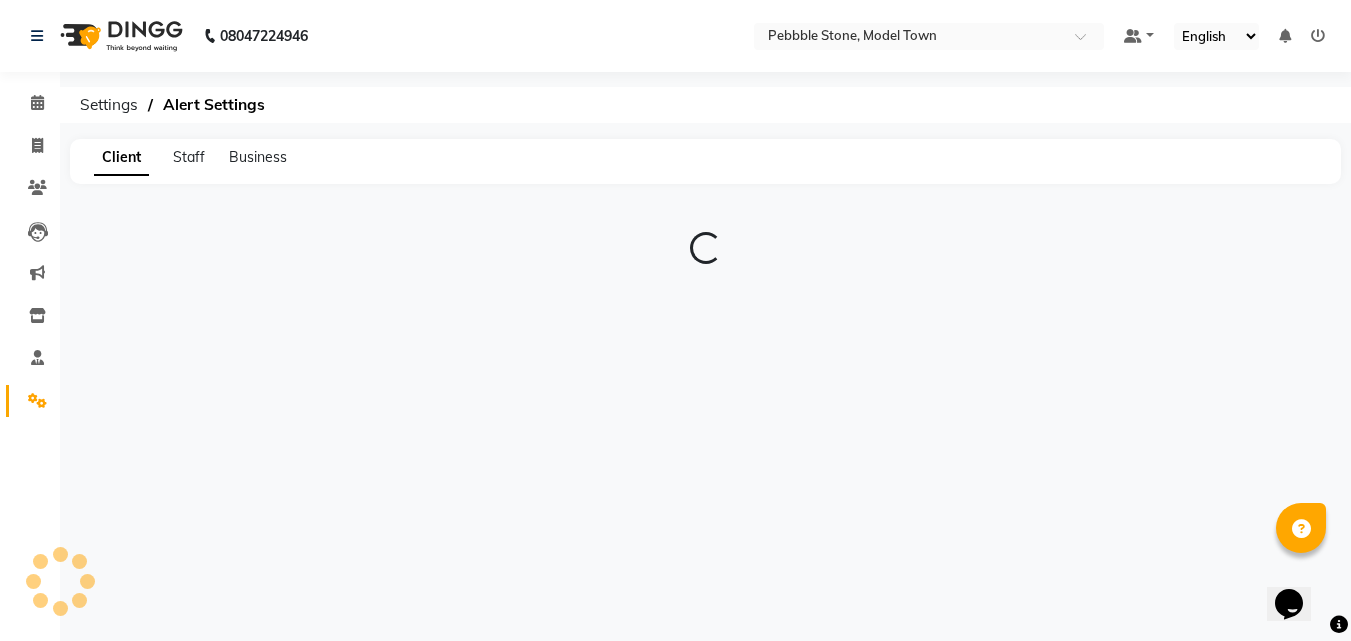scroll, scrollTop: 0, scrollLeft: 0, axis: both 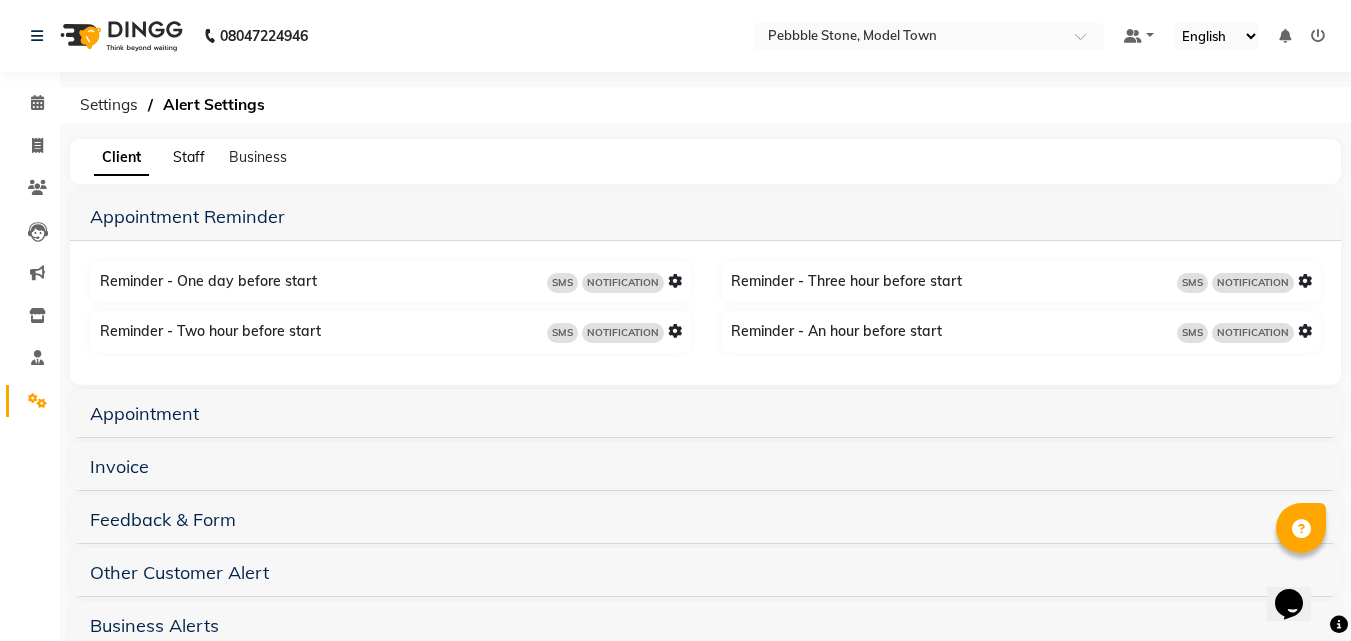 click on "Staff" 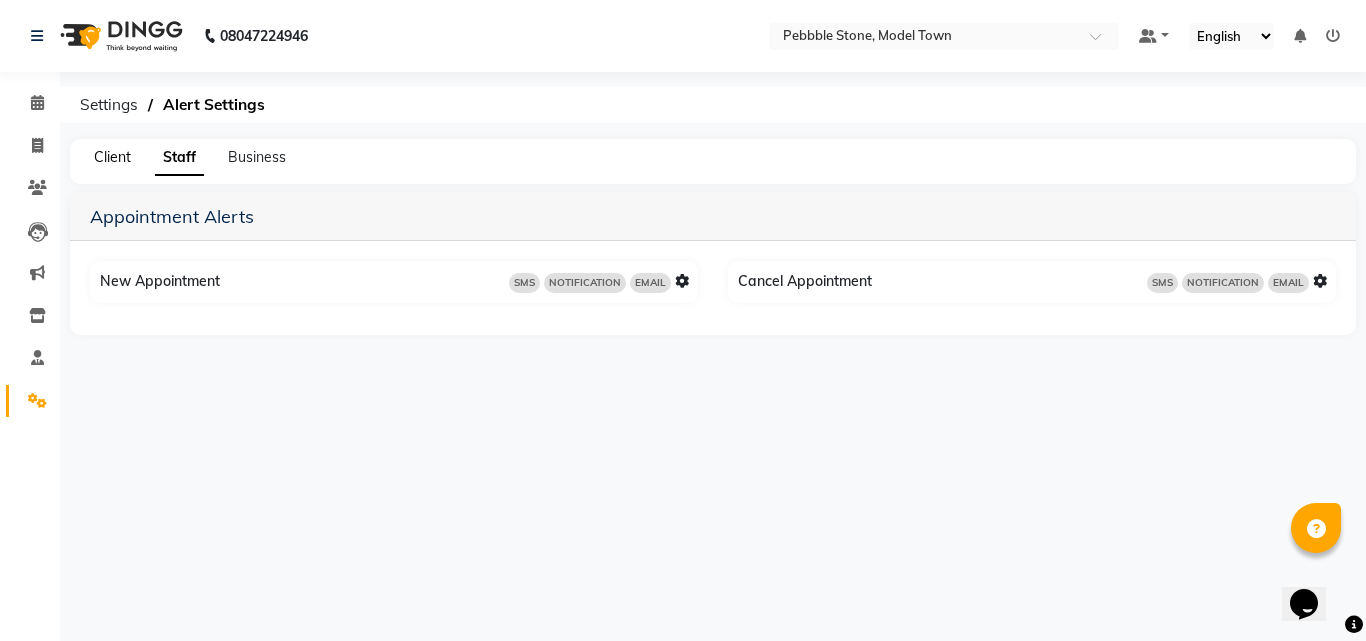 click on "Client" 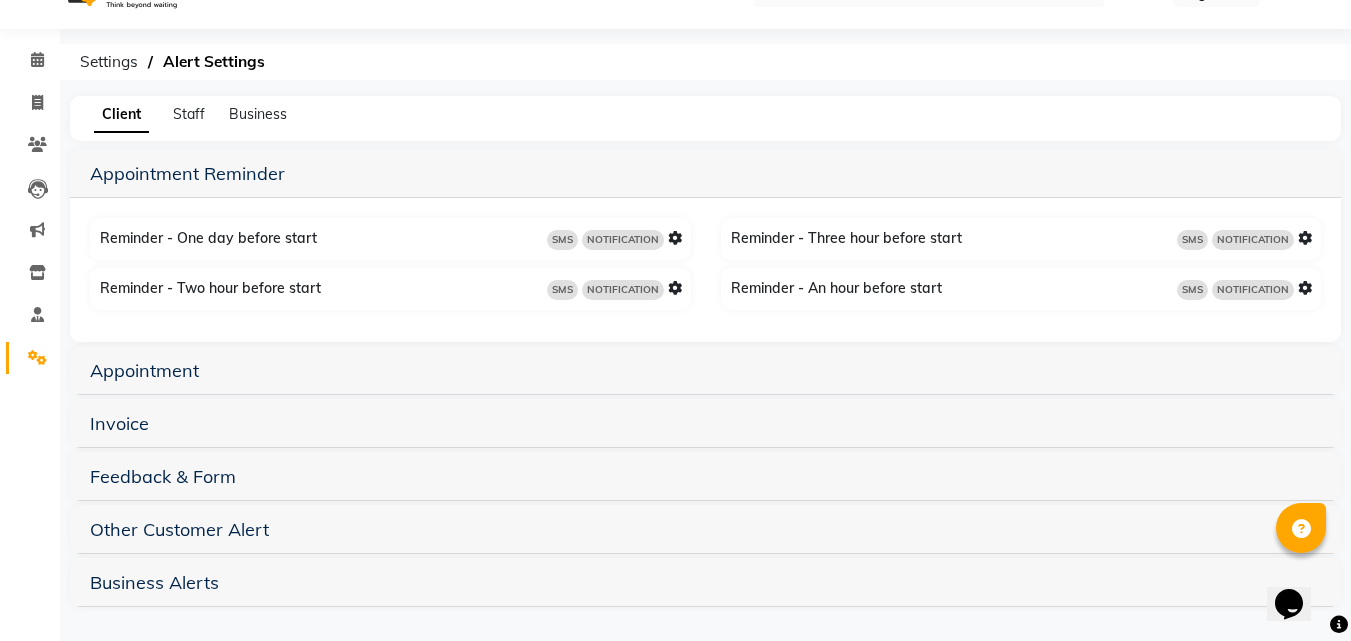 scroll, scrollTop: 0, scrollLeft: 0, axis: both 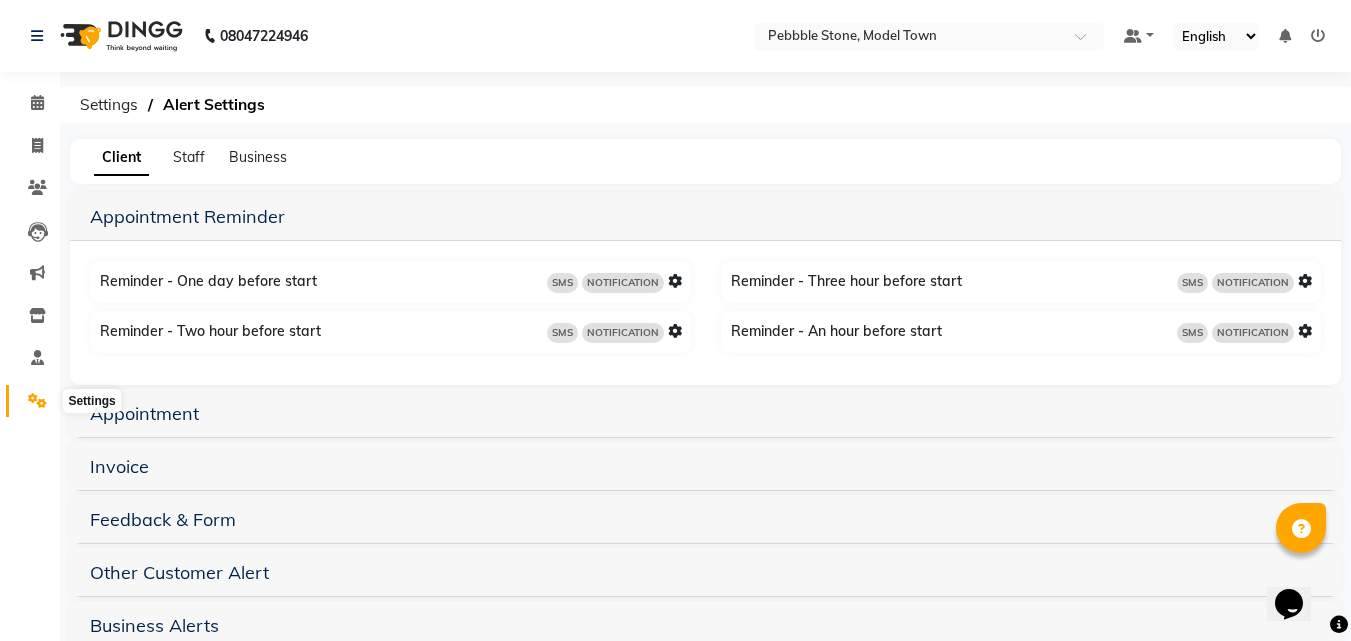 click 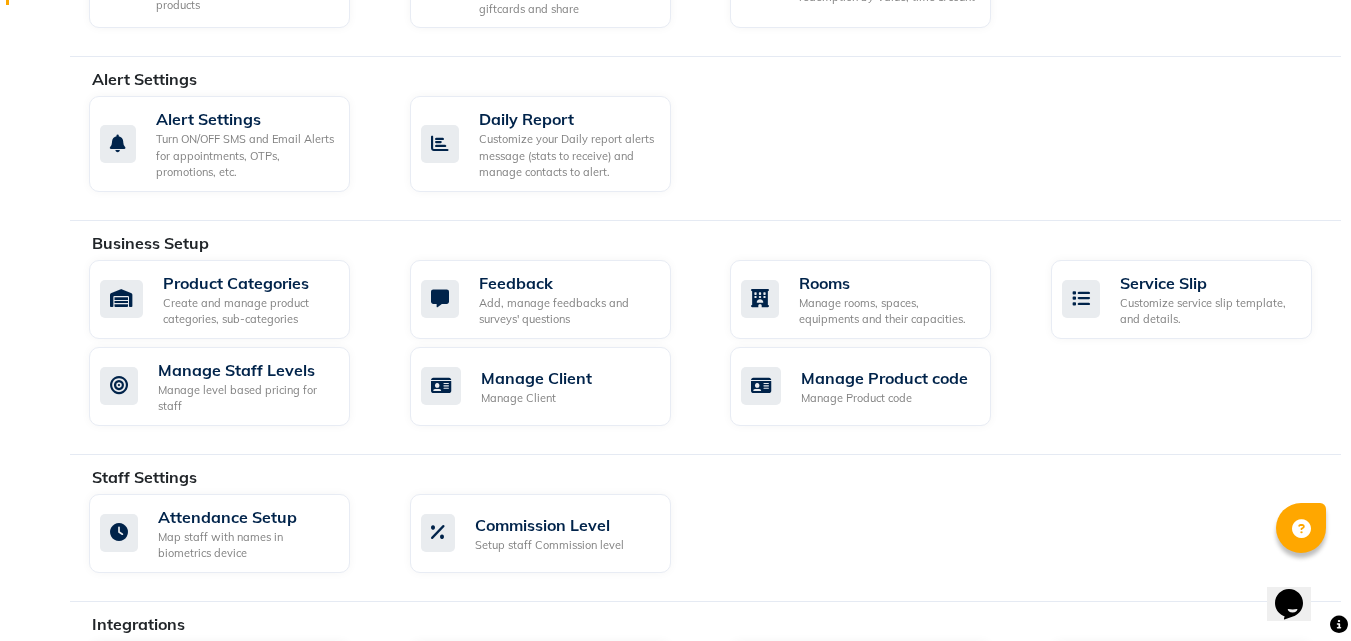 scroll, scrollTop: 398, scrollLeft: 0, axis: vertical 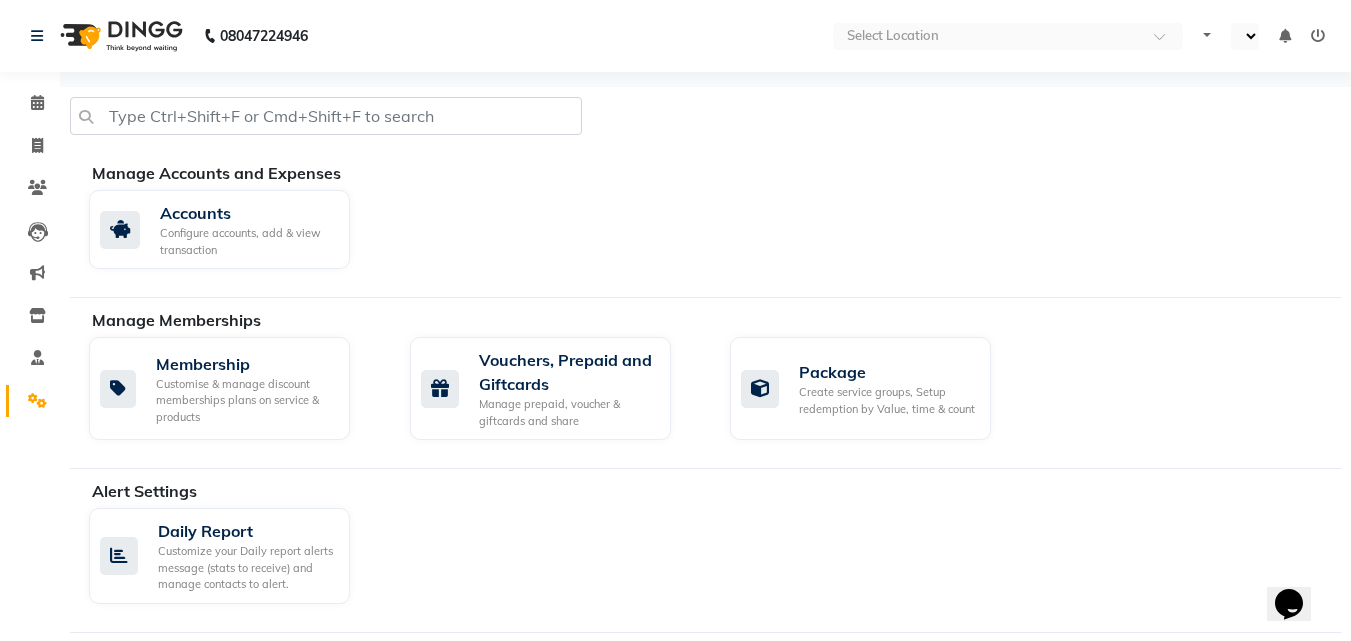 select on "en" 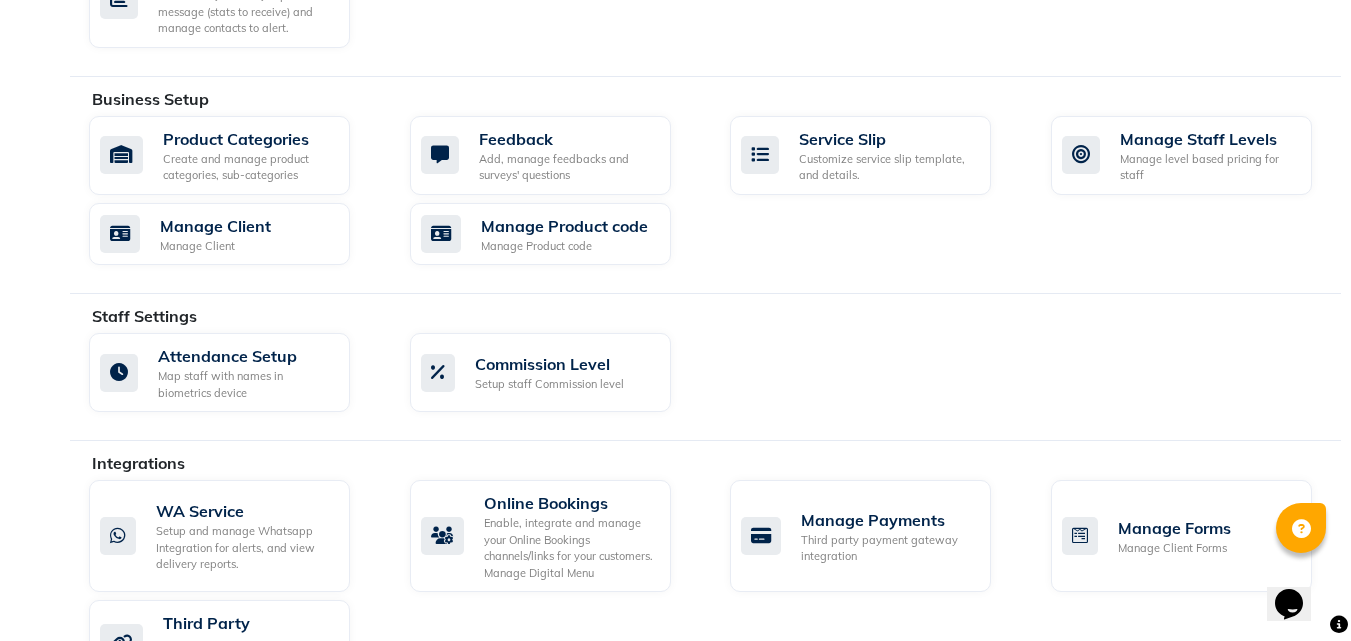 scroll, scrollTop: 559, scrollLeft: 0, axis: vertical 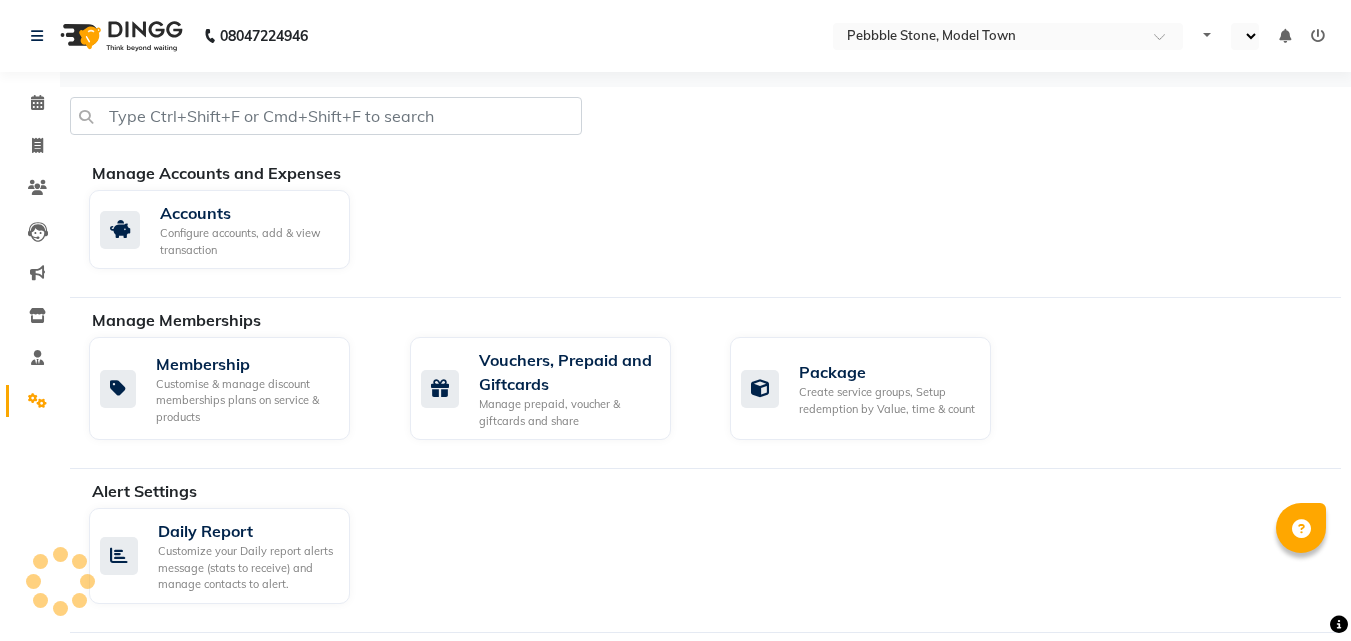 select on "en" 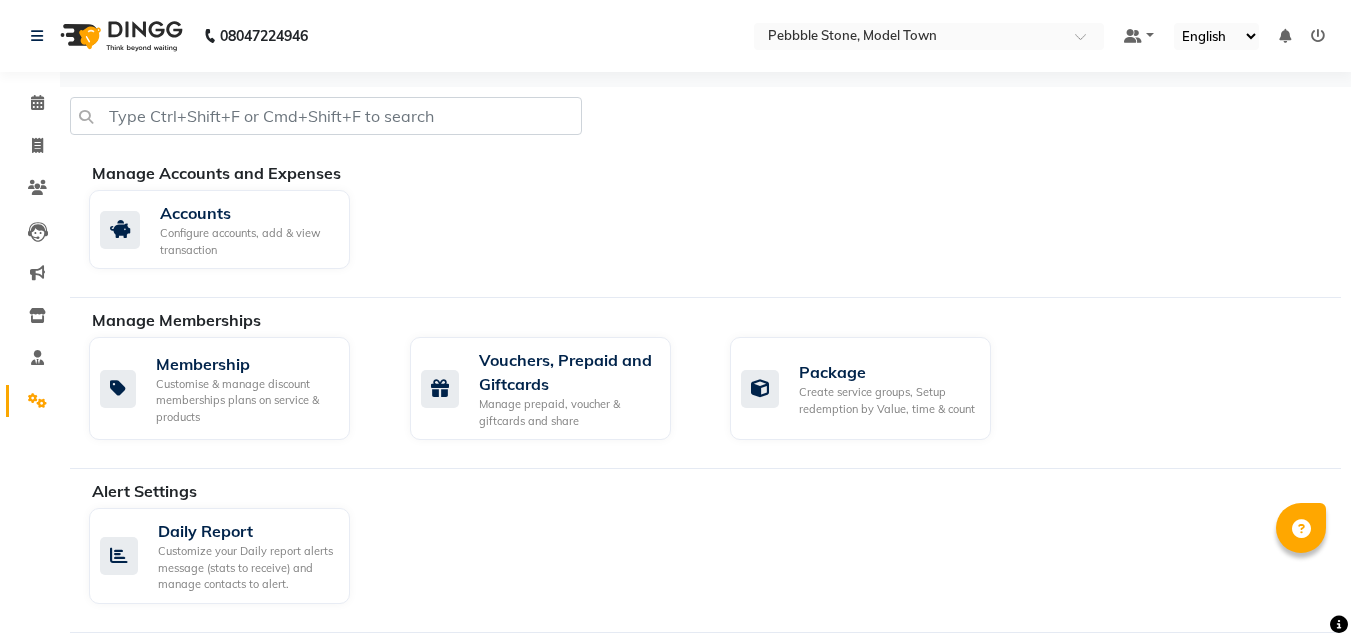 scroll, scrollTop: 301, scrollLeft: 0, axis: vertical 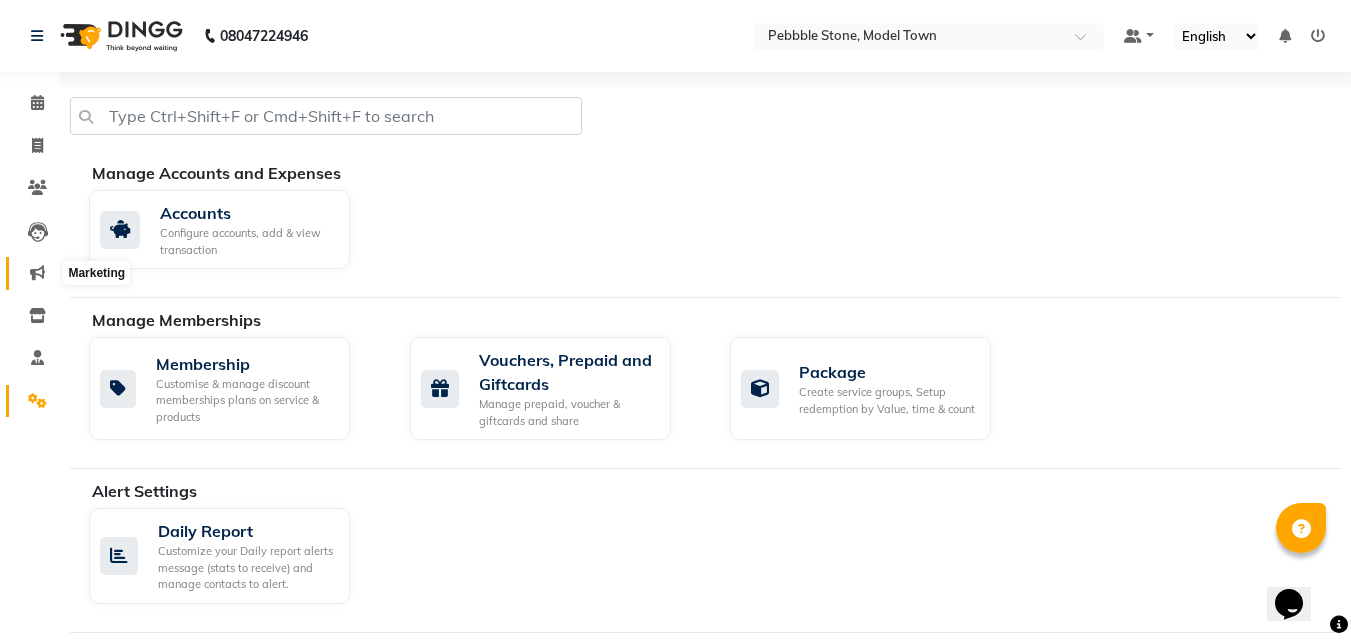 click 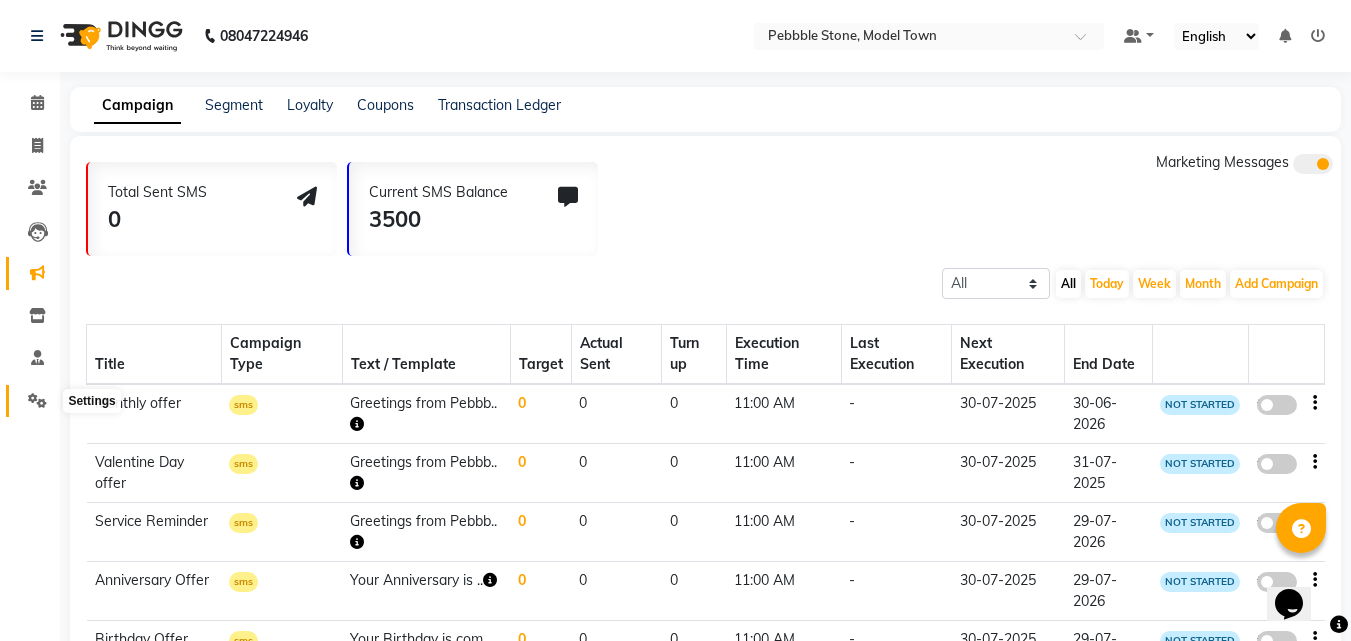 click 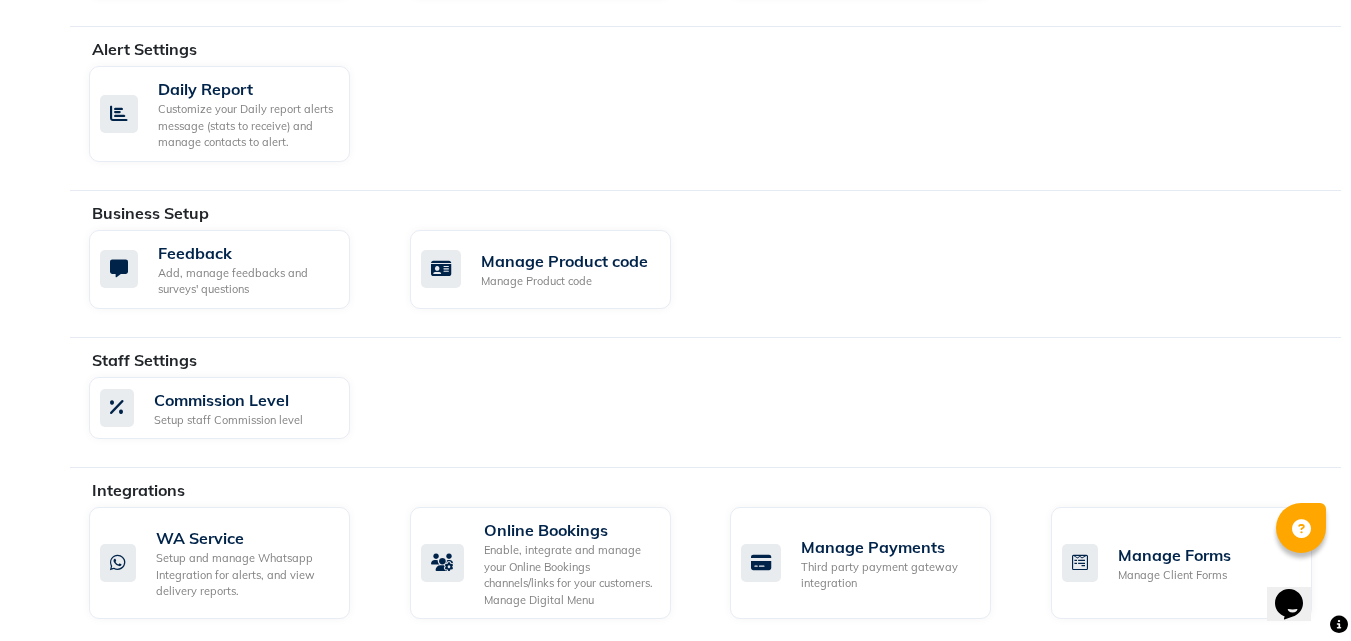 scroll, scrollTop: 457, scrollLeft: 0, axis: vertical 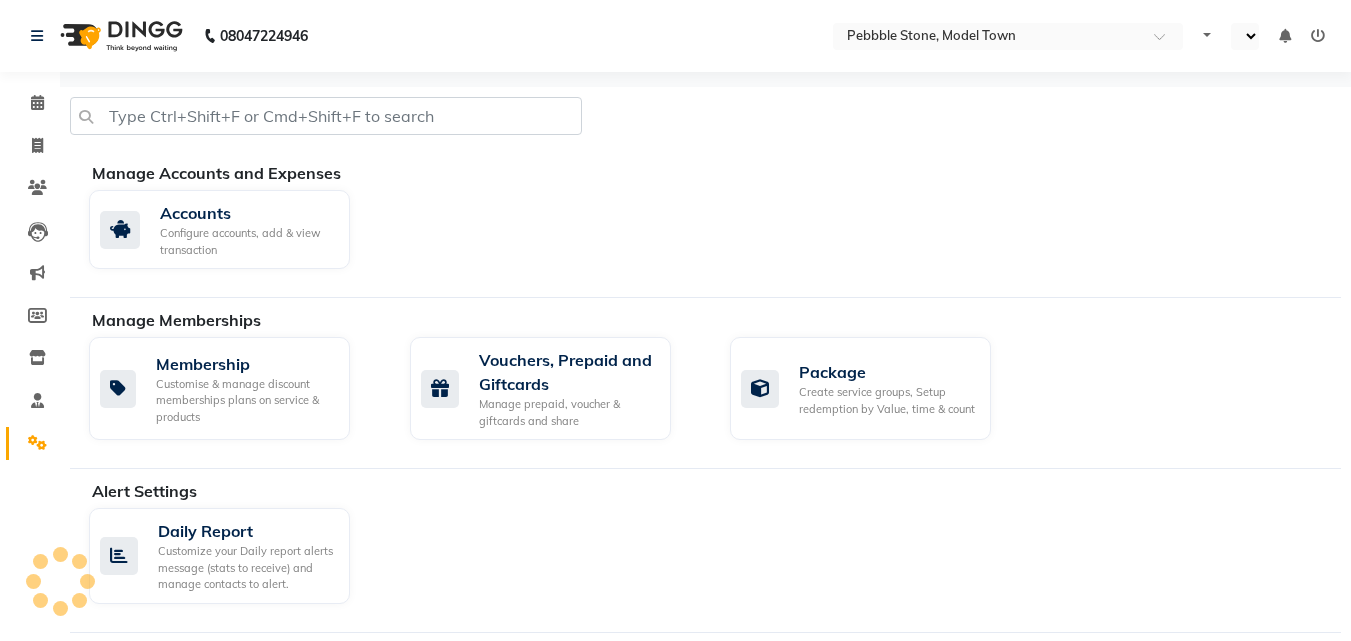 select on "en" 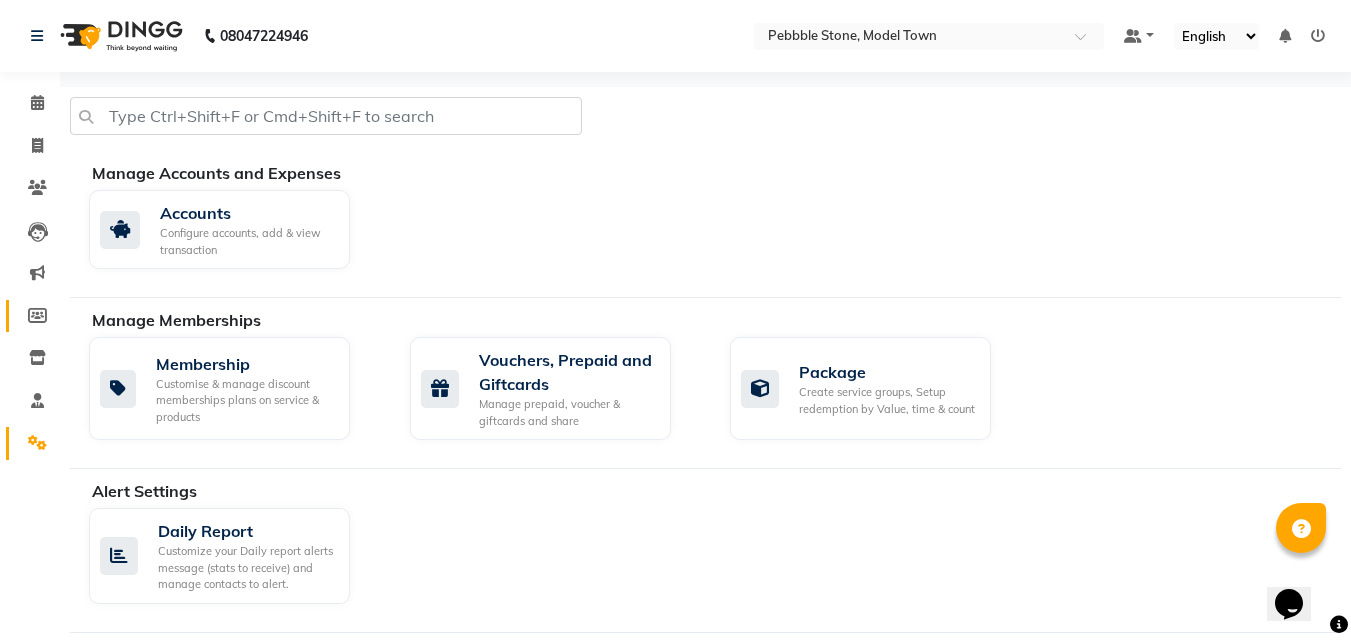 scroll, scrollTop: 0, scrollLeft: 0, axis: both 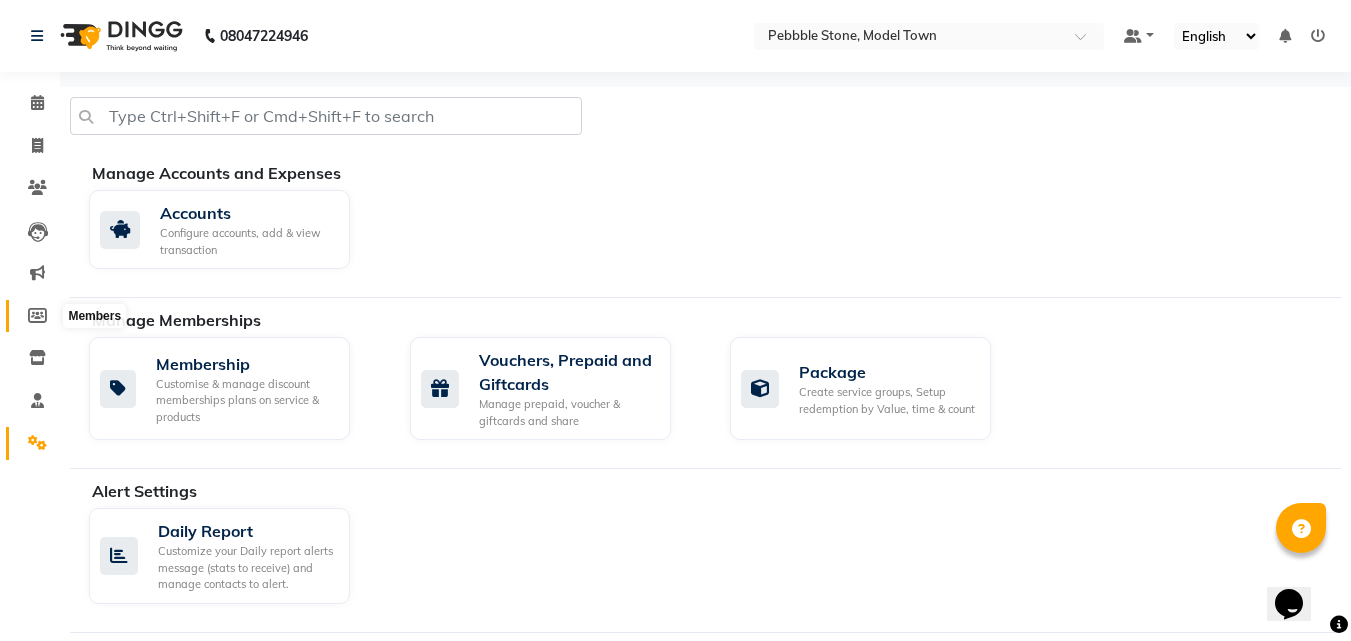 click 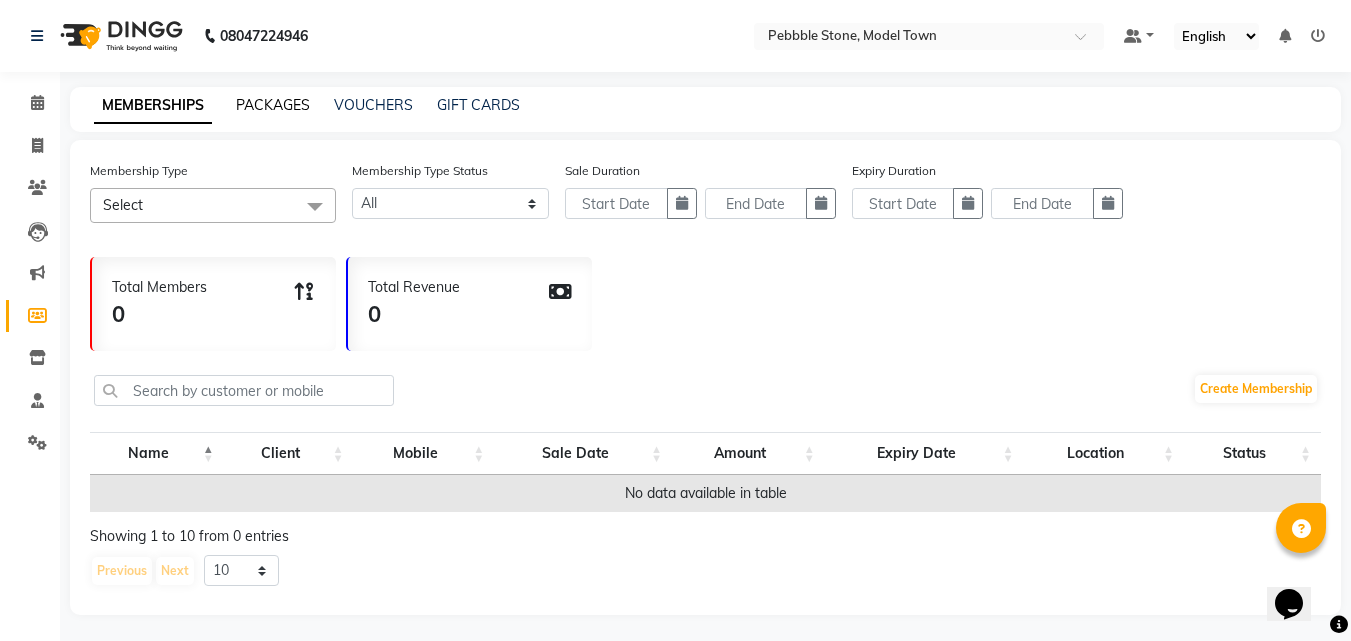 click on "PACKAGES" 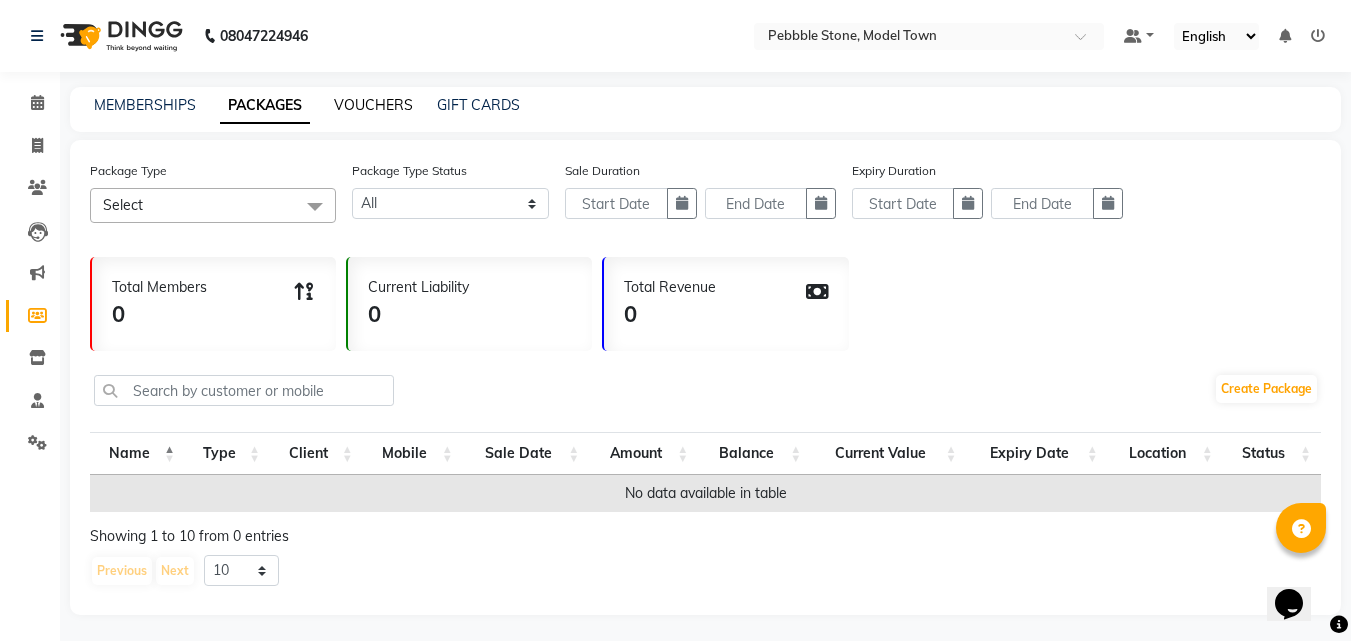click on "VOUCHERS" 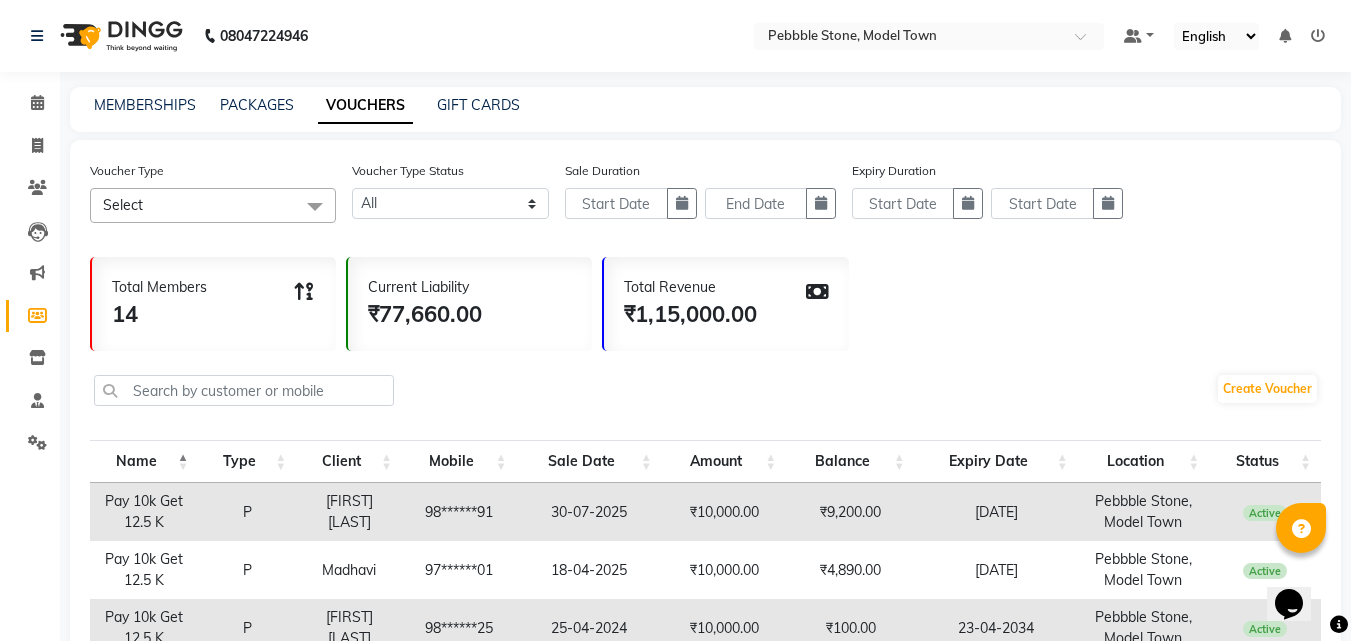 click 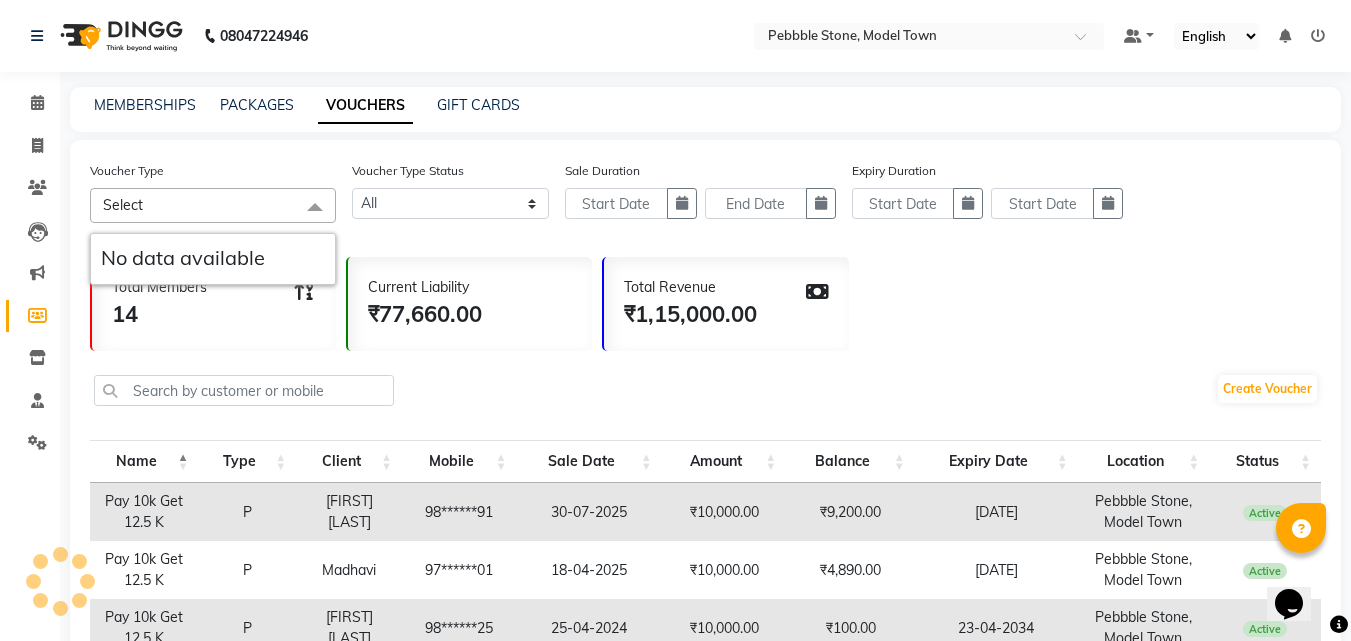click 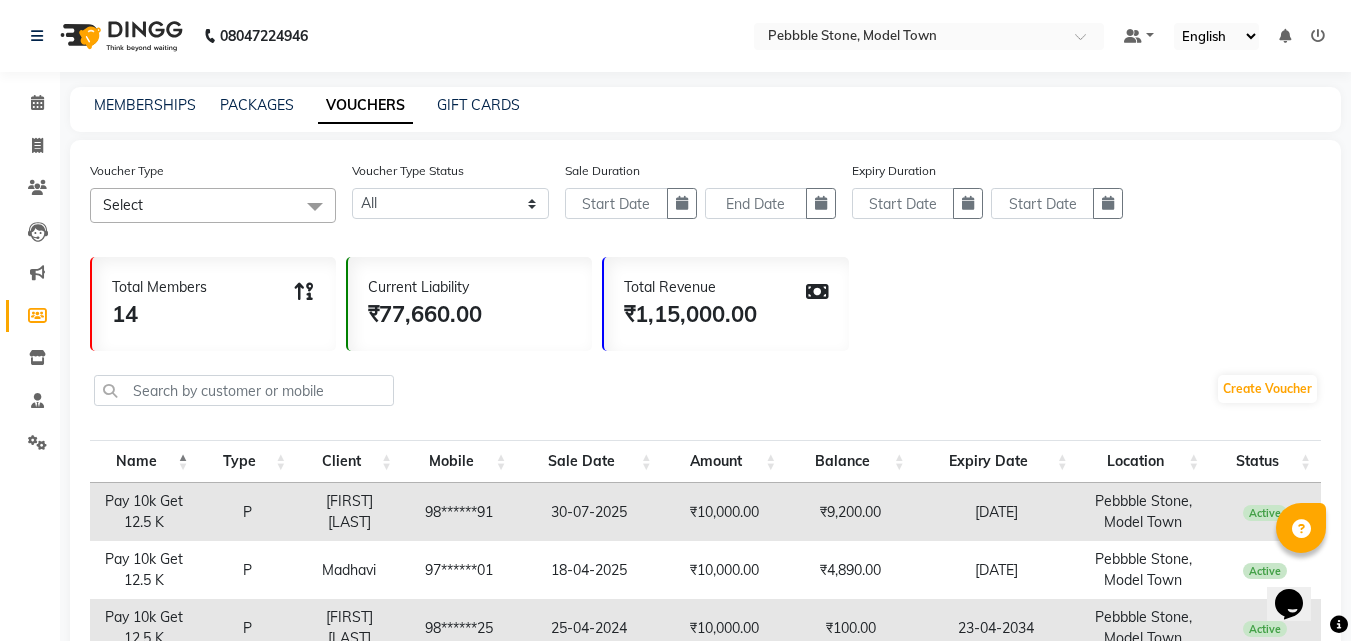 click 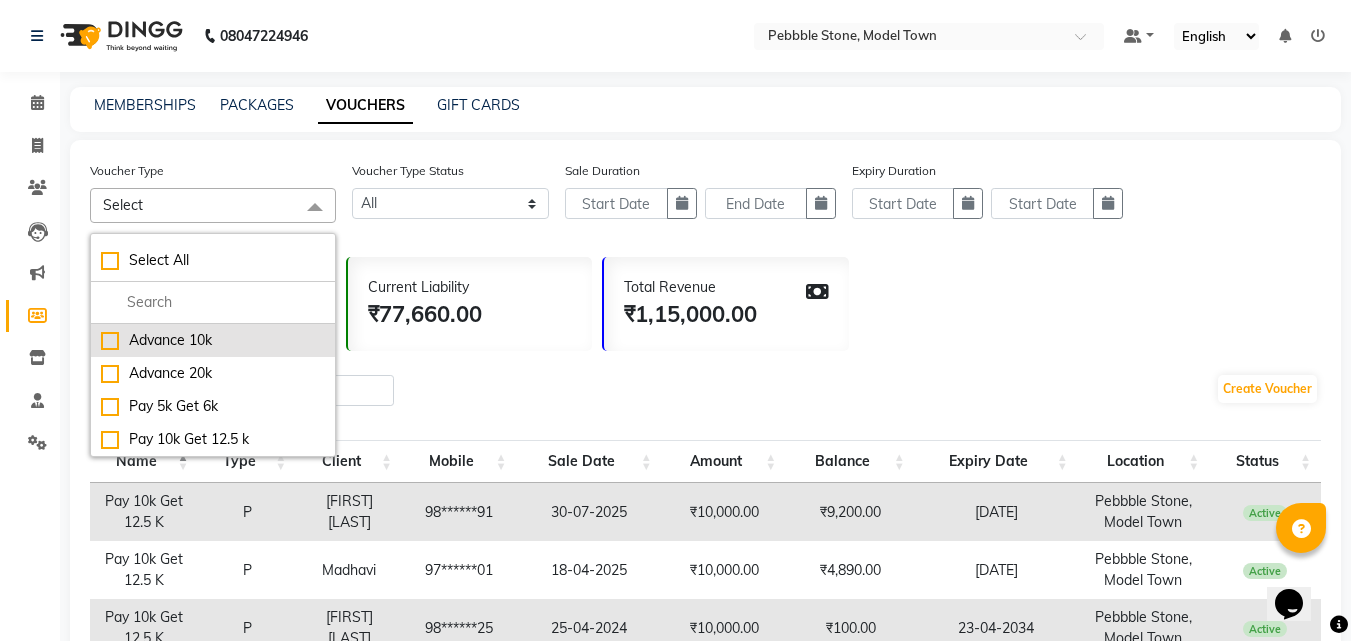 click on "Advance 10k" 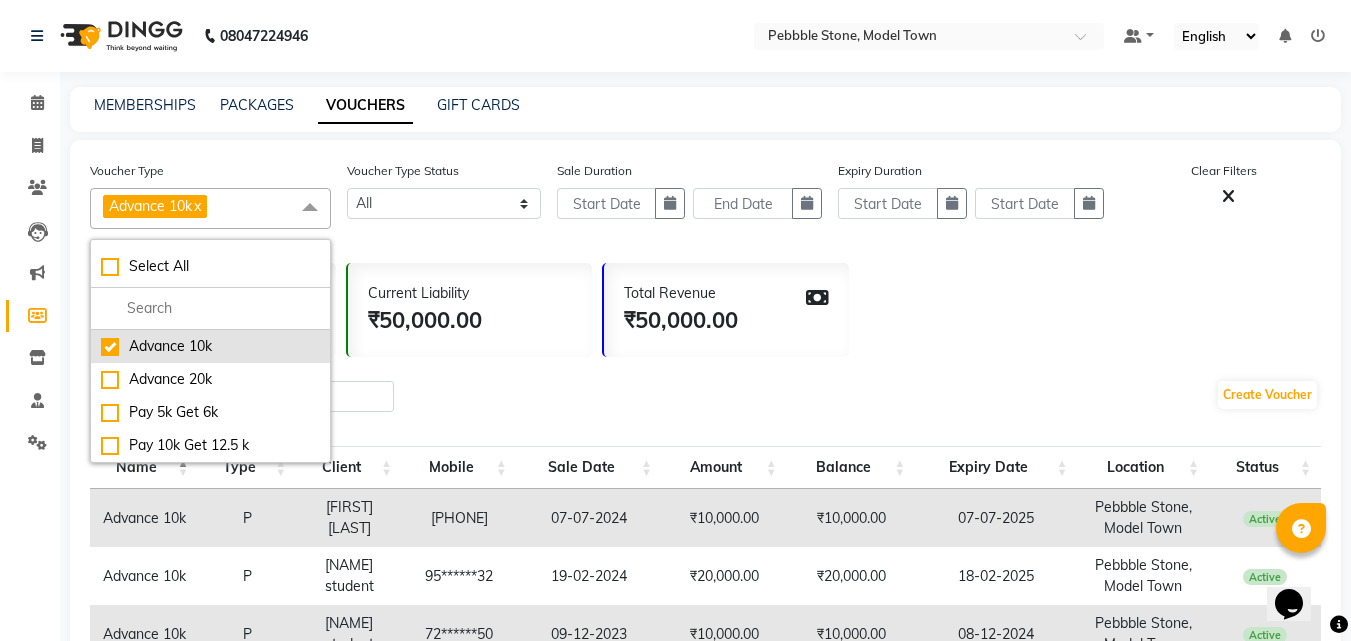 click on "Advance 10k" 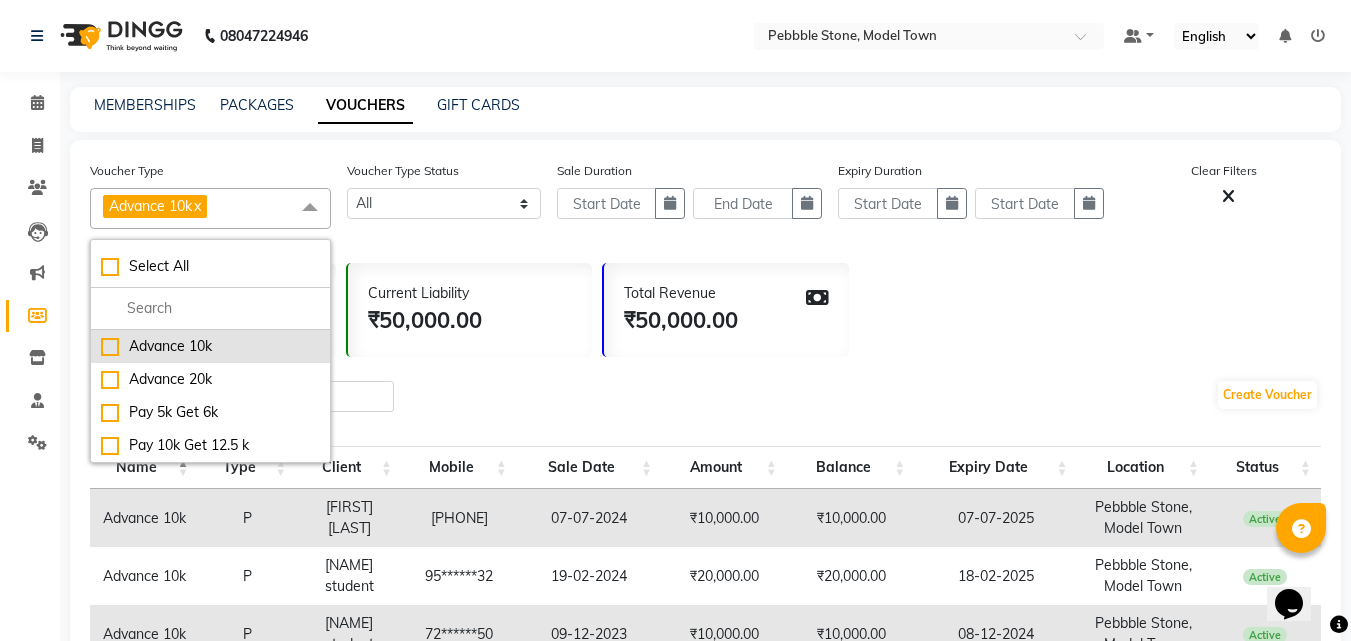 checkbox on "false" 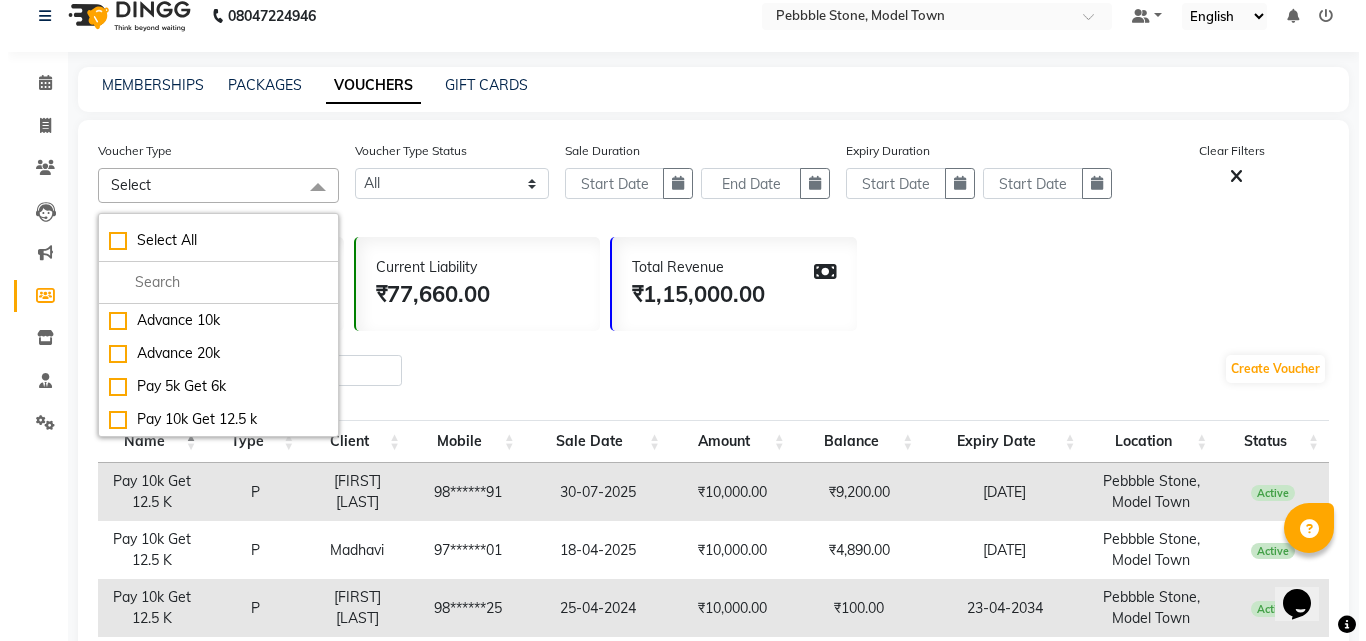 scroll, scrollTop: 0, scrollLeft: 0, axis: both 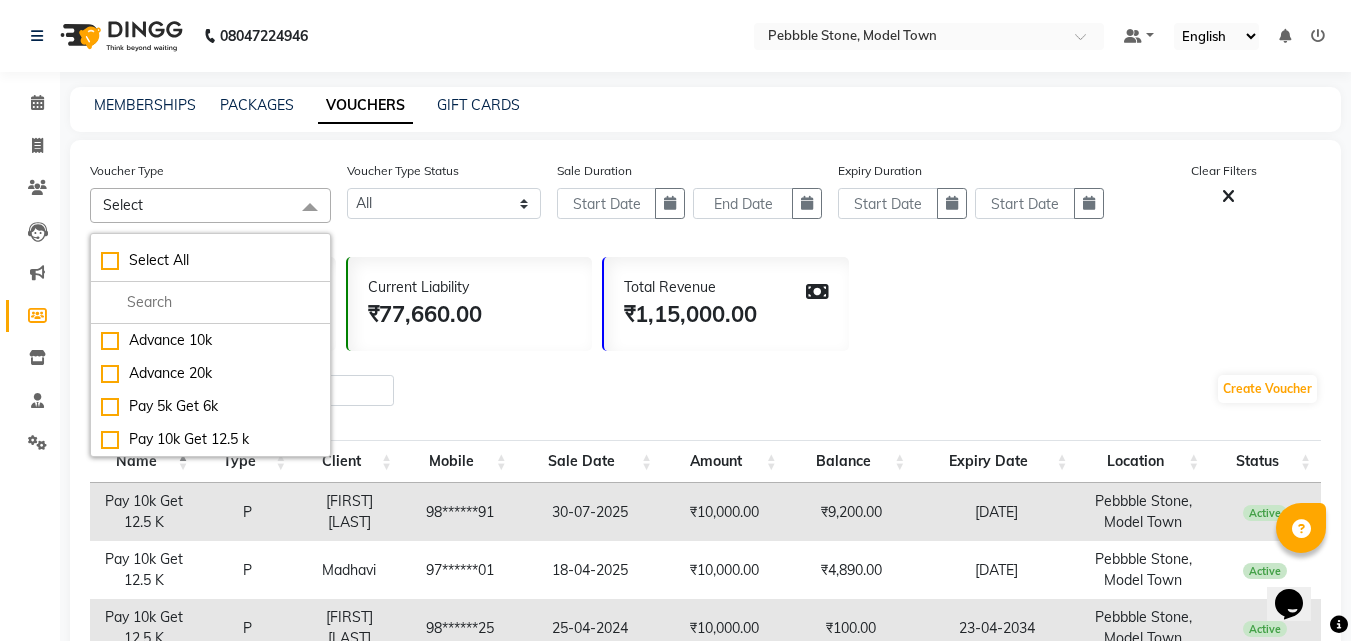 click on "Total Members 14 Current Liability ₹77,660.00 Total Revenue ₹1,15,000.00" 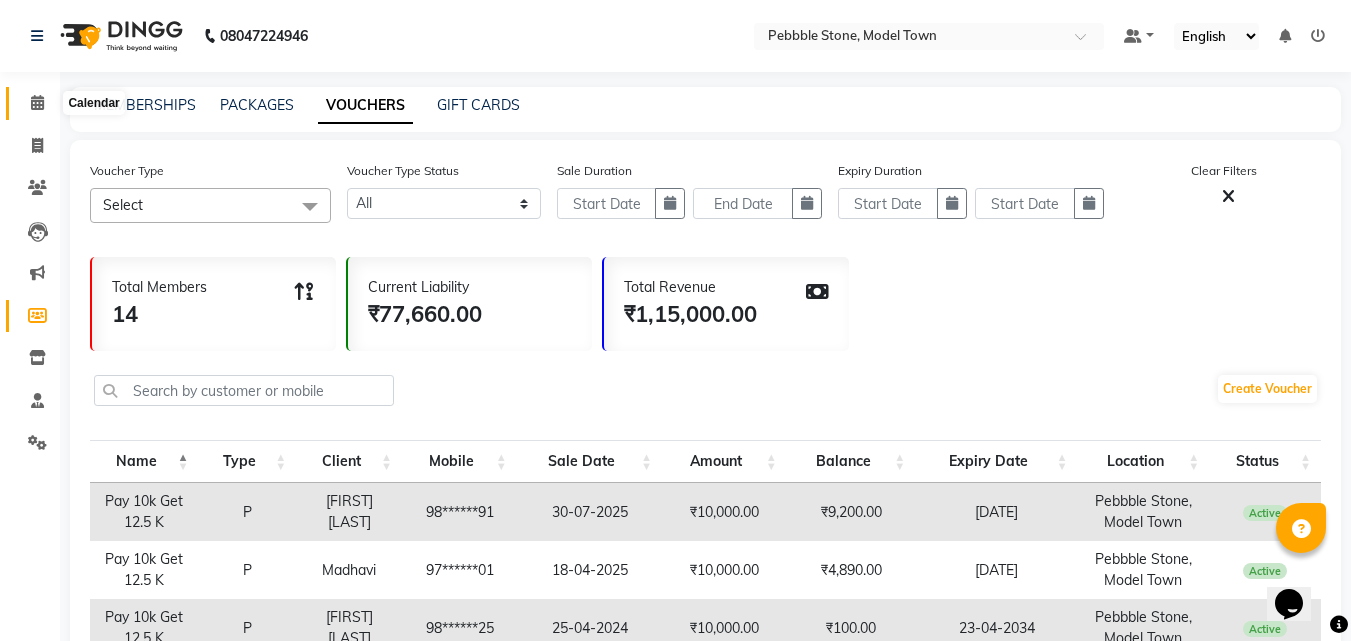 click 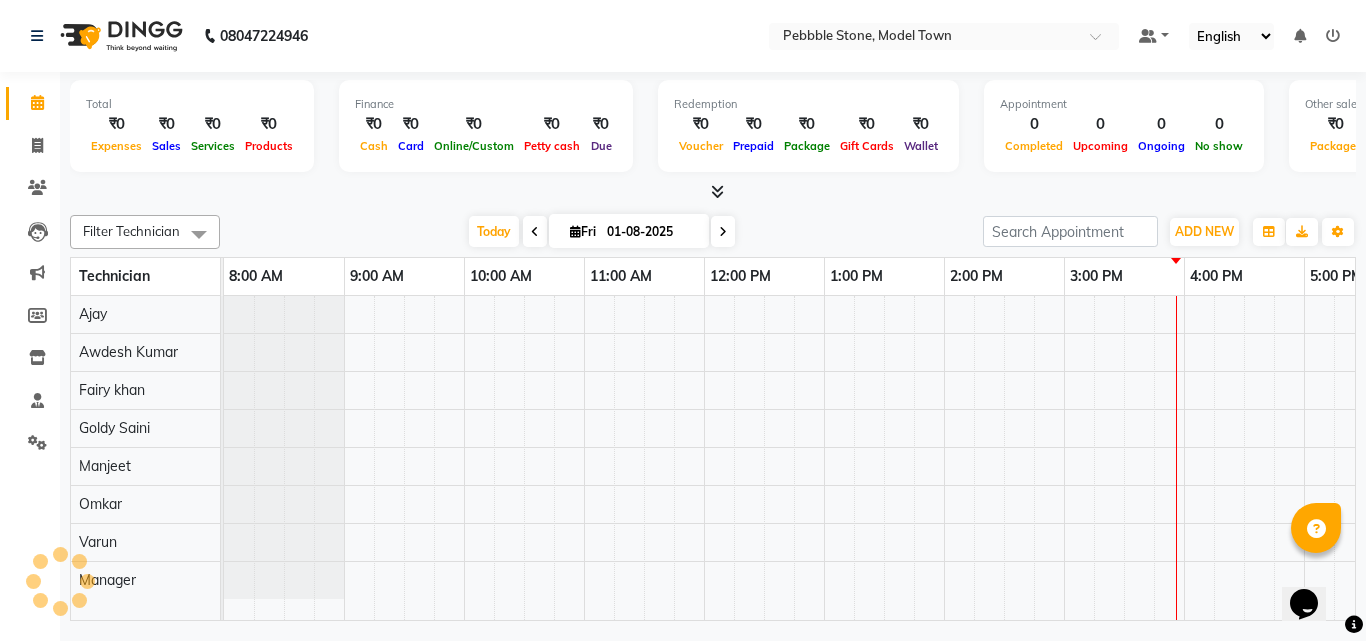 scroll, scrollTop: 0, scrollLeft: 0, axis: both 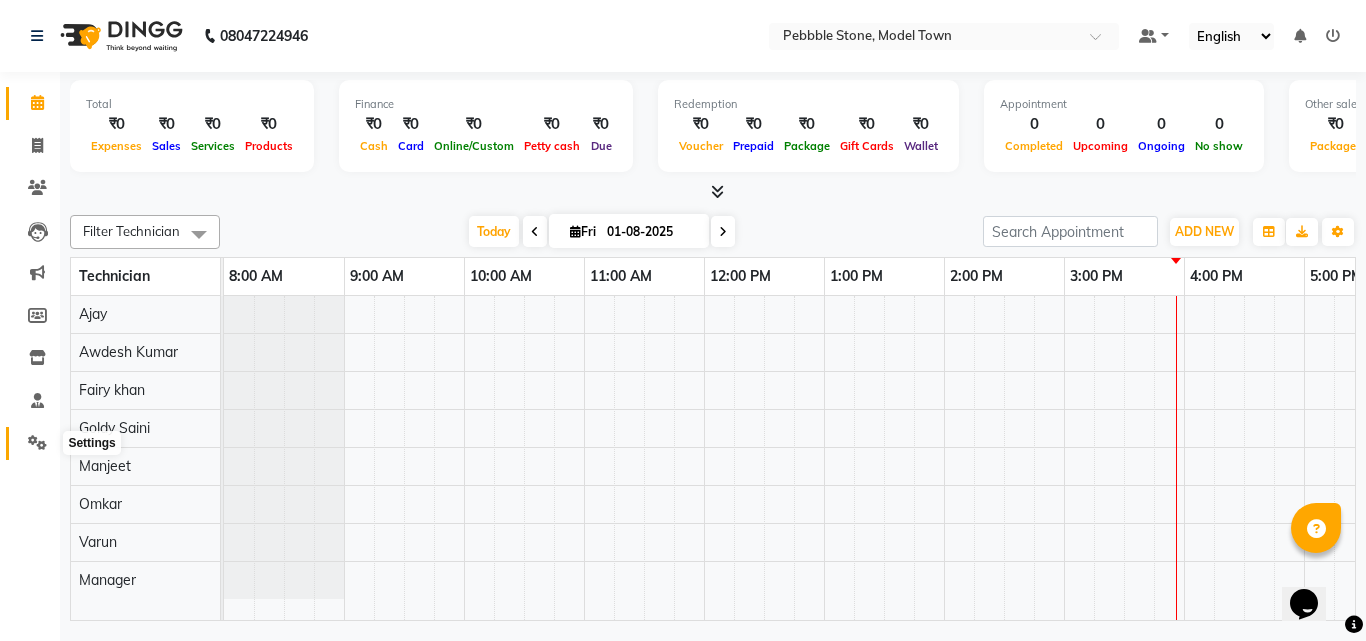 click 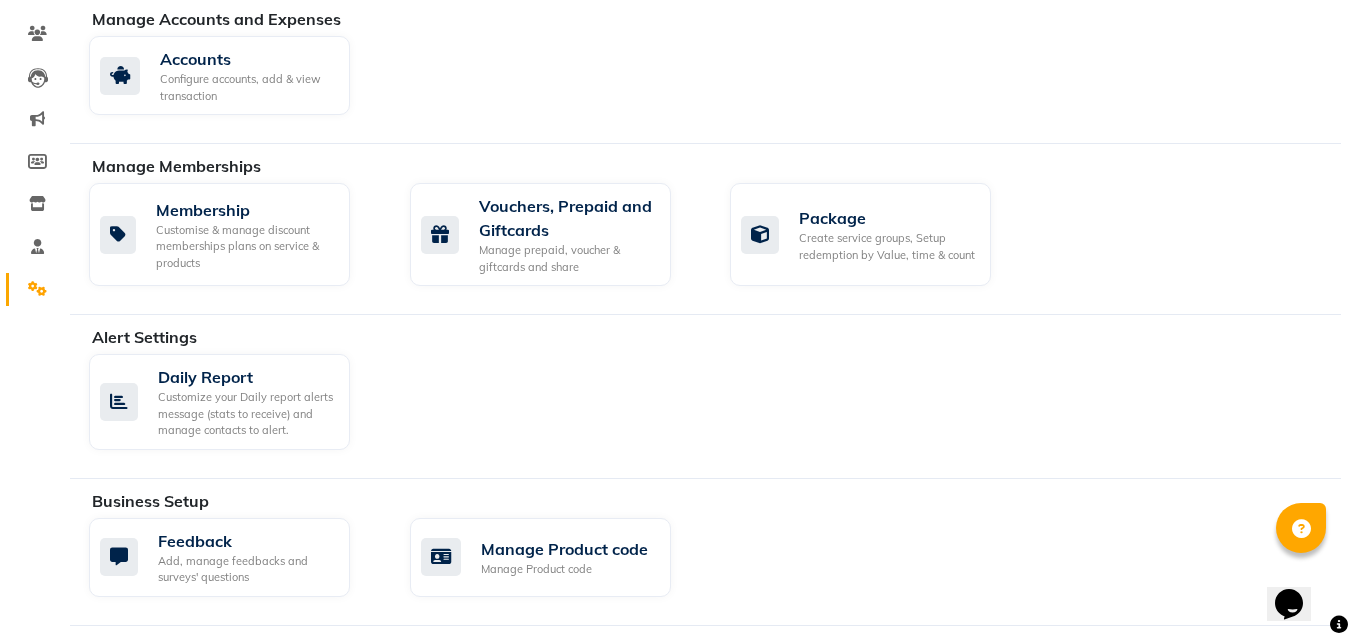 scroll, scrollTop: 397, scrollLeft: 0, axis: vertical 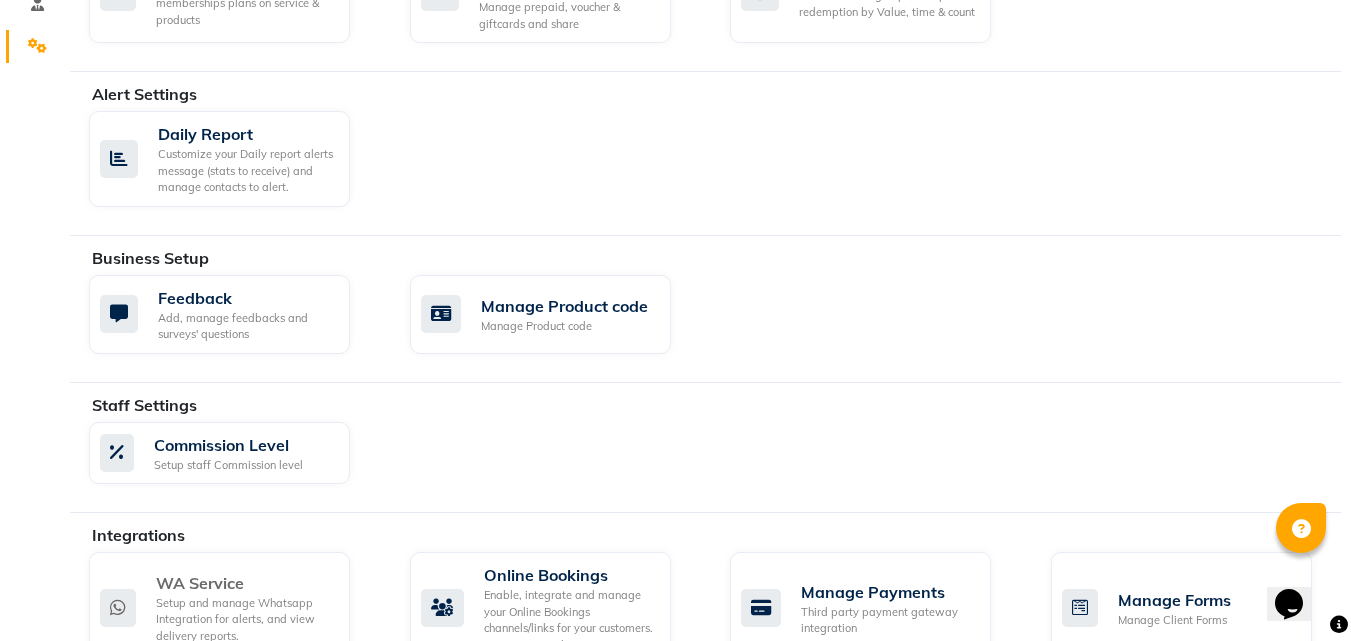 click on "Setup and manage Whatsapp Integration for alerts, and view delivery reports." 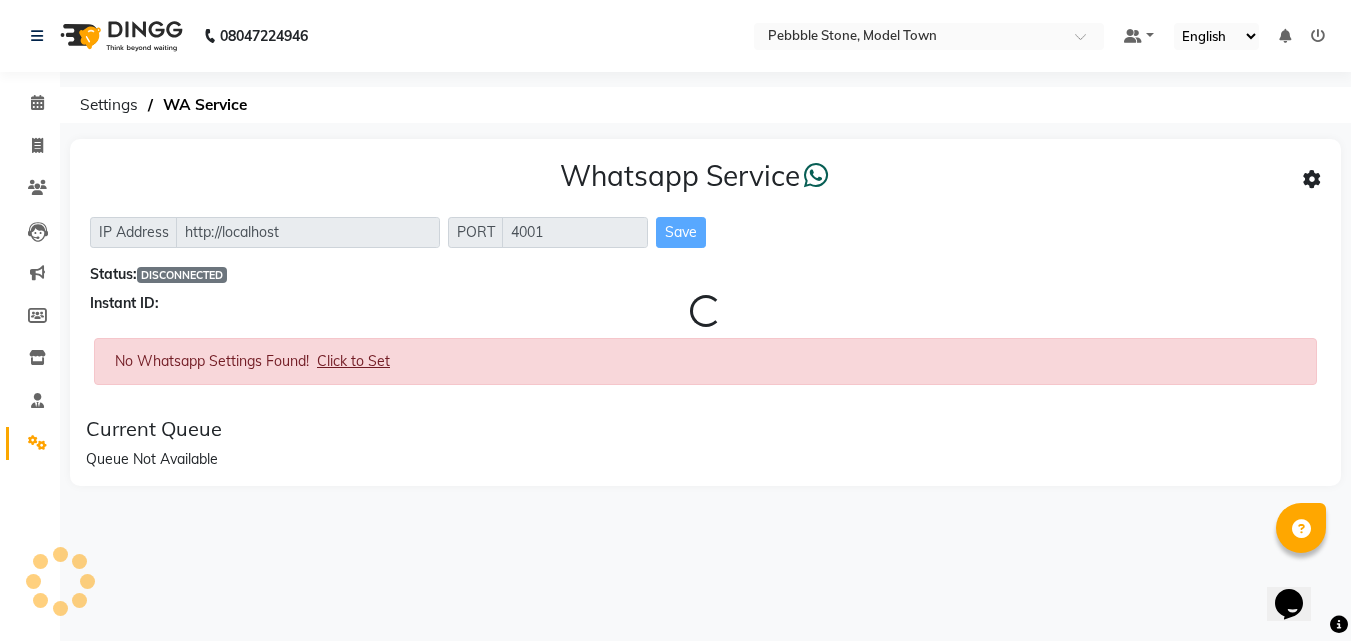 scroll, scrollTop: 0, scrollLeft: 0, axis: both 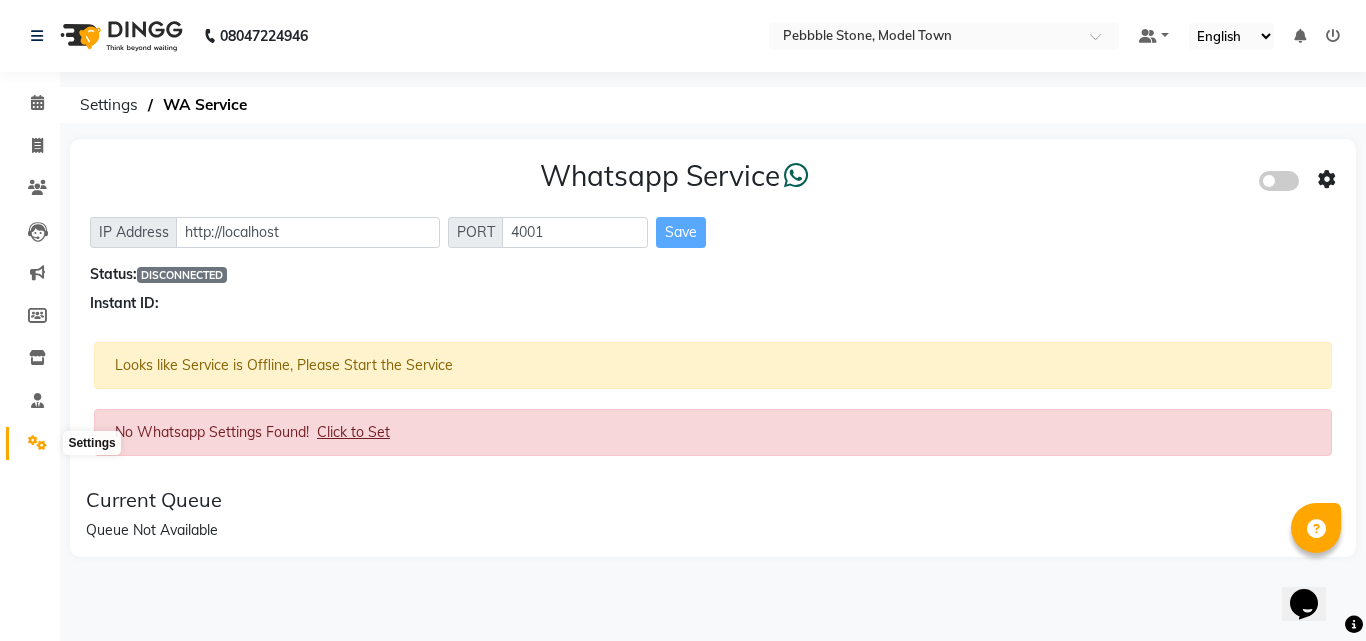 click 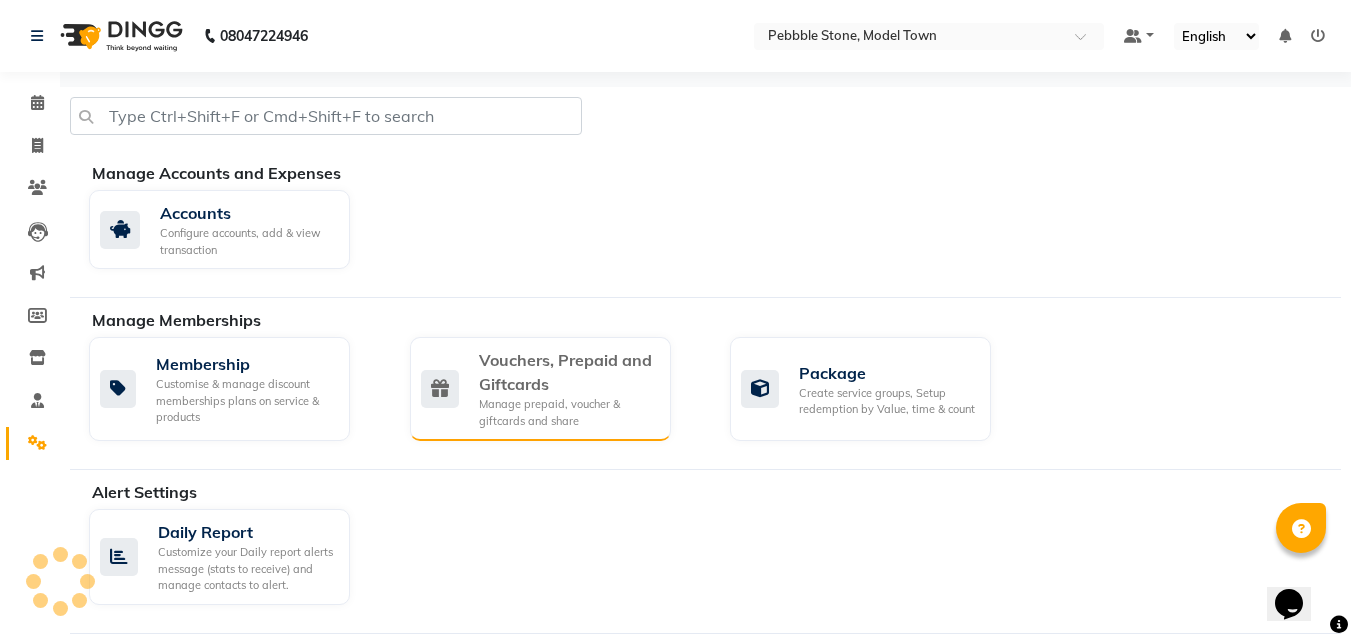 click on "Vouchers, Prepaid and Giftcards" 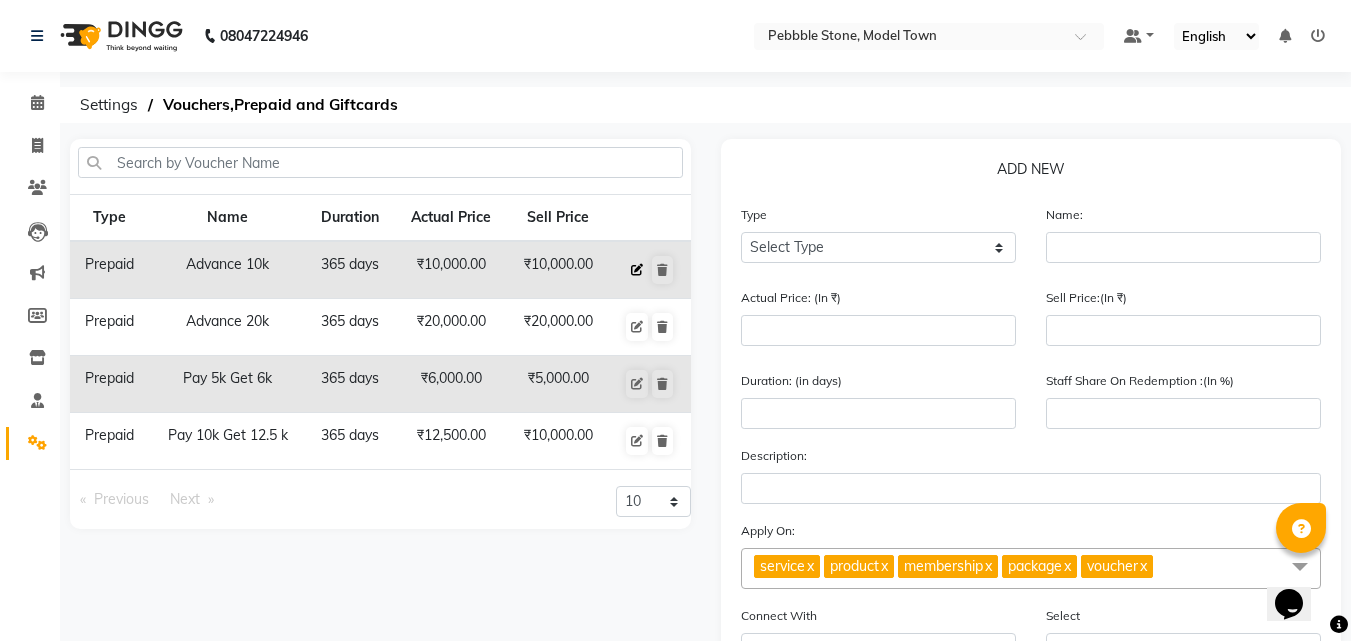 click 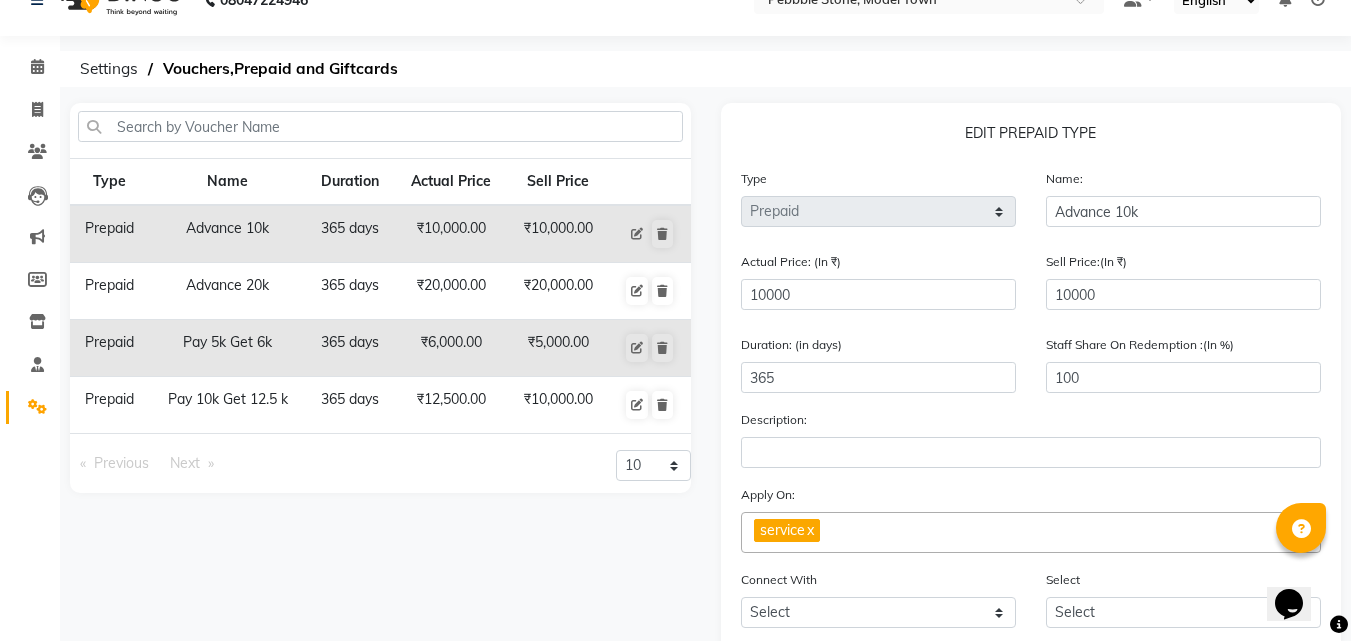 scroll, scrollTop: 31, scrollLeft: 0, axis: vertical 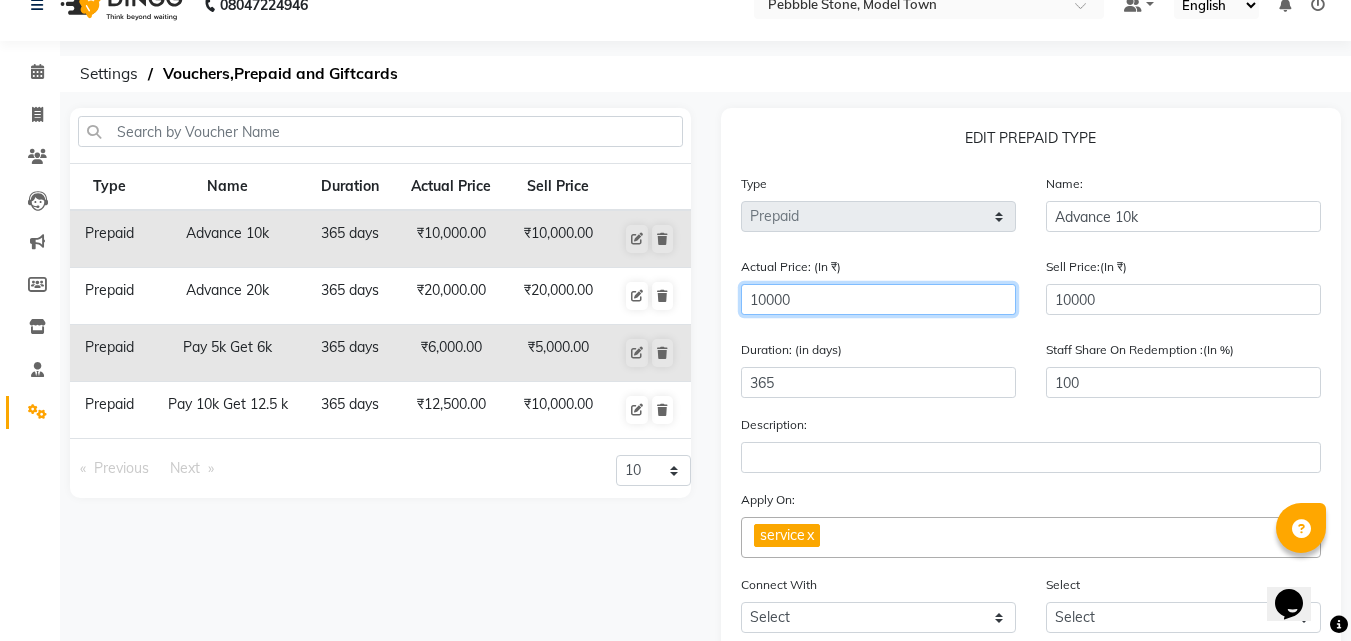 drag, startPoint x: 815, startPoint y: 305, endPoint x: 732, endPoint y: 296, distance: 83.48653 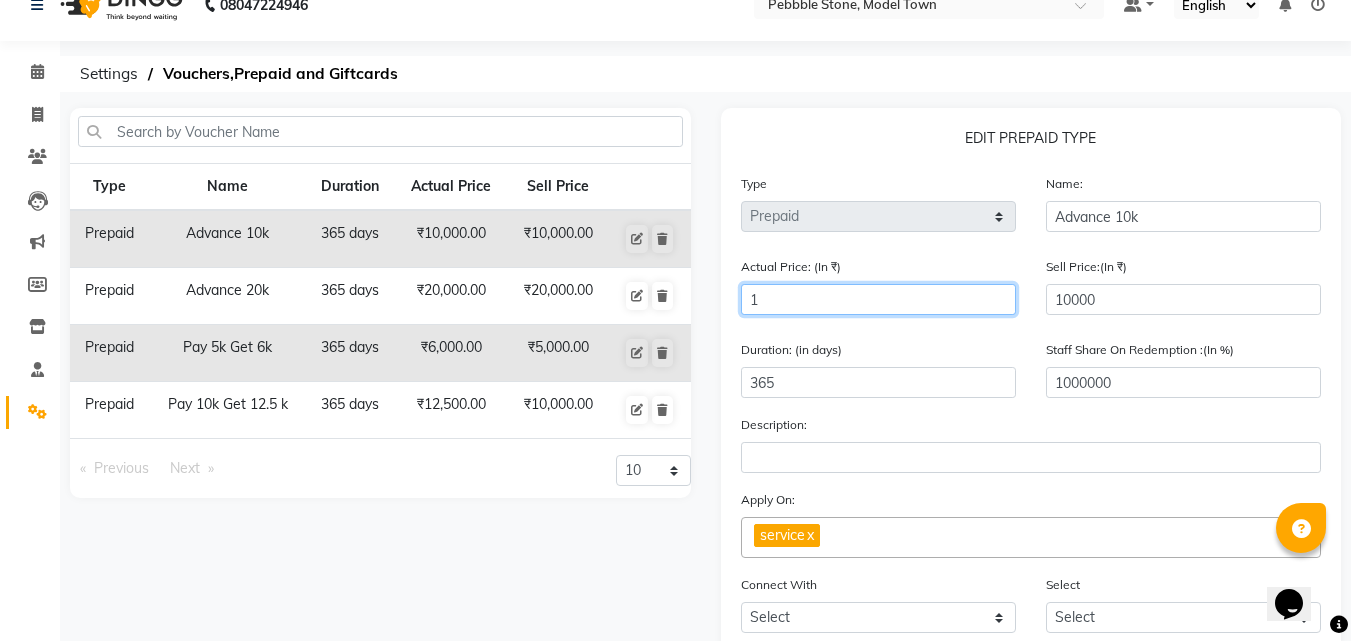 type on "12" 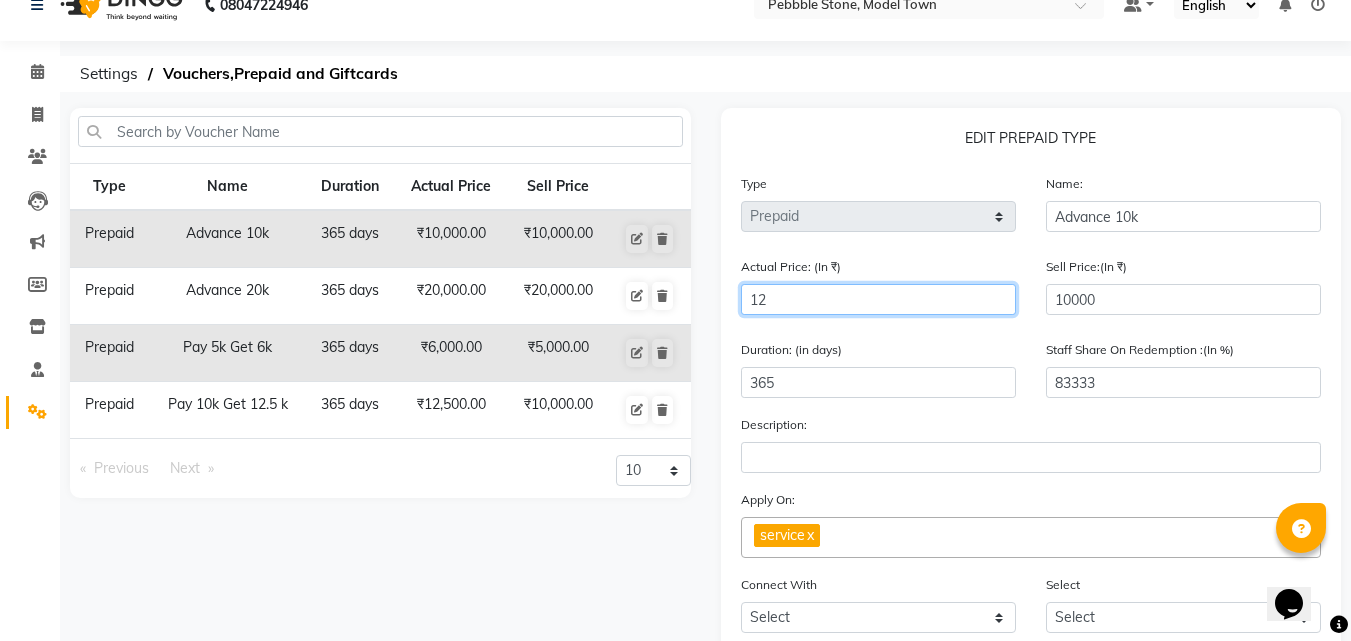 type on "125" 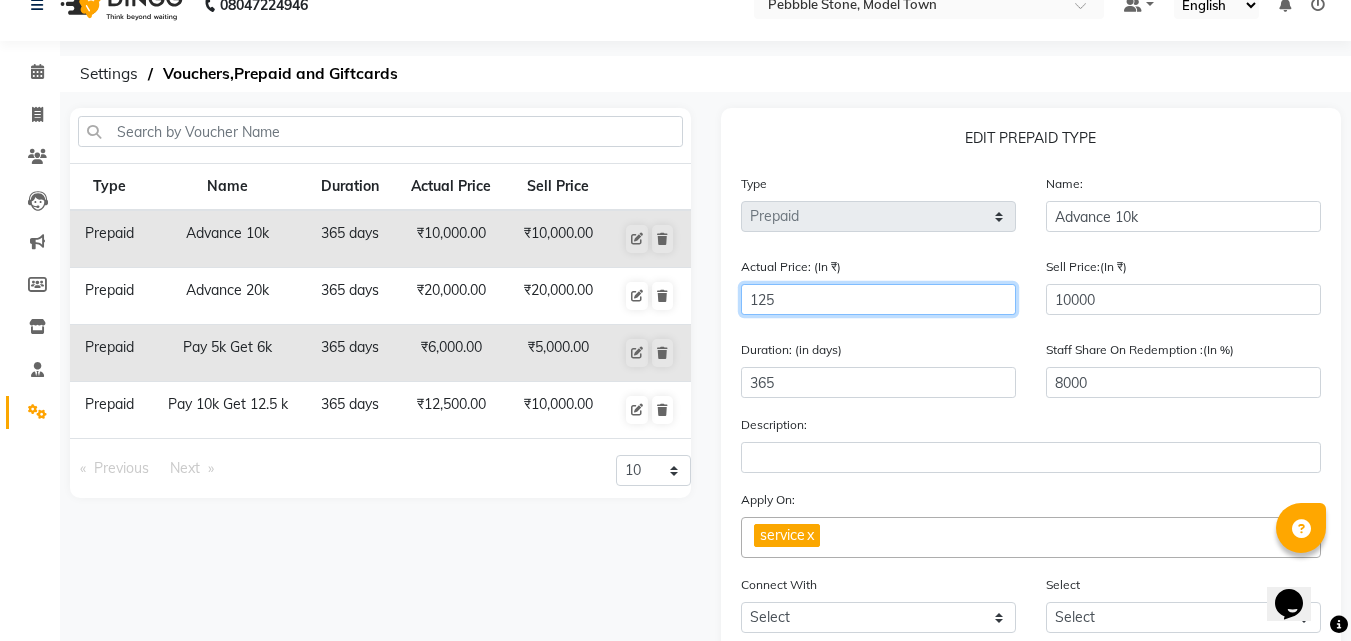 type on "1250" 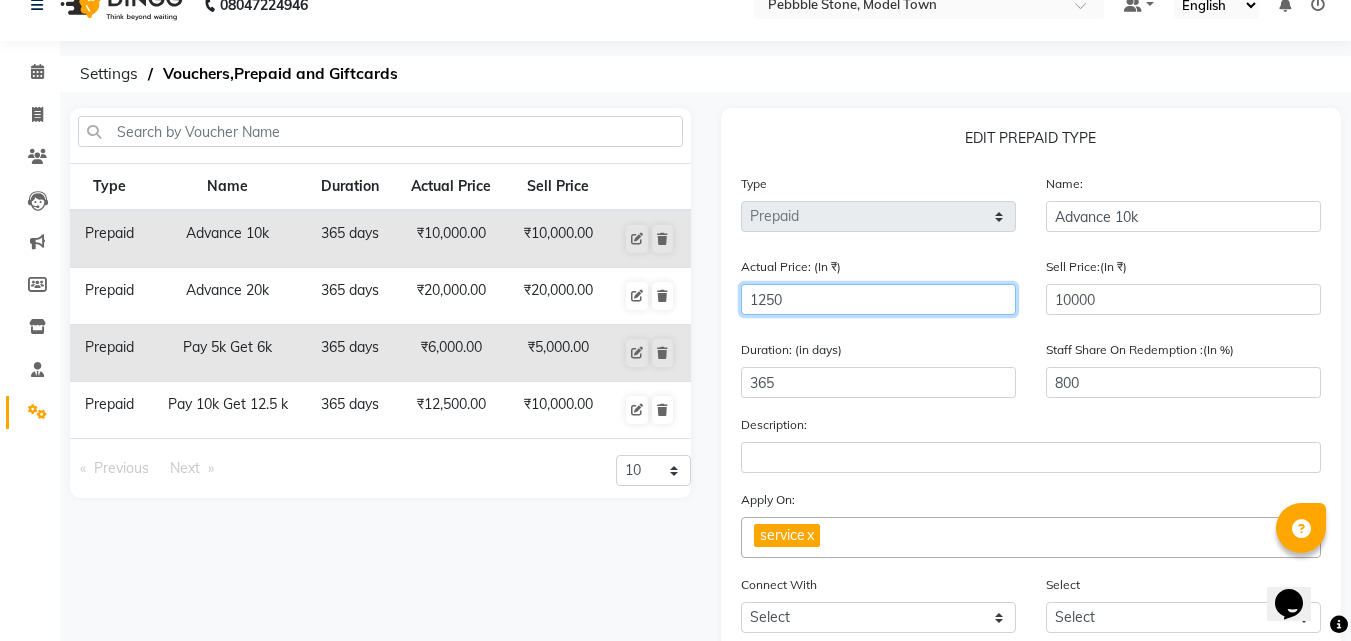 type on "12500" 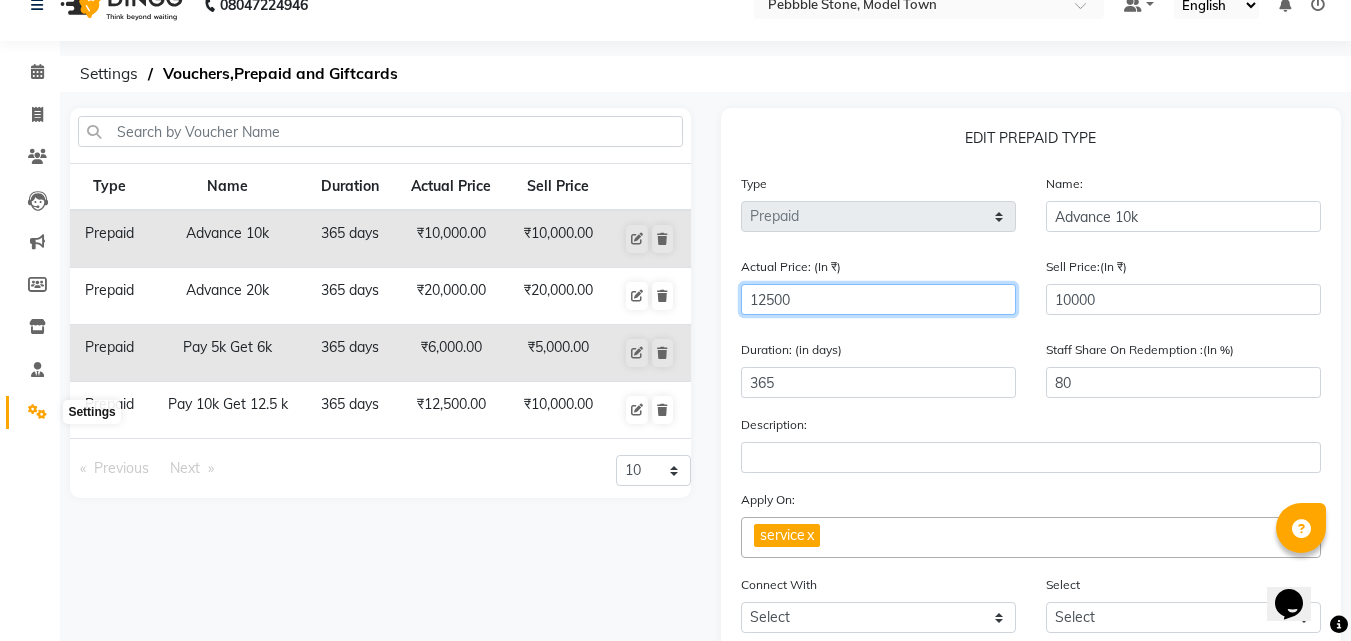 type on "12500" 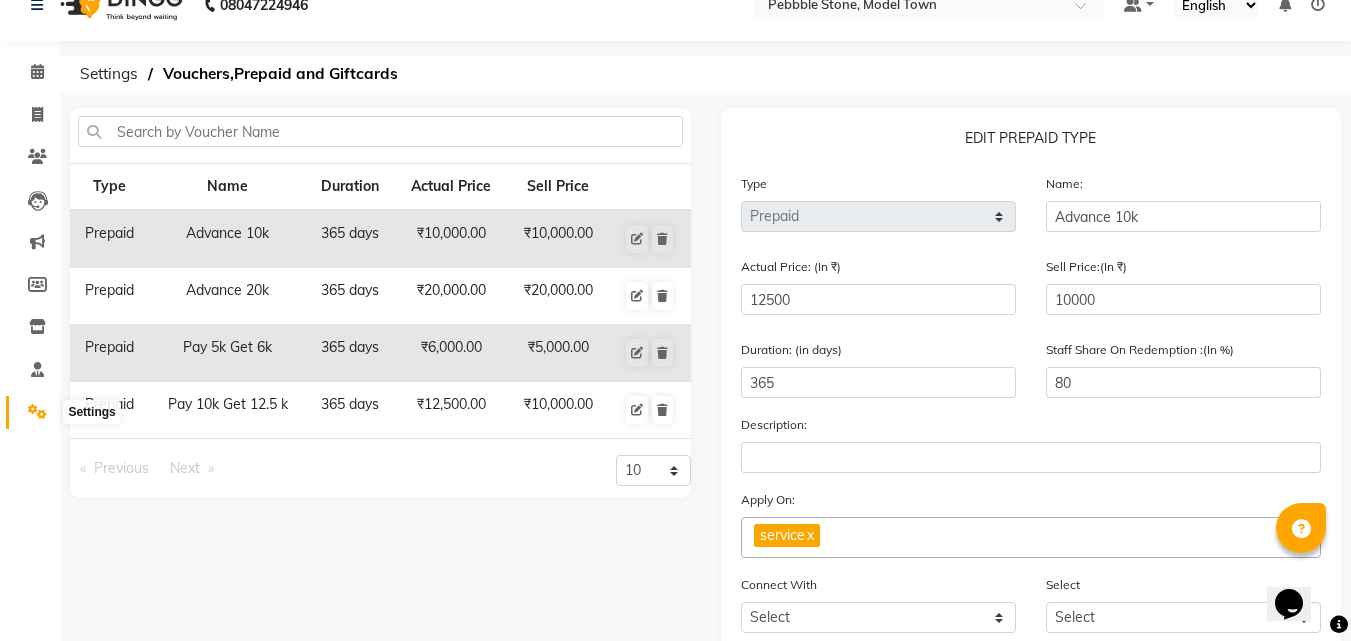 click 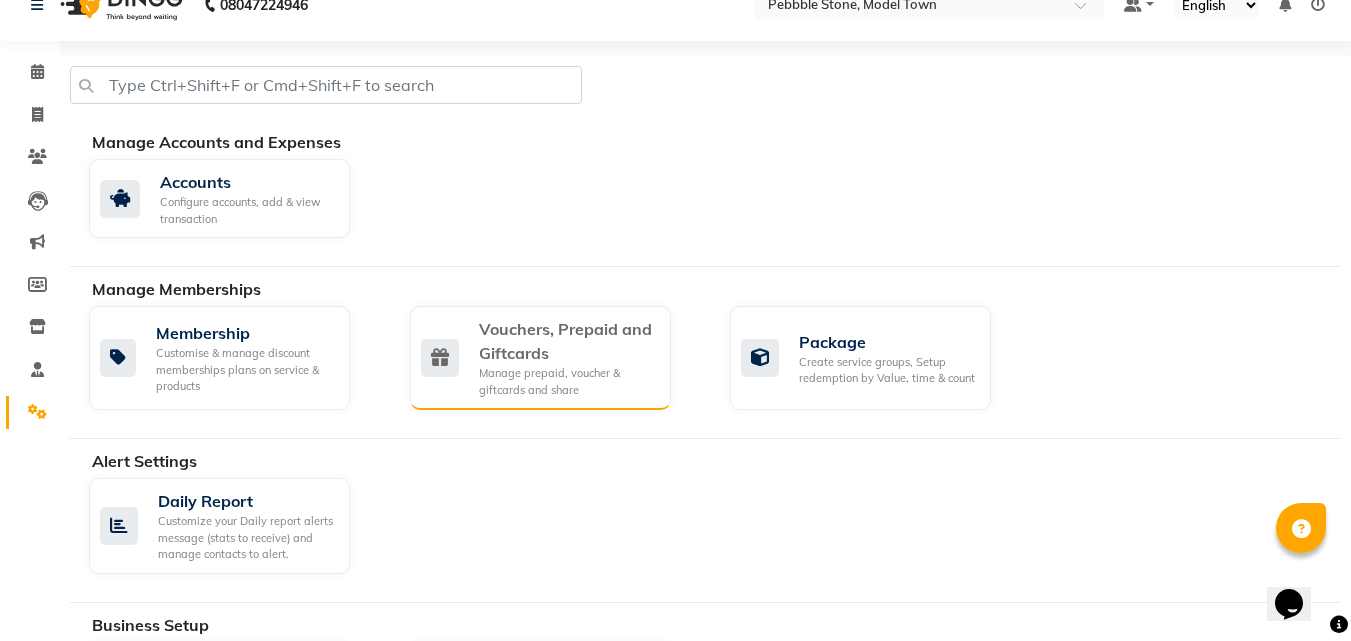 click on "Vouchers, Prepaid and Giftcards" 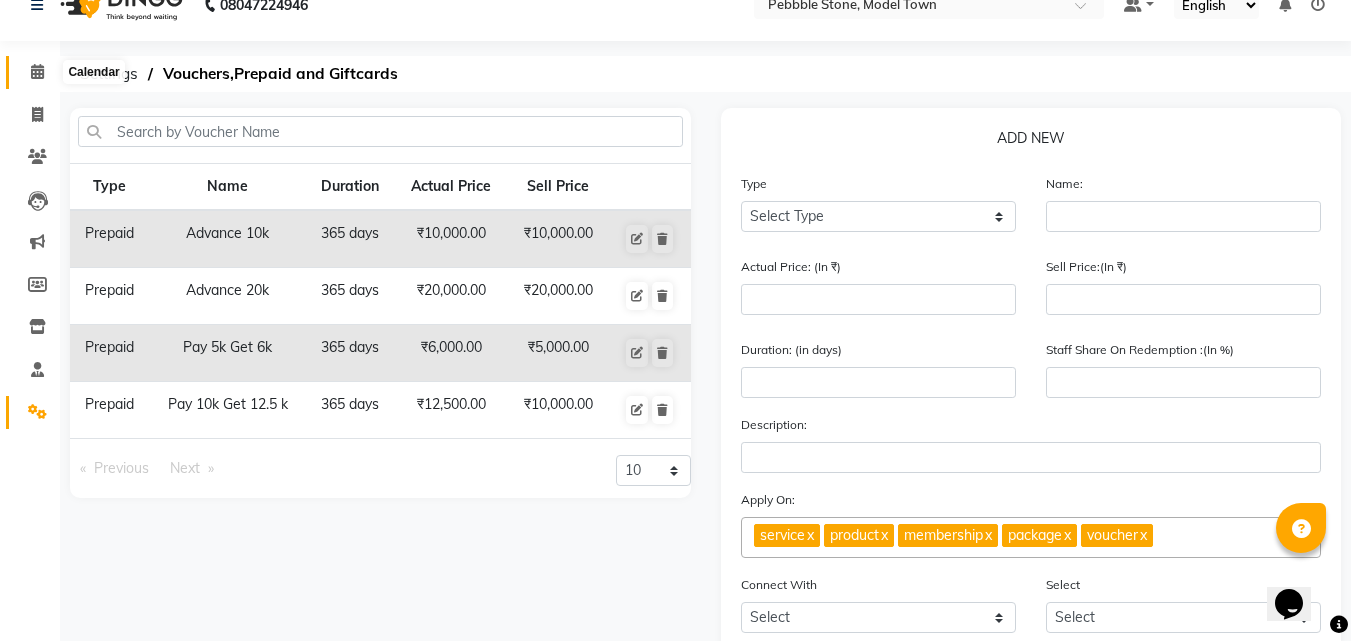 click 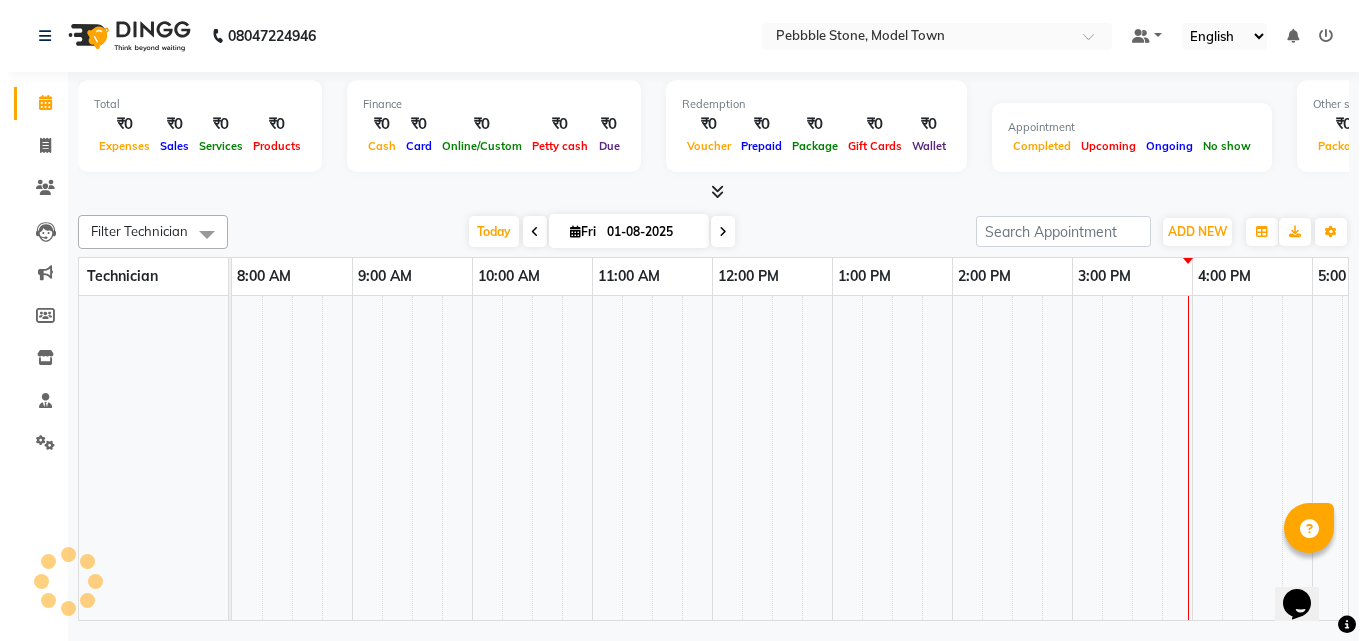 scroll, scrollTop: 0, scrollLeft: 0, axis: both 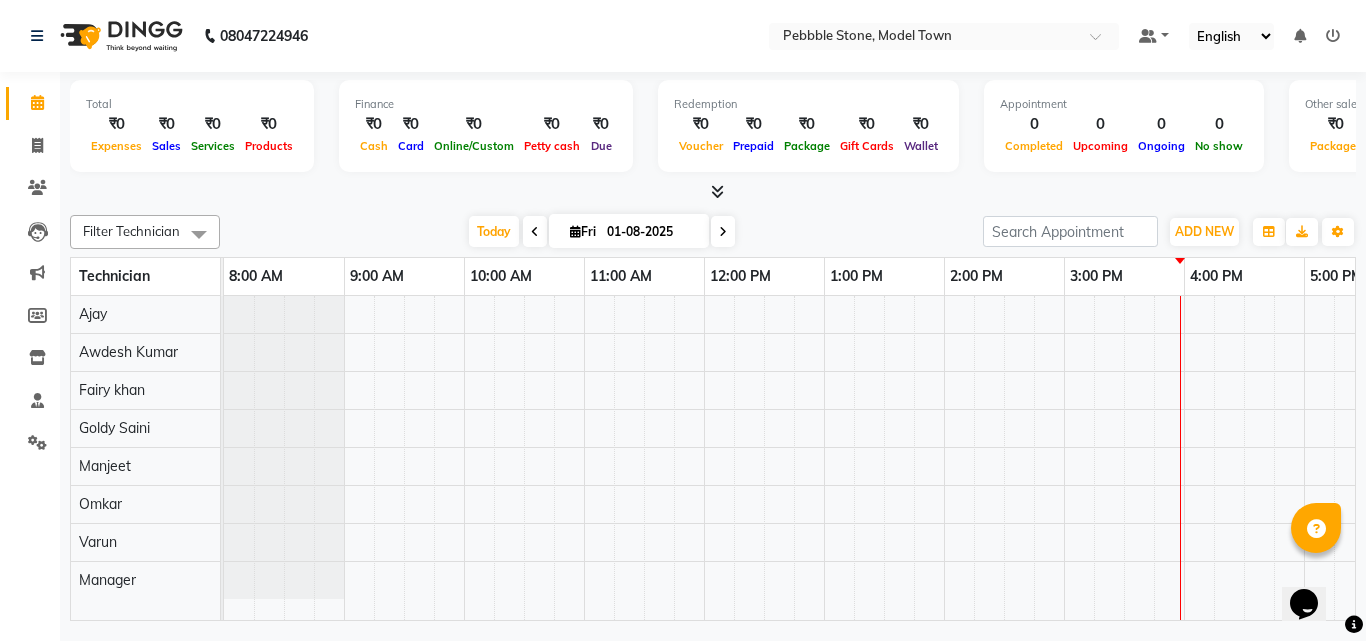 click at bounding box center [717, 191] 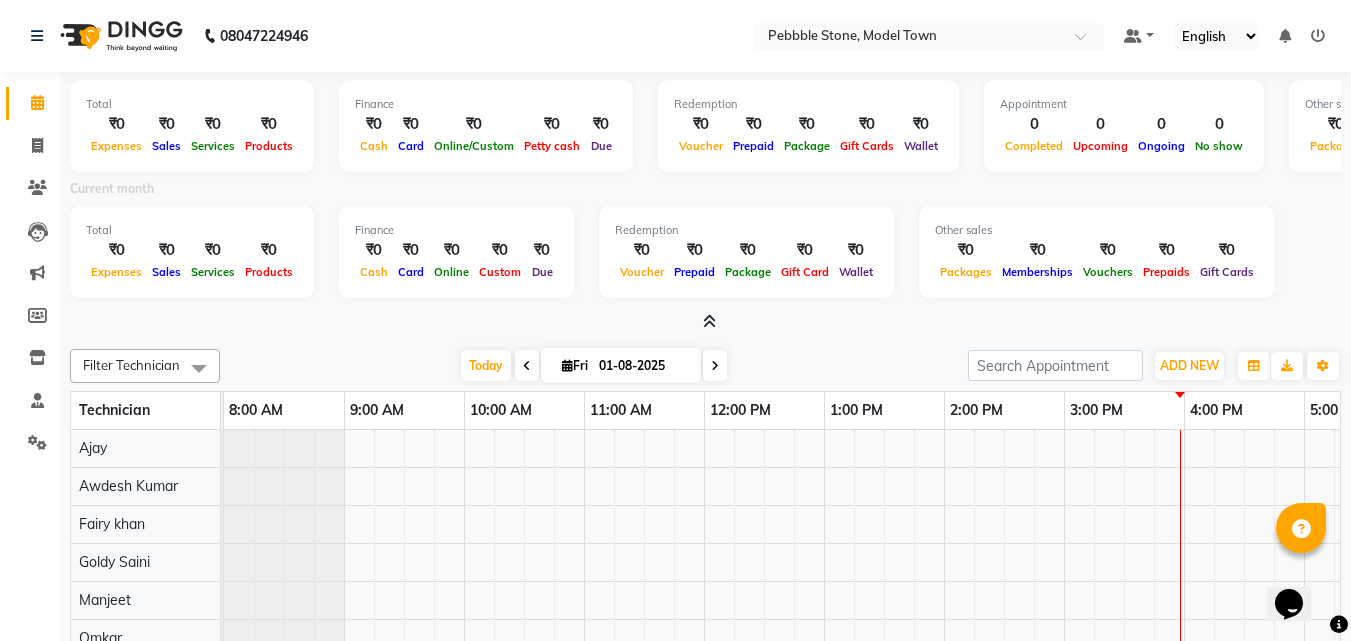 click at bounding box center (1318, 36) 